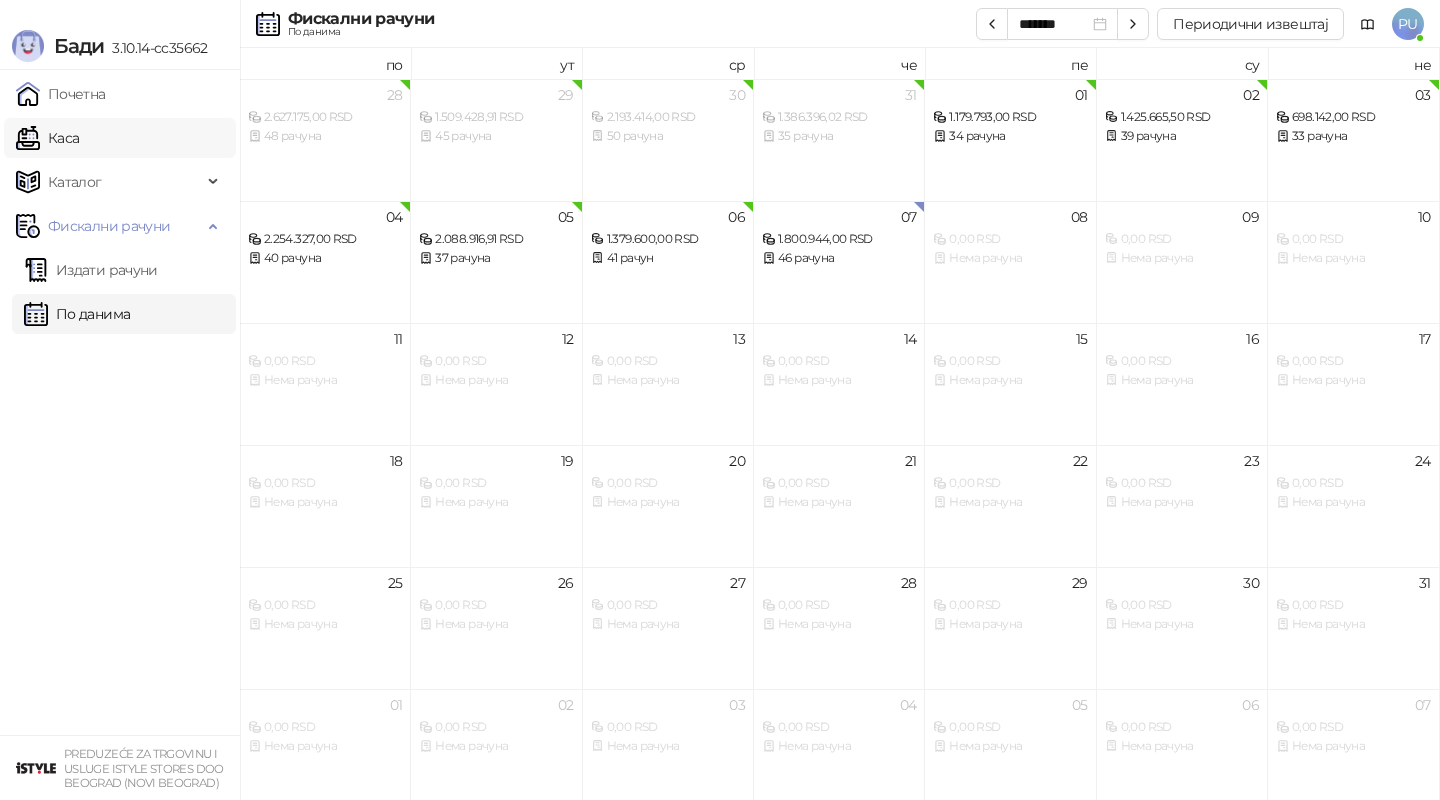 scroll, scrollTop: 0, scrollLeft: 0, axis: both 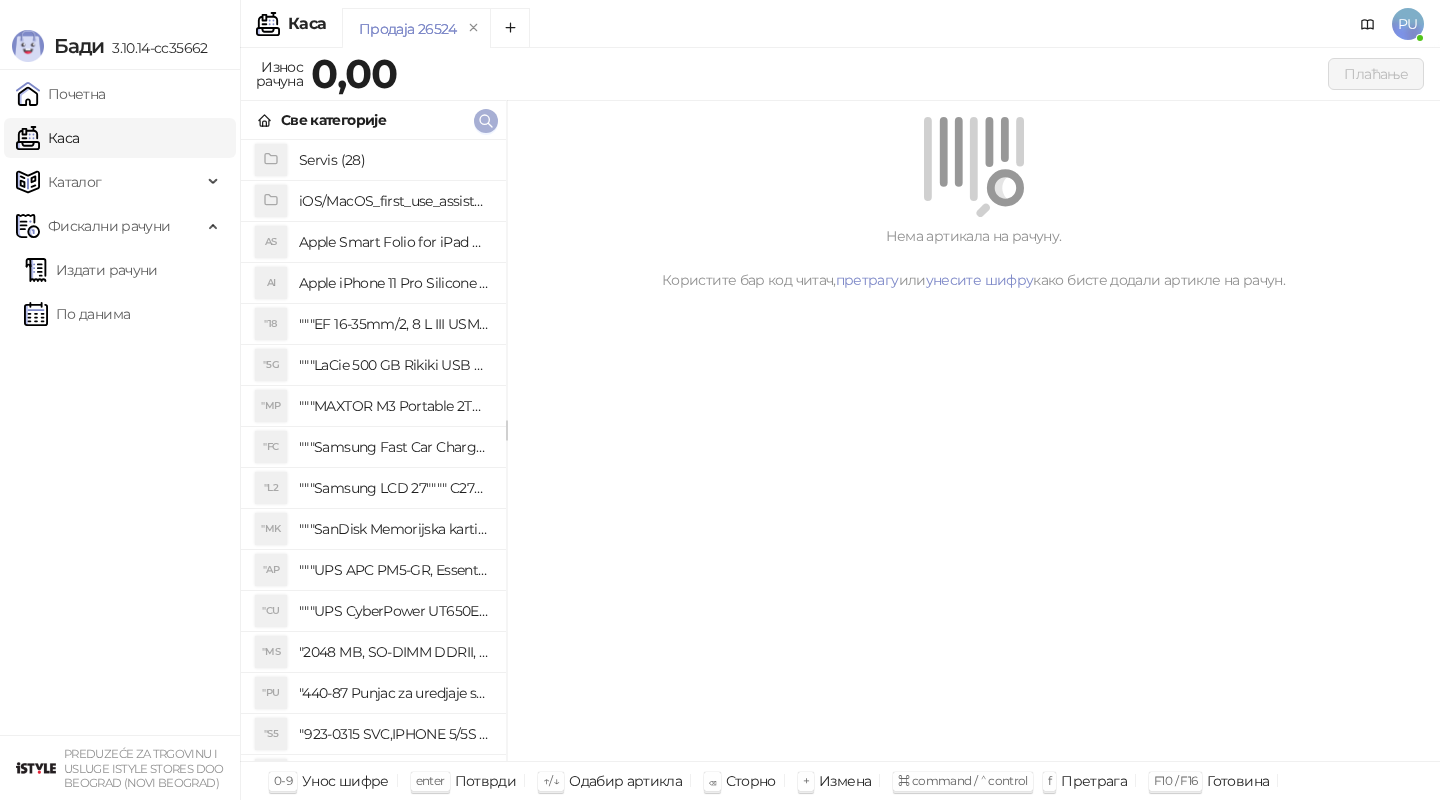 click 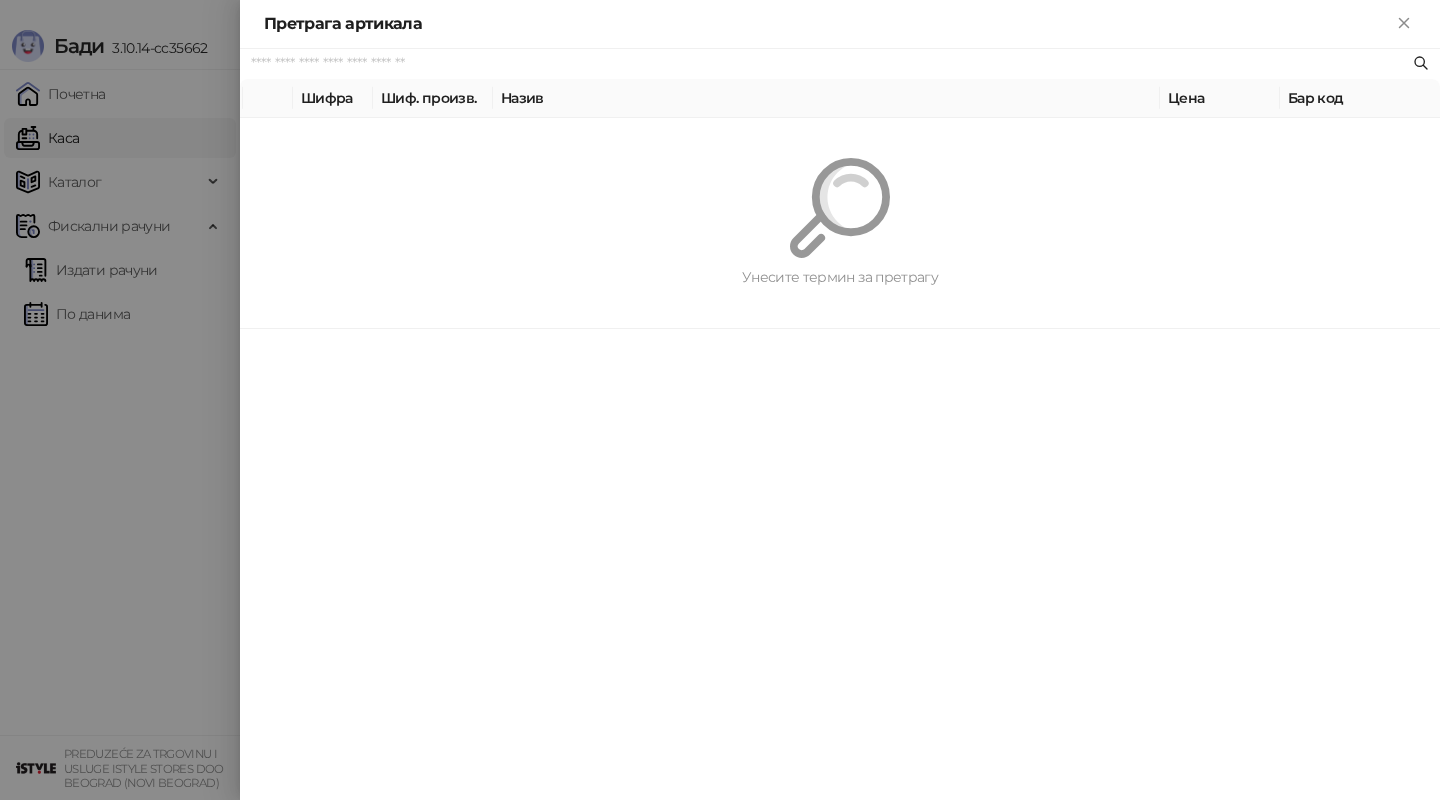 paste on "*********" 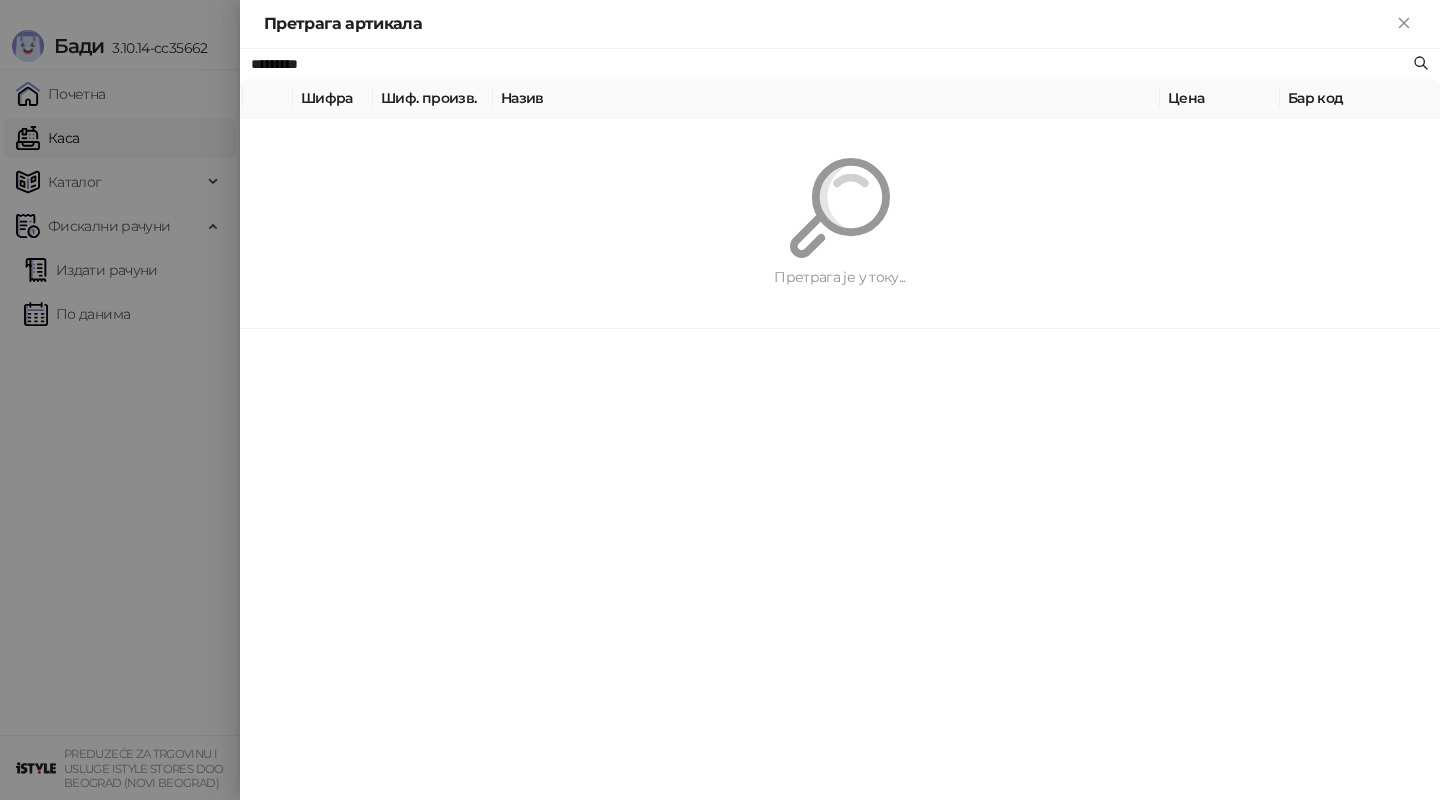 type on "*********" 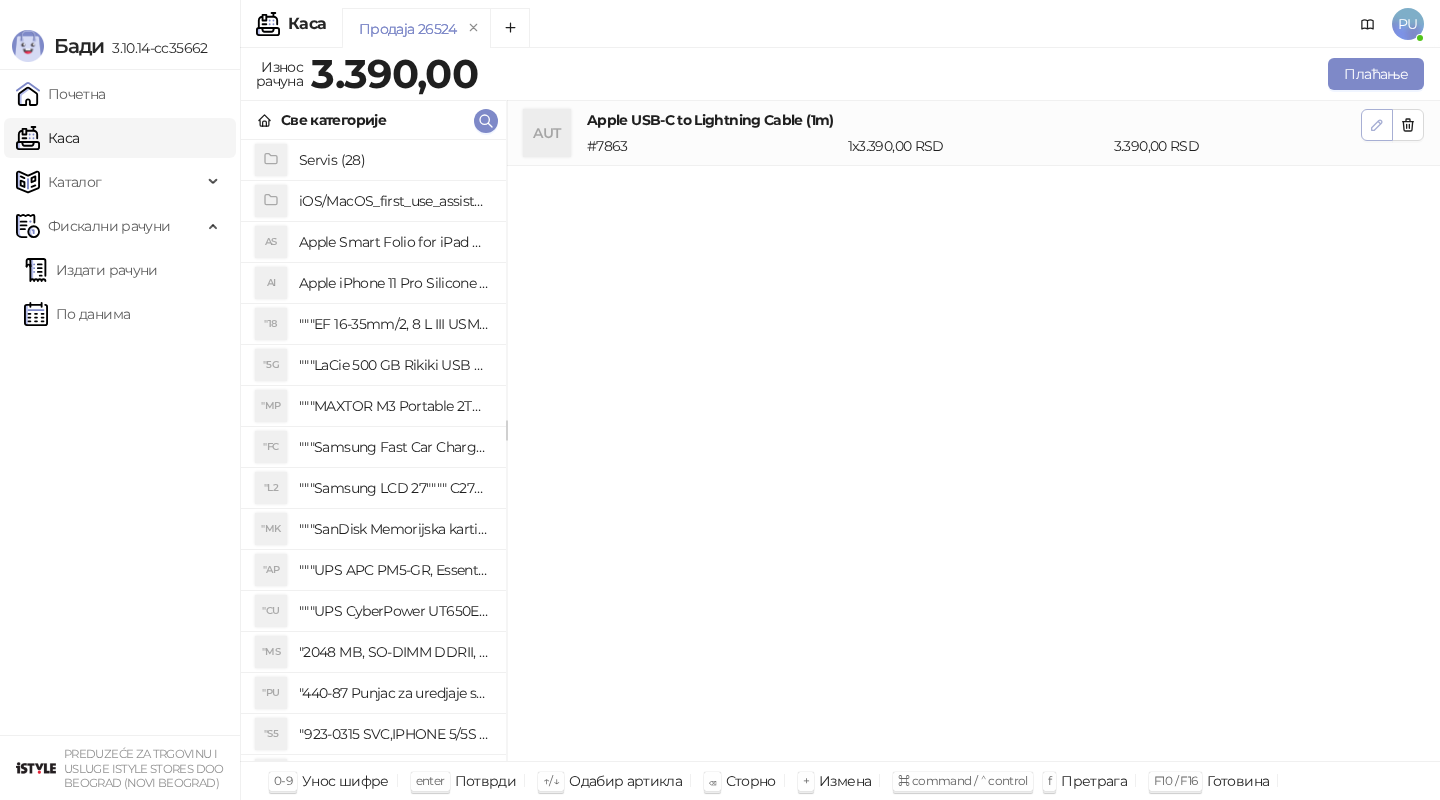 click at bounding box center [1377, 124] 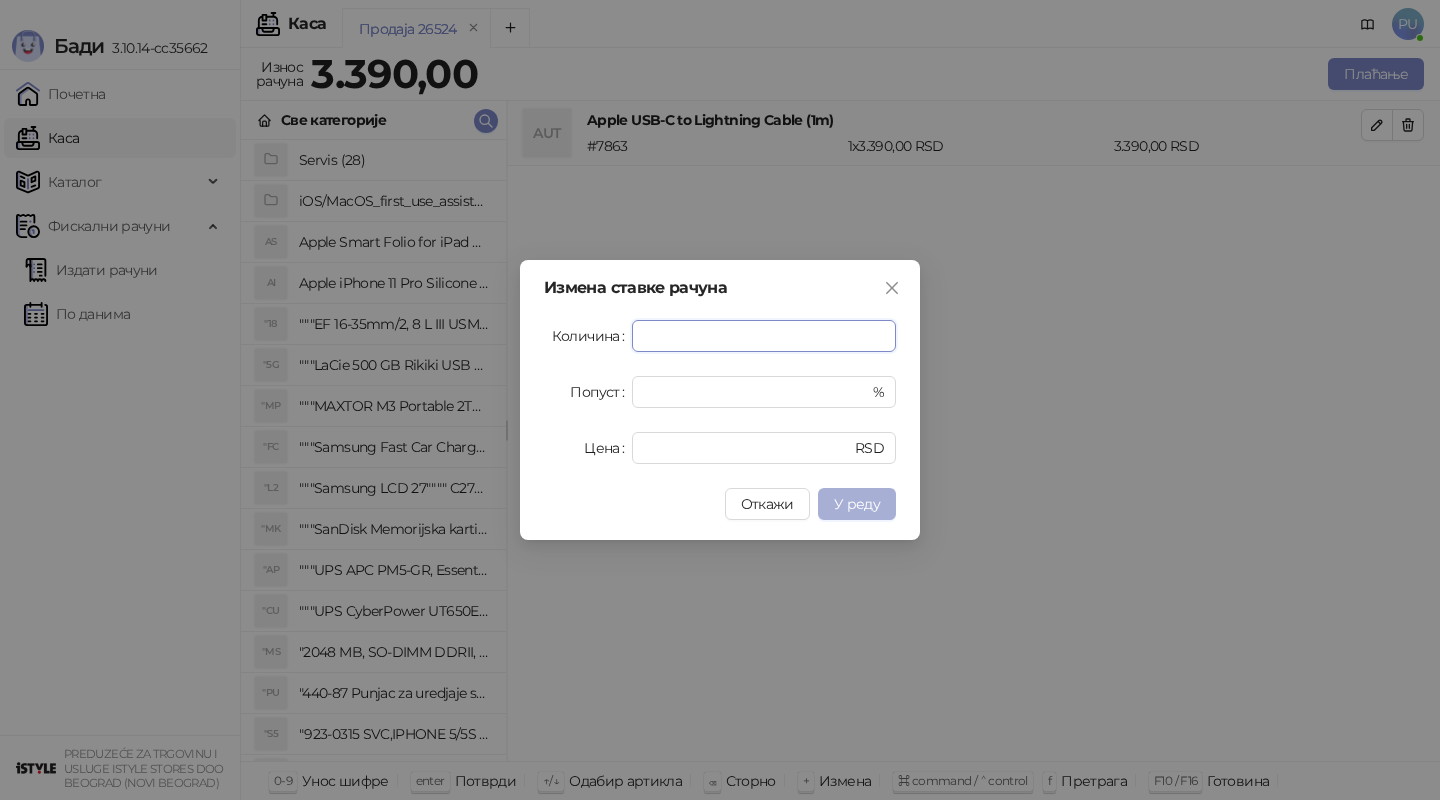 type on "*" 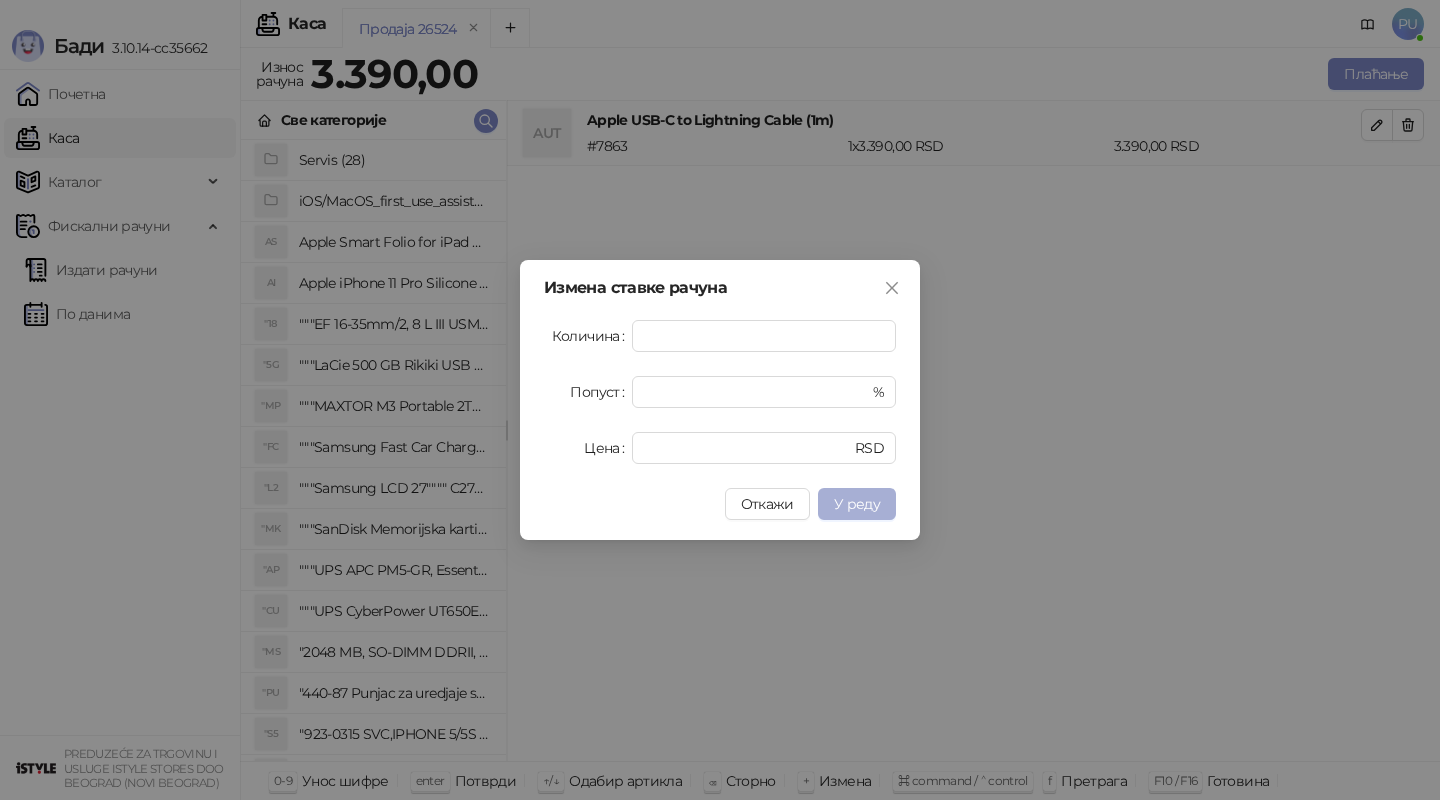 click on "У реду" at bounding box center [857, 504] 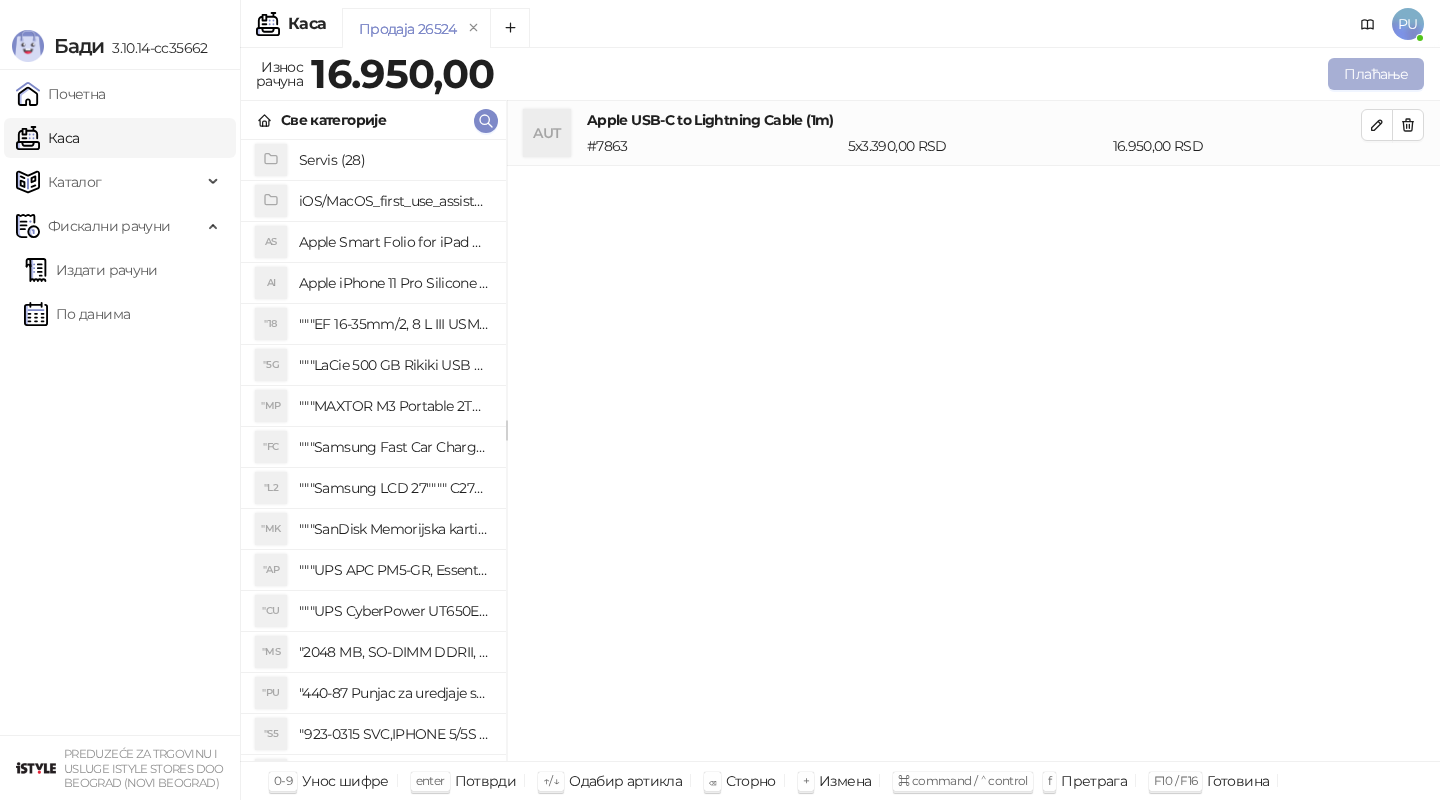 click on "Плаћање" at bounding box center (1376, 74) 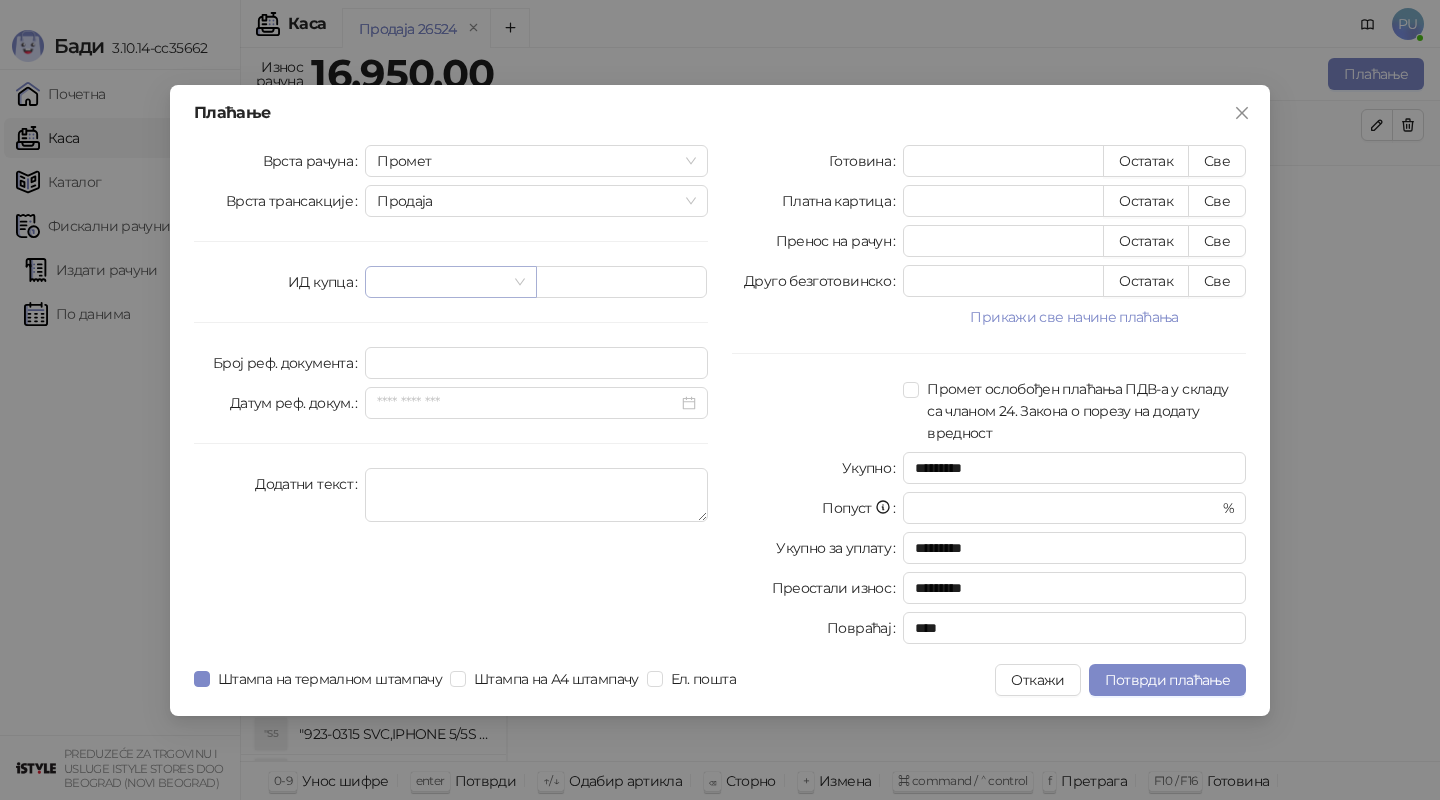 click at bounding box center [450, 282] 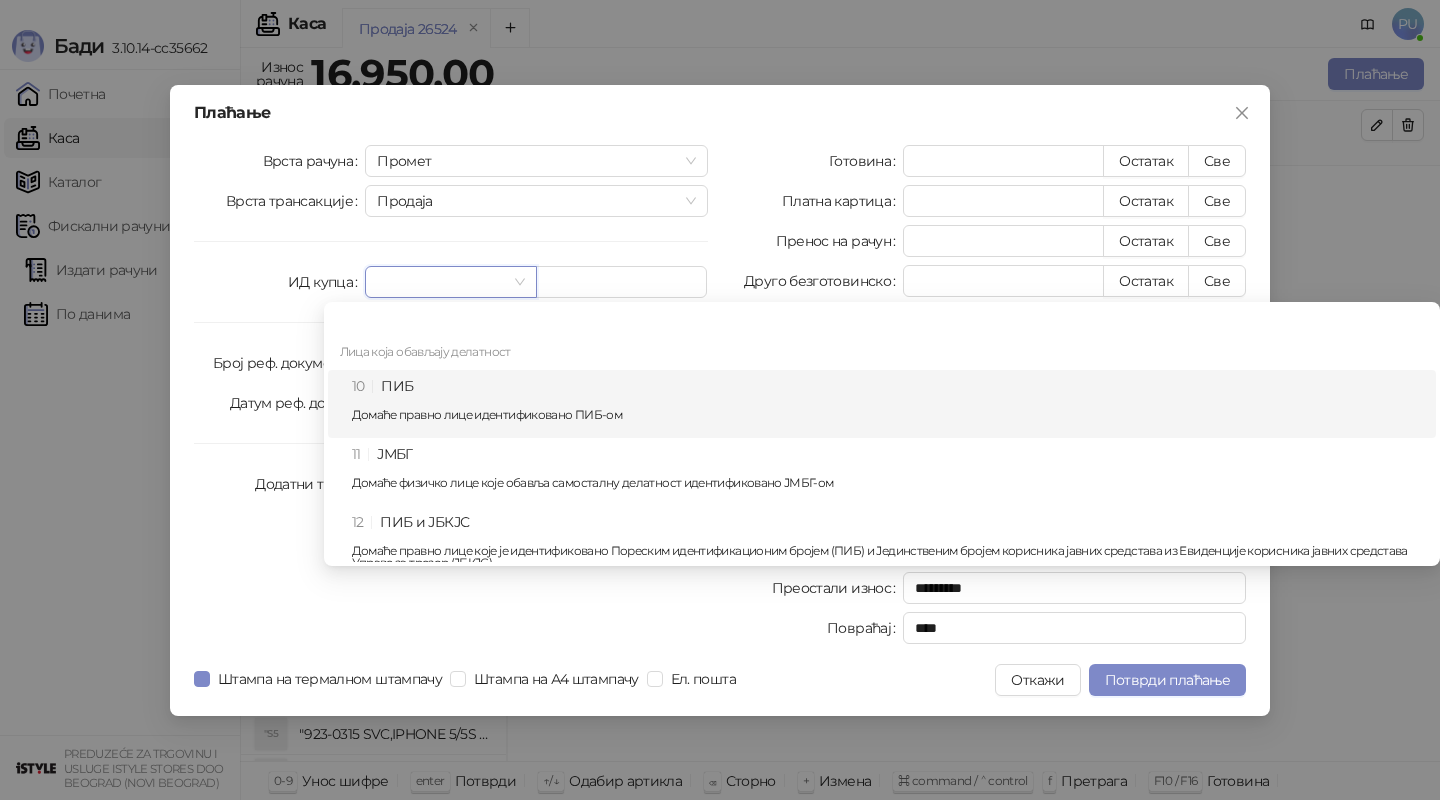 click on "10 ПИБ Домаће правно лице идентификовано ПИБ-ом" at bounding box center (888, 404) 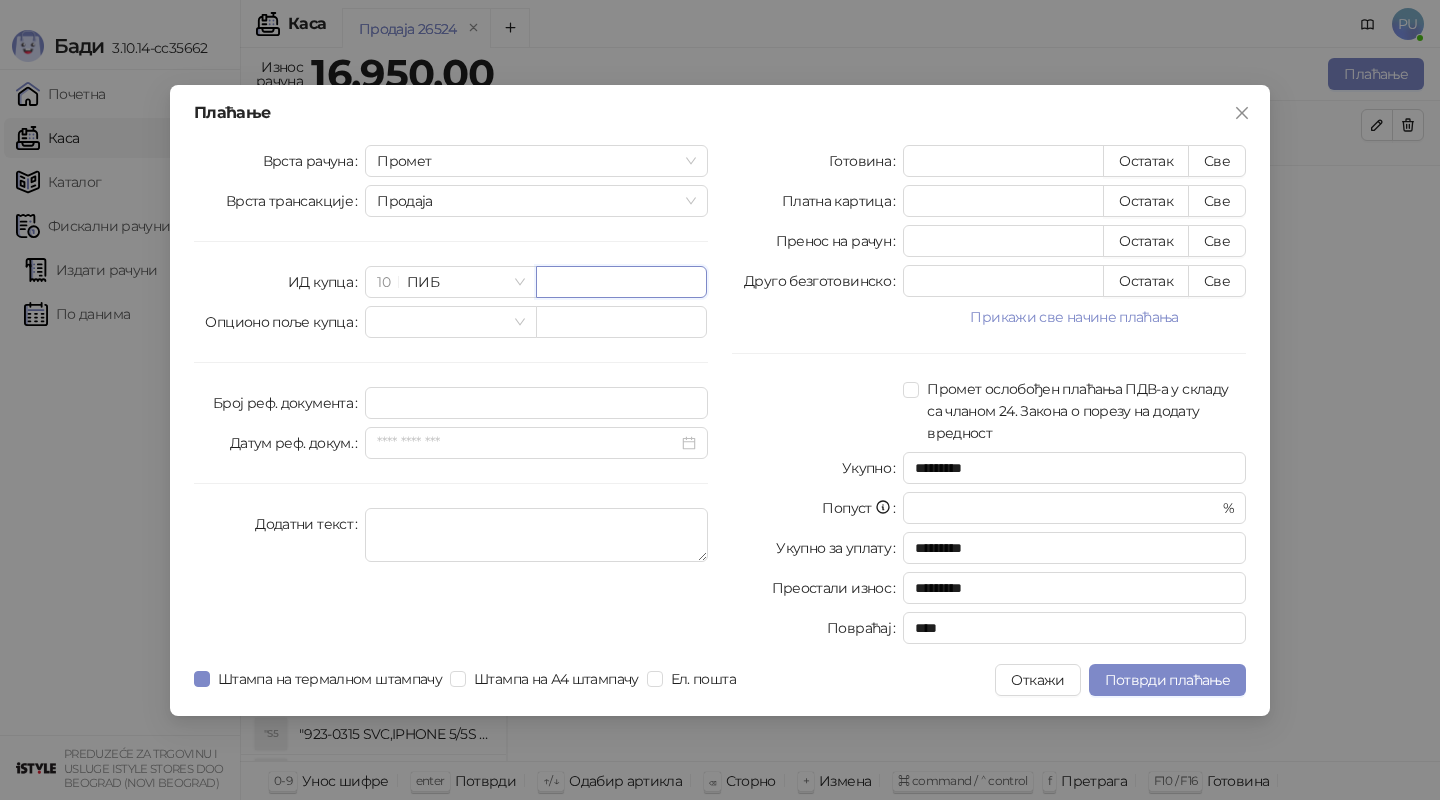 paste on "*********" 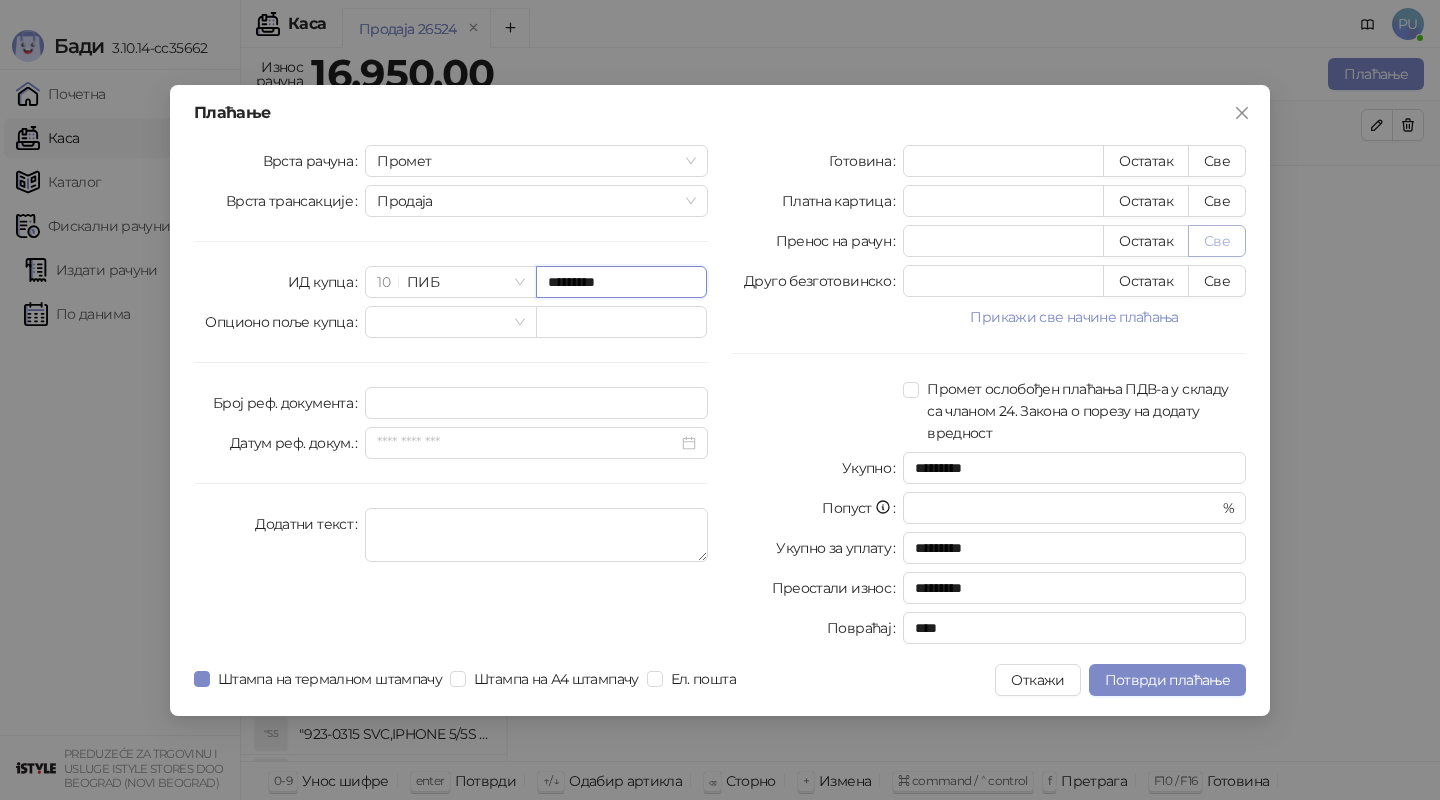 type on "*********" 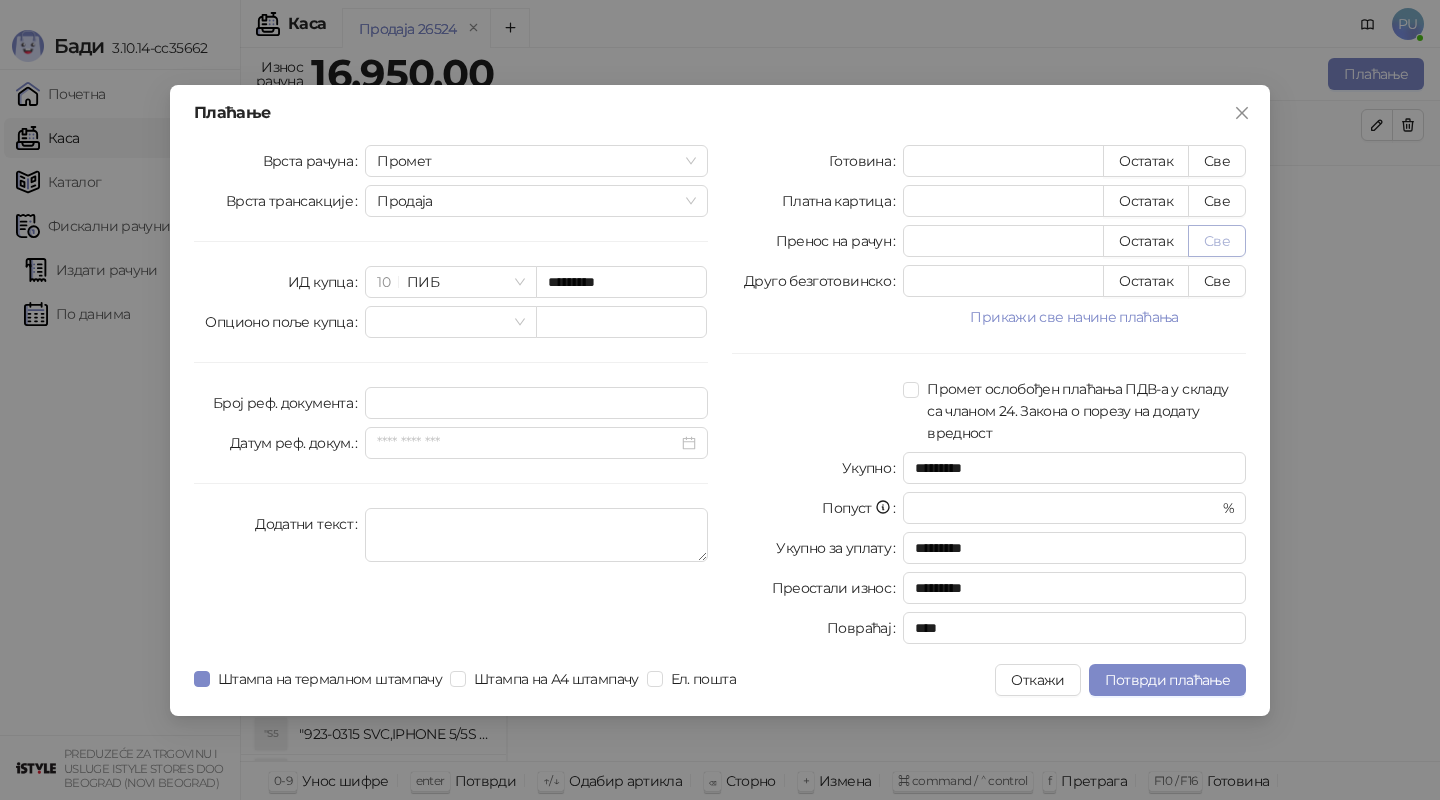 click on "Све" at bounding box center (1217, 241) 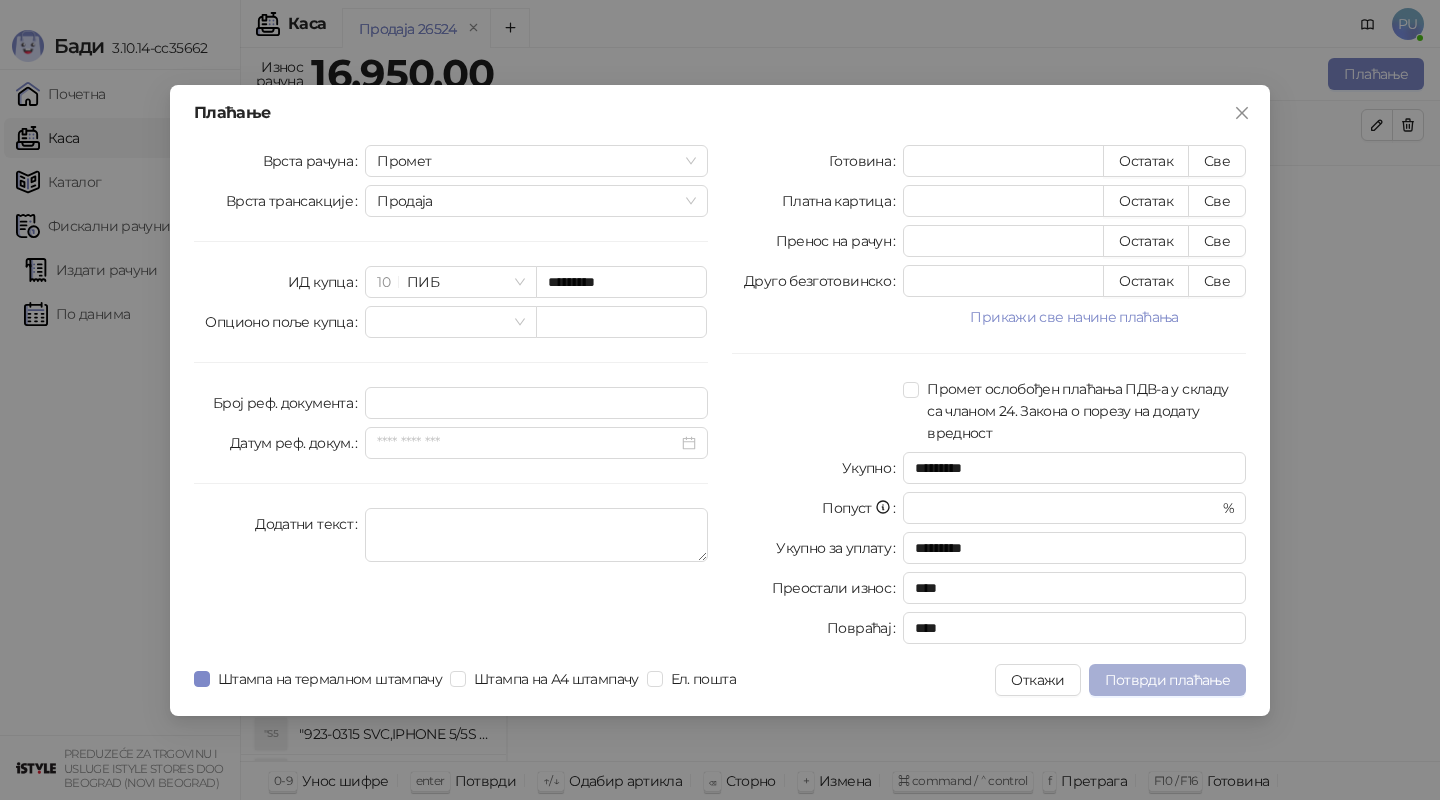 click on "Потврди плаћање" at bounding box center (1167, 680) 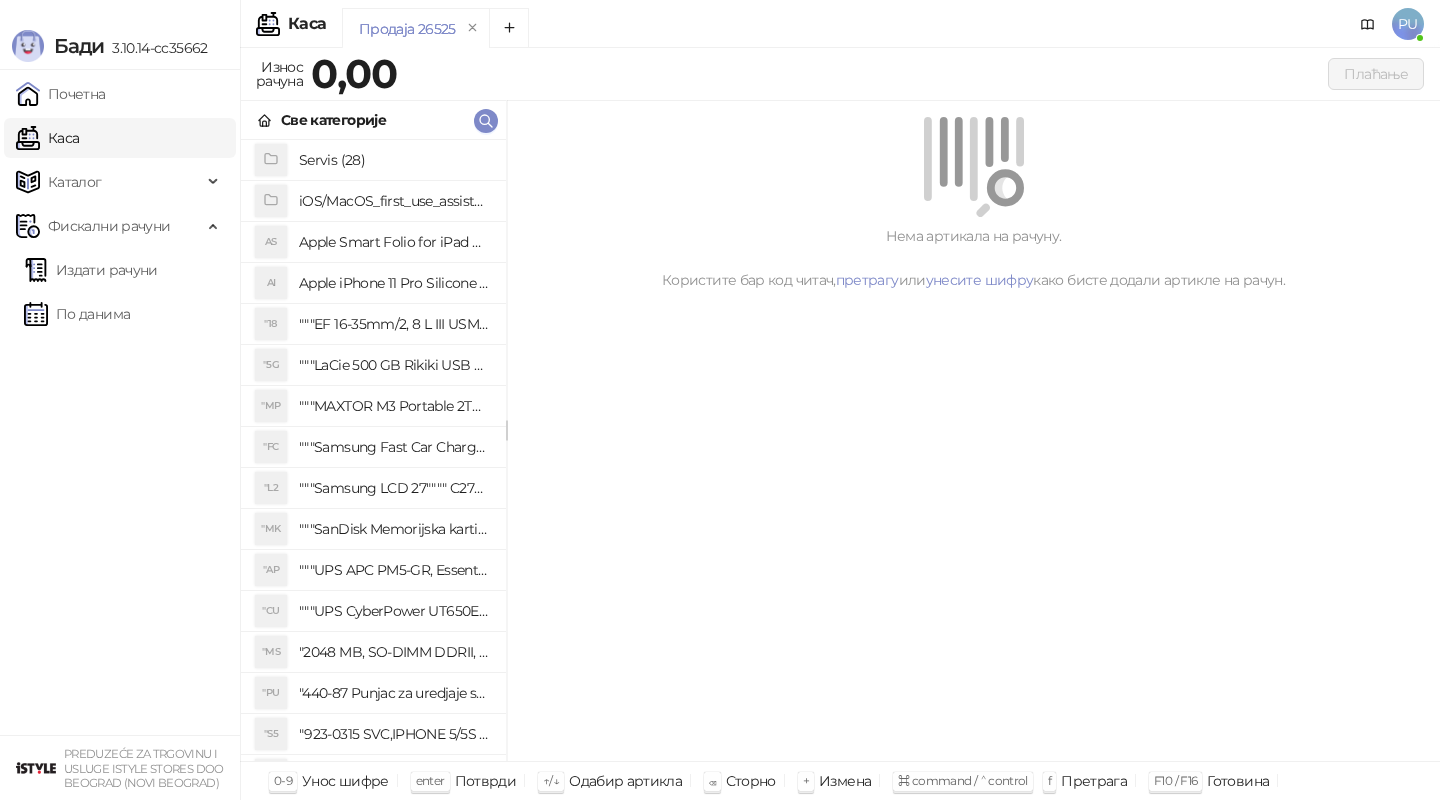 click on "Све категорије" at bounding box center [373, 120] 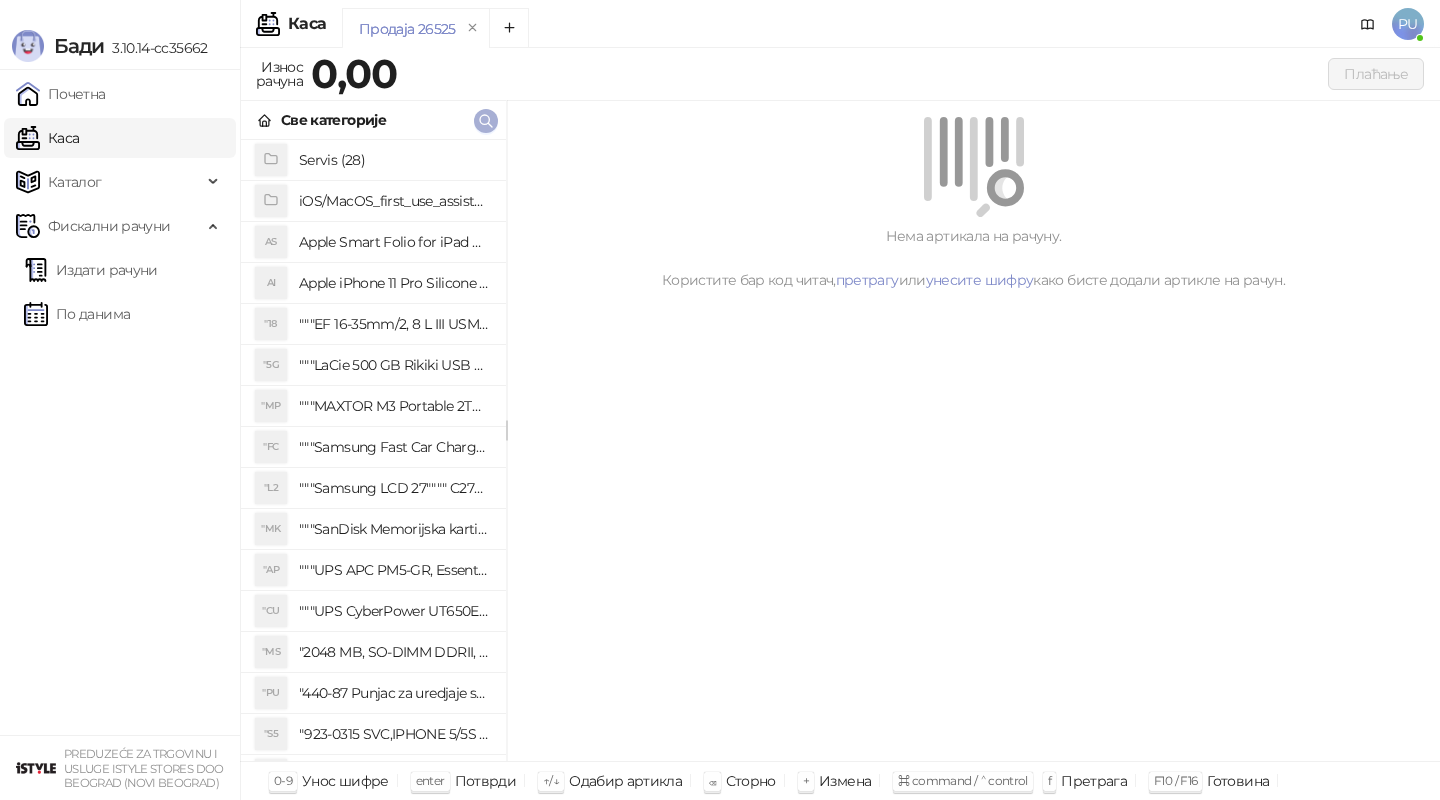 click 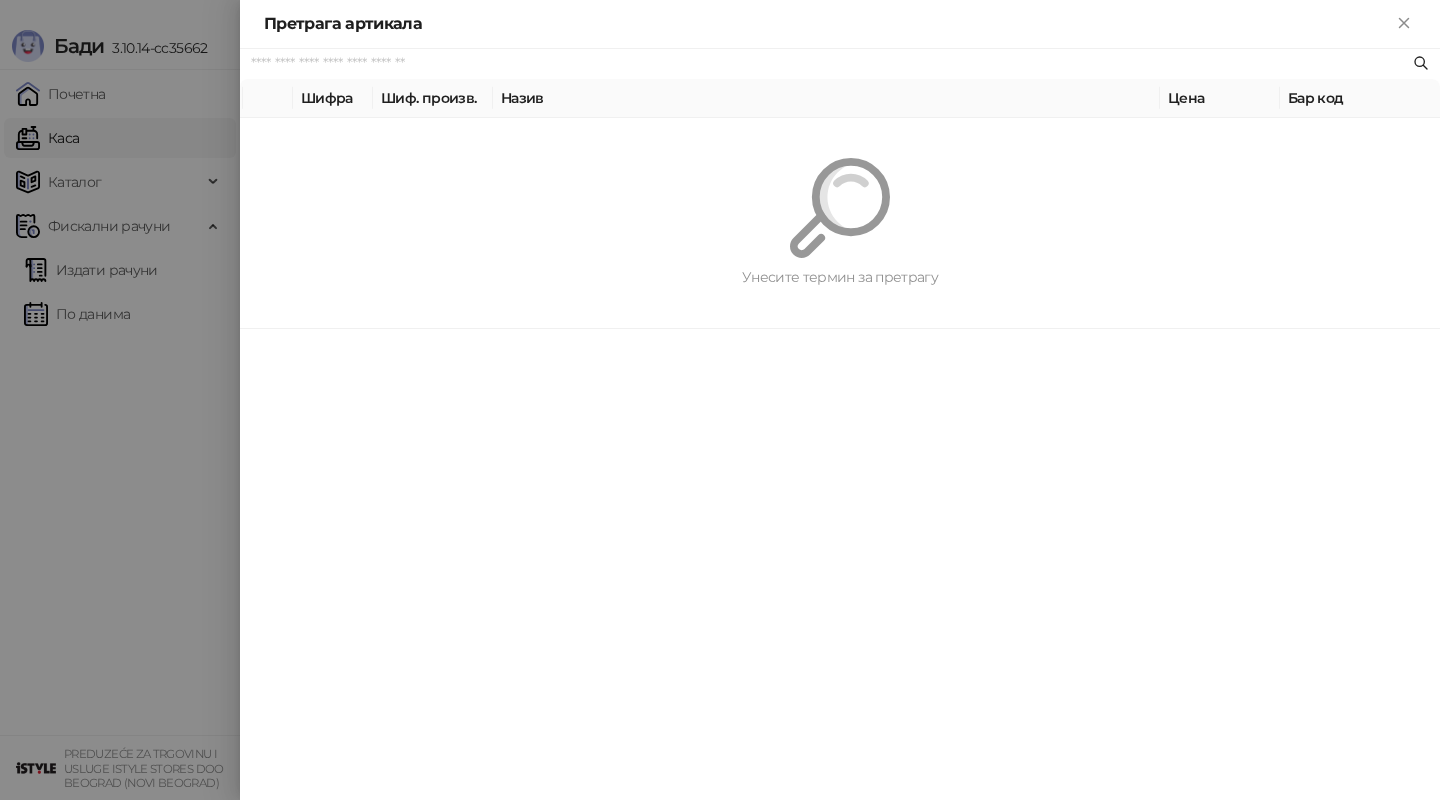 paste on "*********" 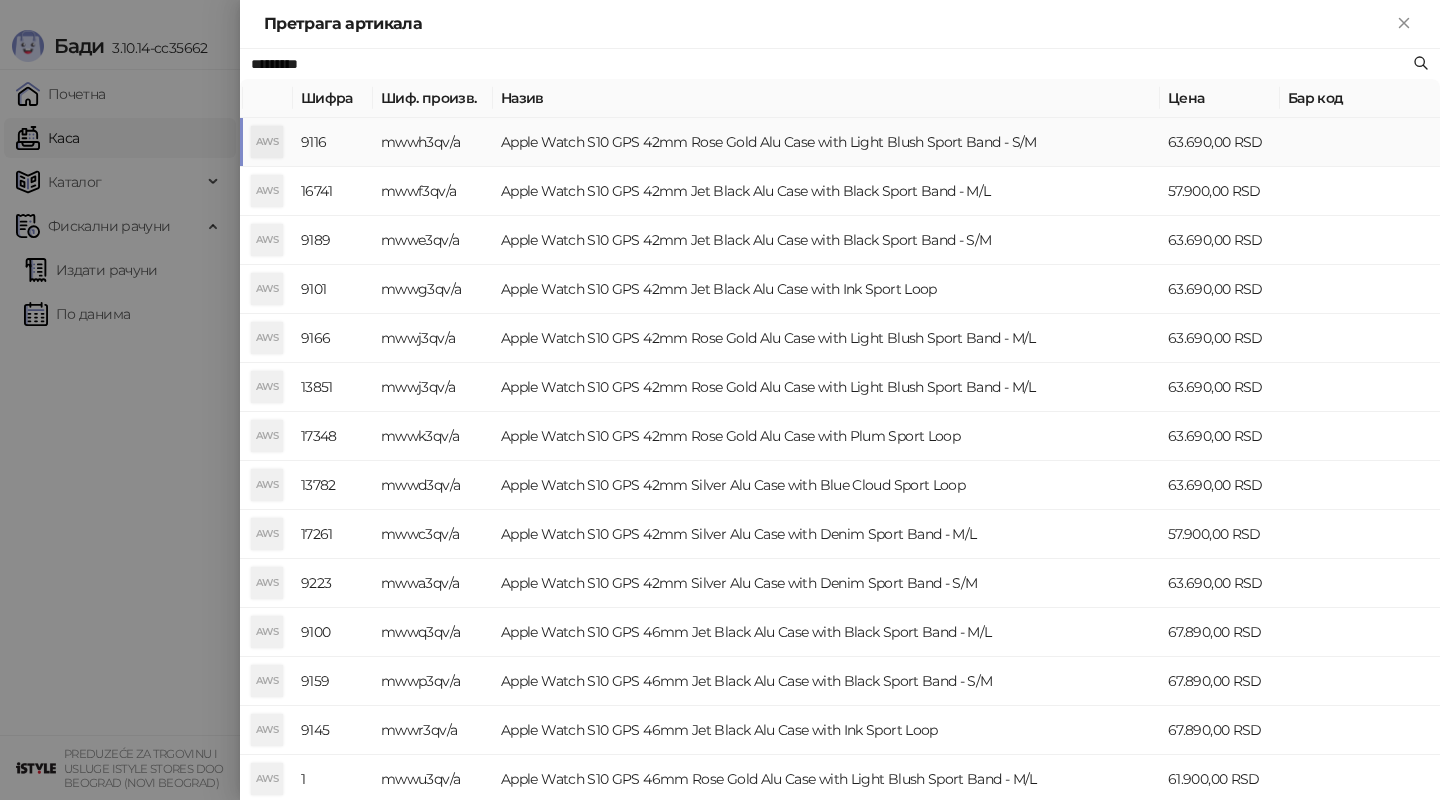 type on "*********" 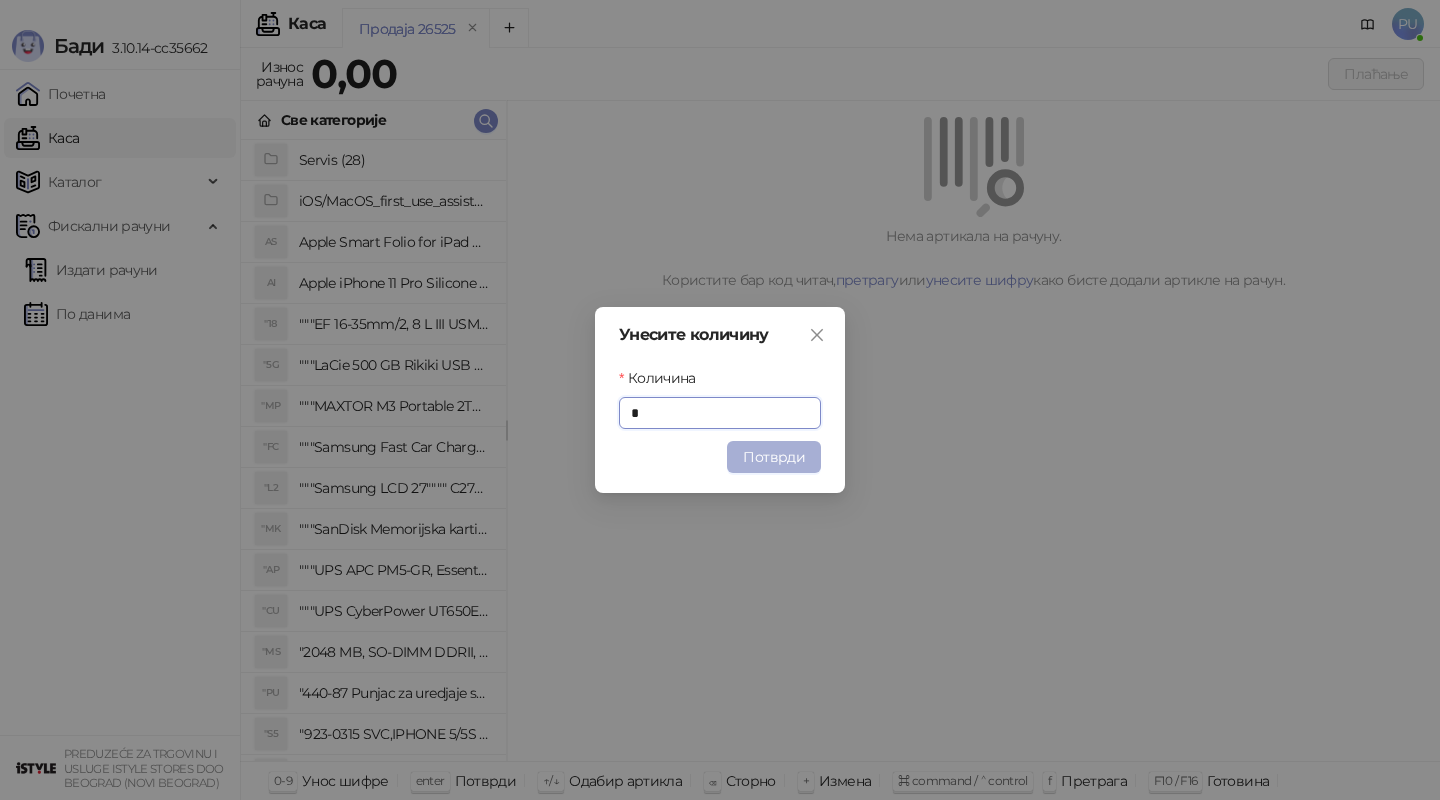click on "Потврди" at bounding box center (774, 457) 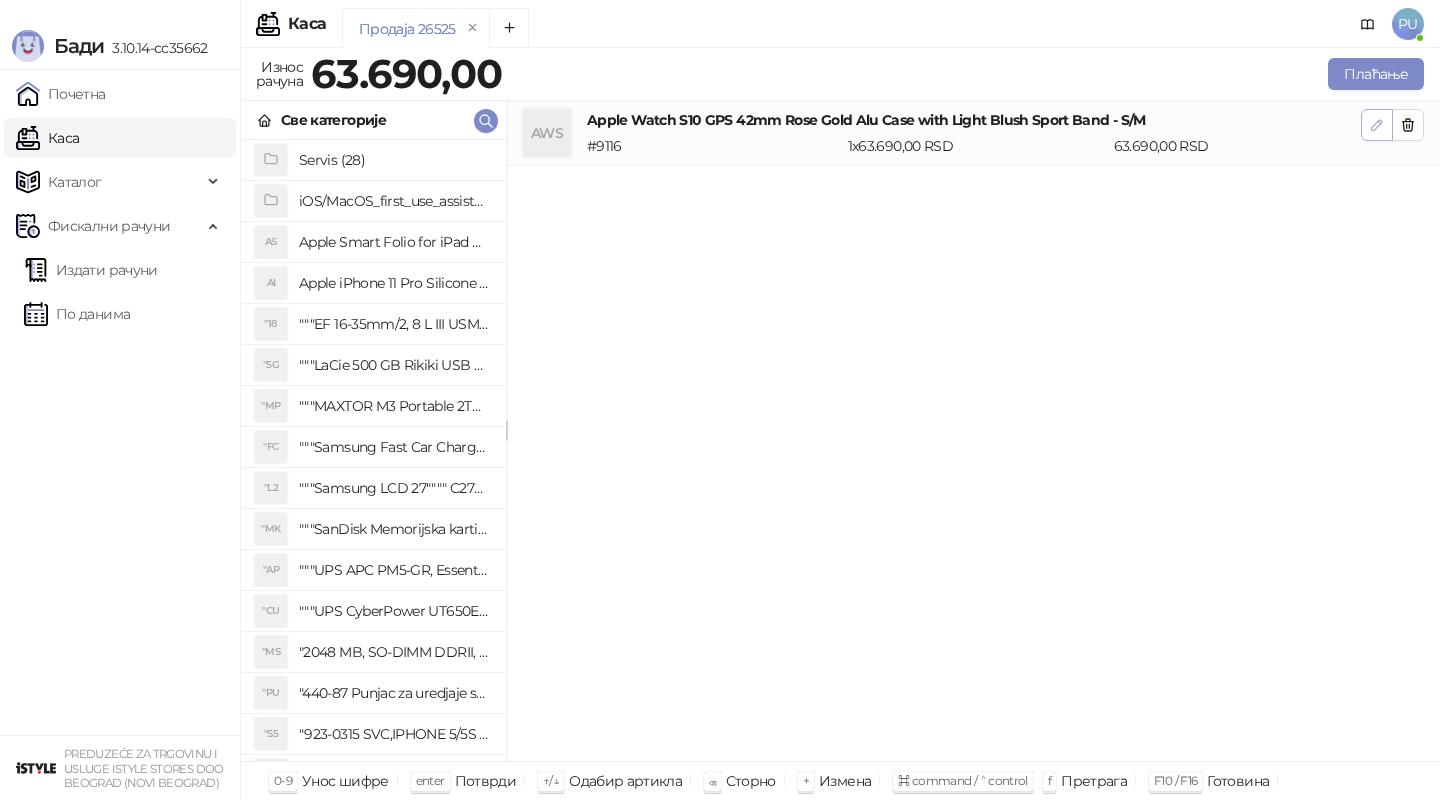 click at bounding box center (1377, 125) 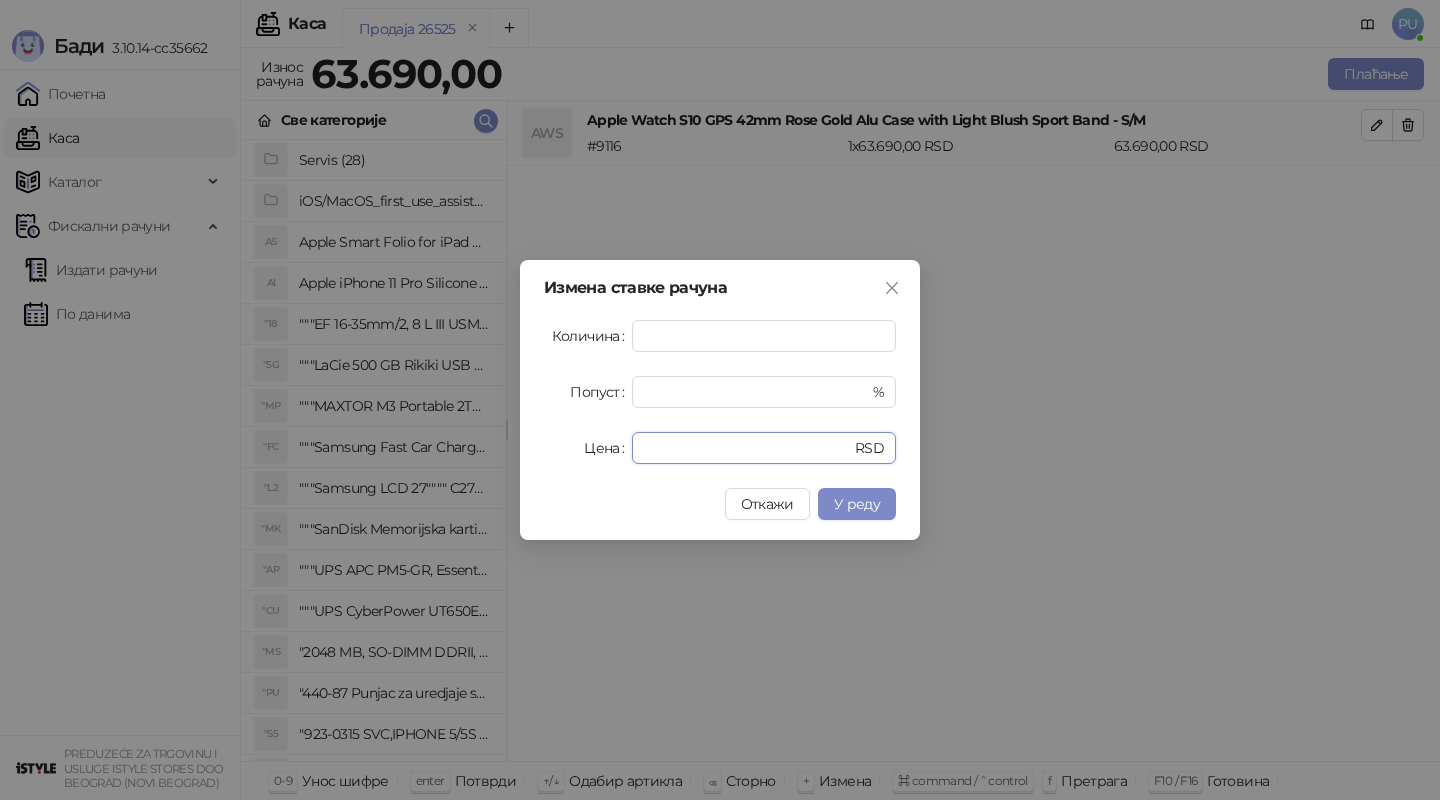 drag, startPoint x: 704, startPoint y: 443, endPoint x: 445, endPoint y: 413, distance: 260.73166 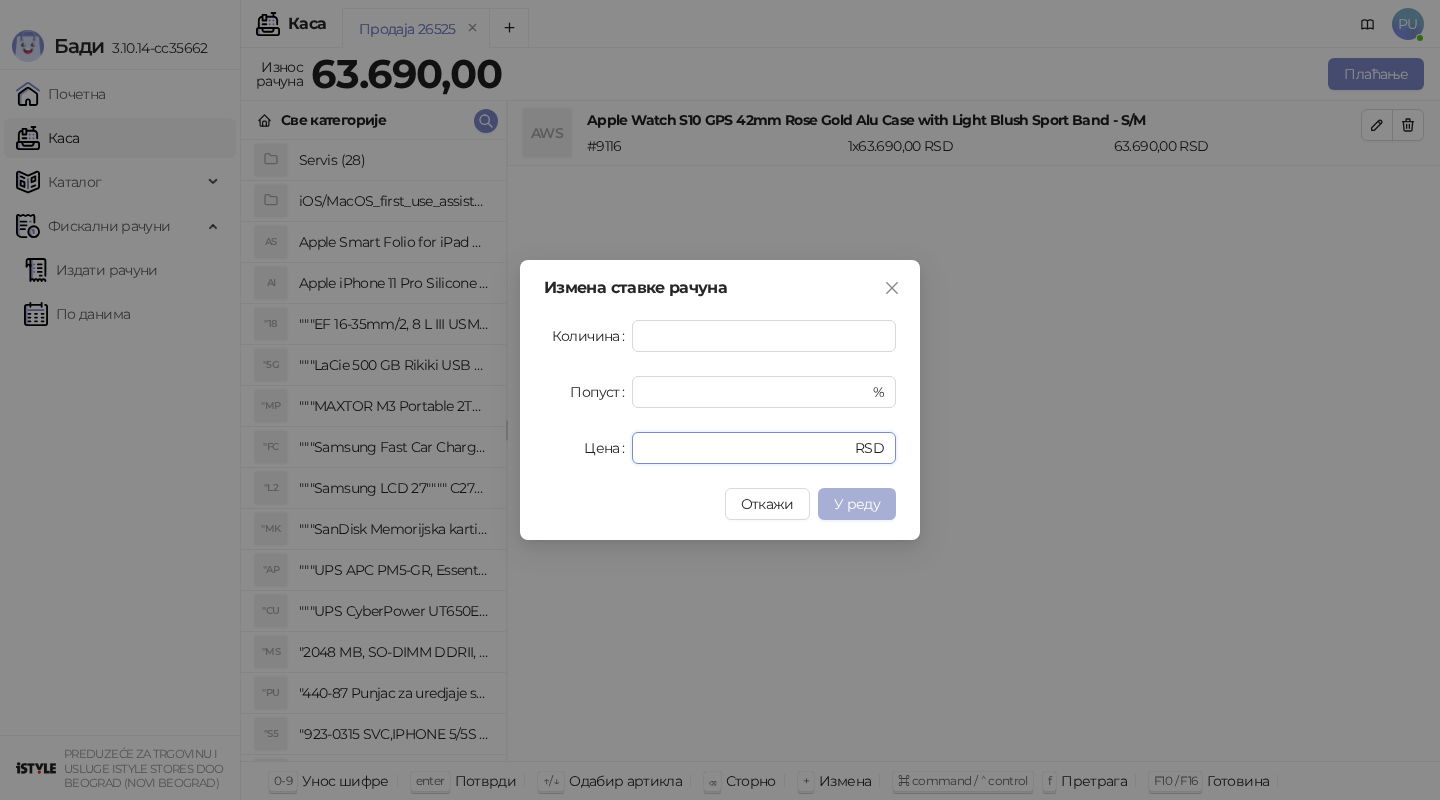 type on "*****" 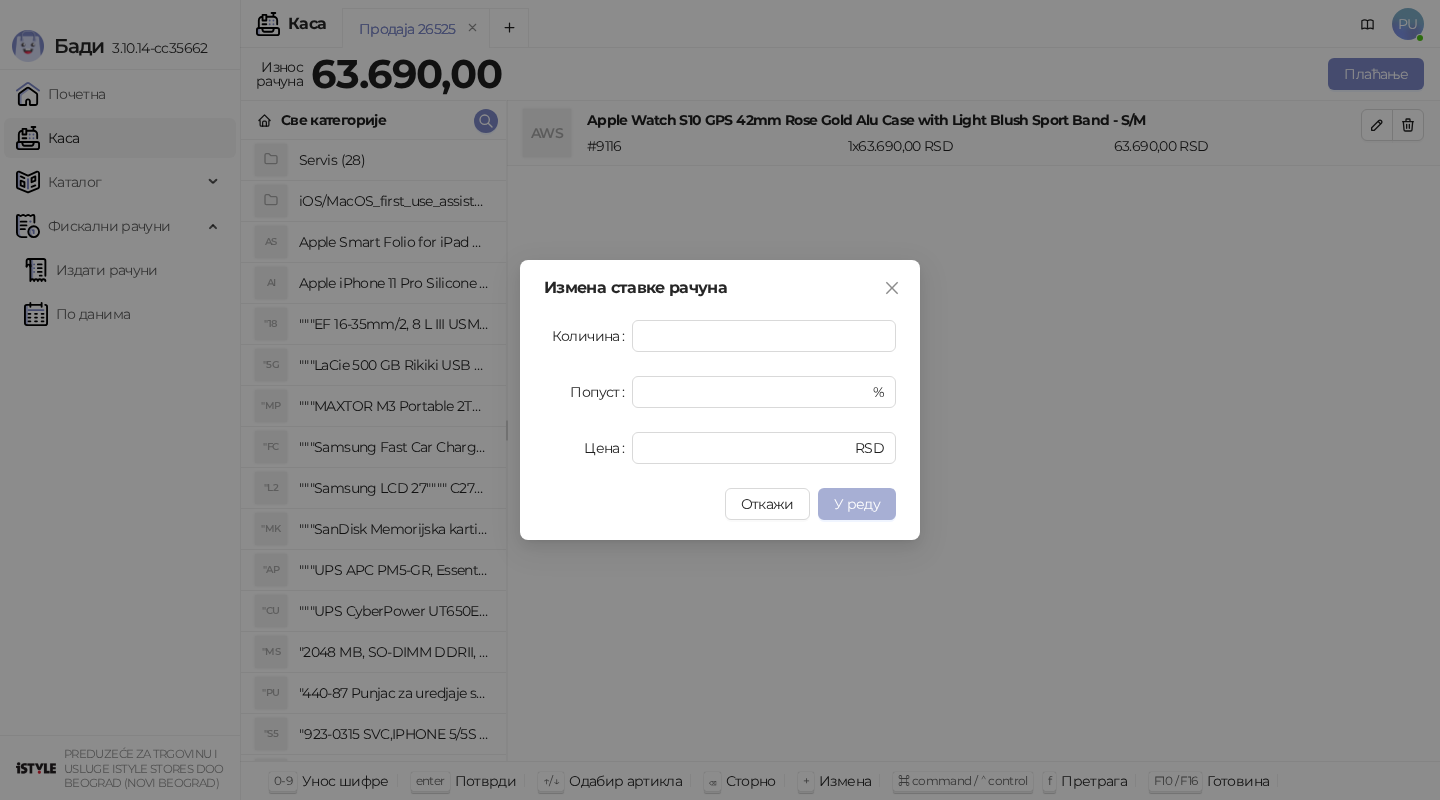 click on "У реду" at bounding box center (857, 504) 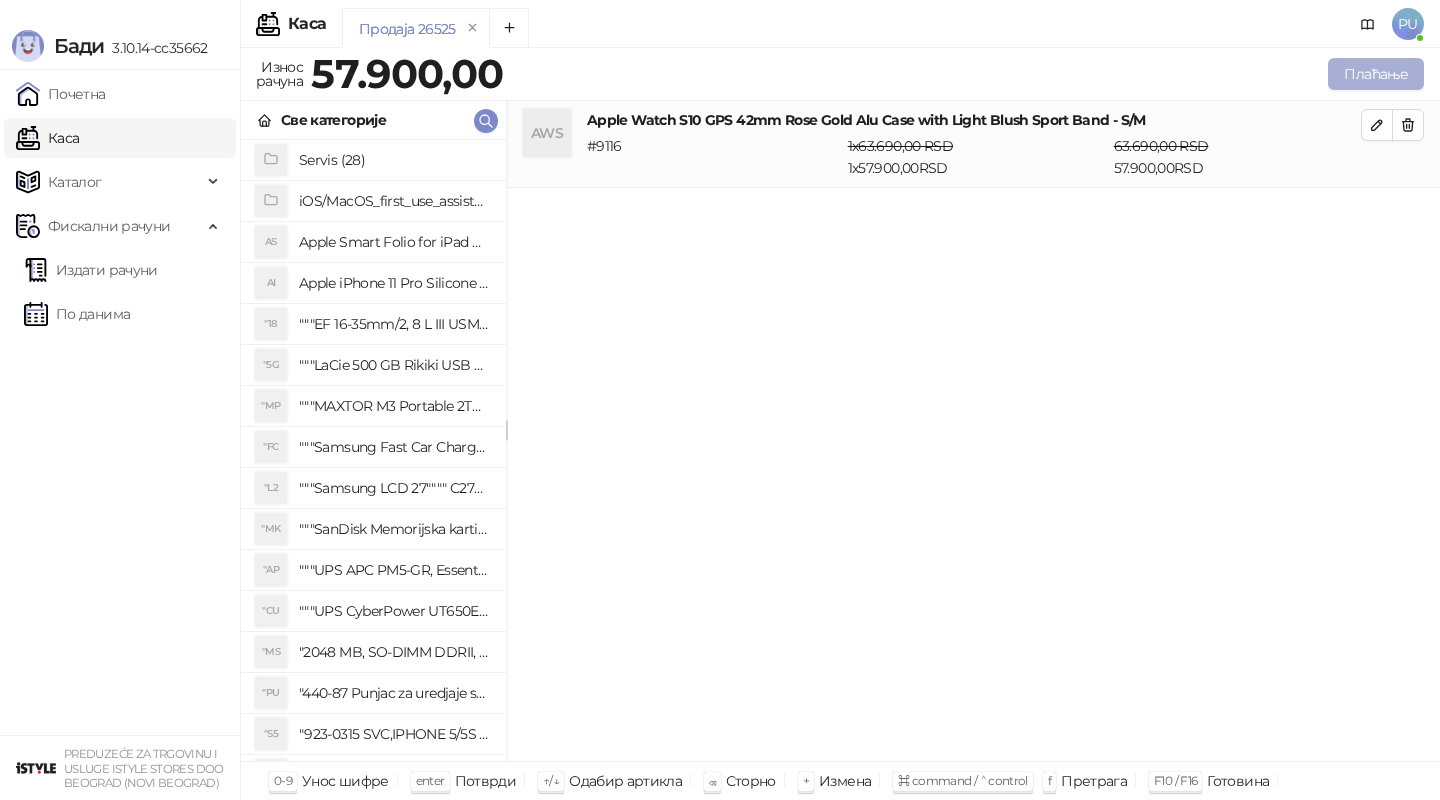 click on "Плаћање" at bounding box center (1376, 74) 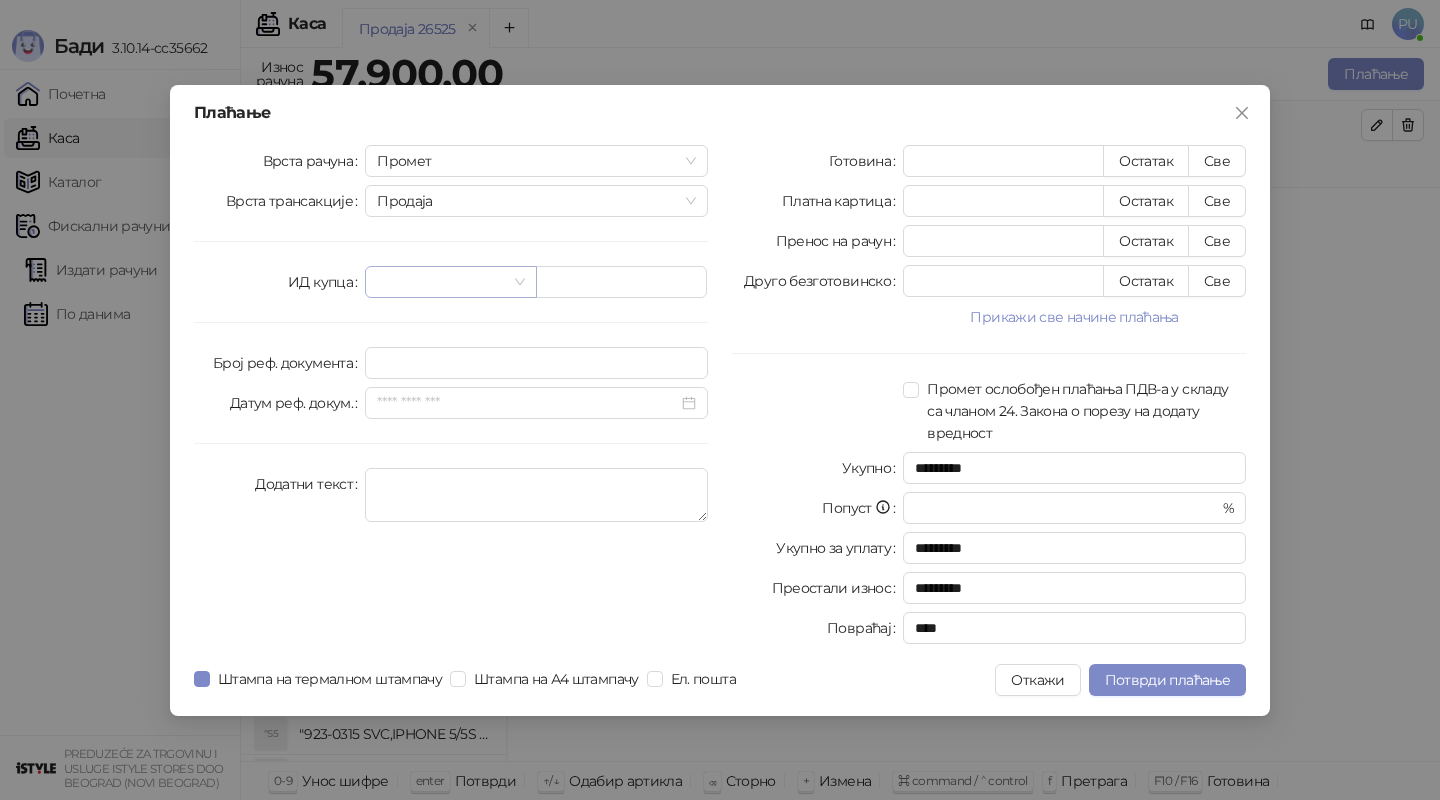 click at bounding box center [450, 282] 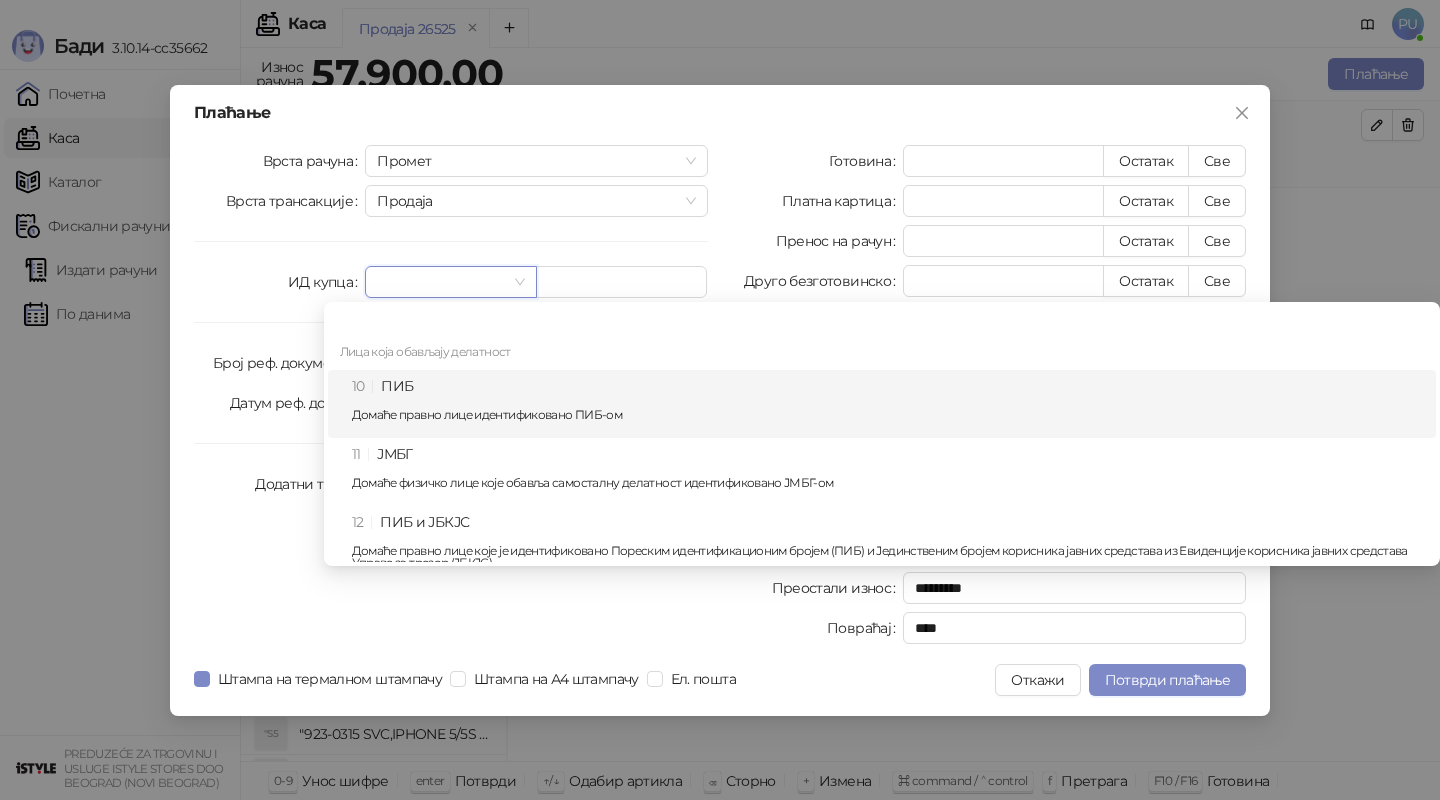 click on "10 ПИБ Домаће правно лице идентификовано ПИБ-ом" at bounding box center (888, 404) 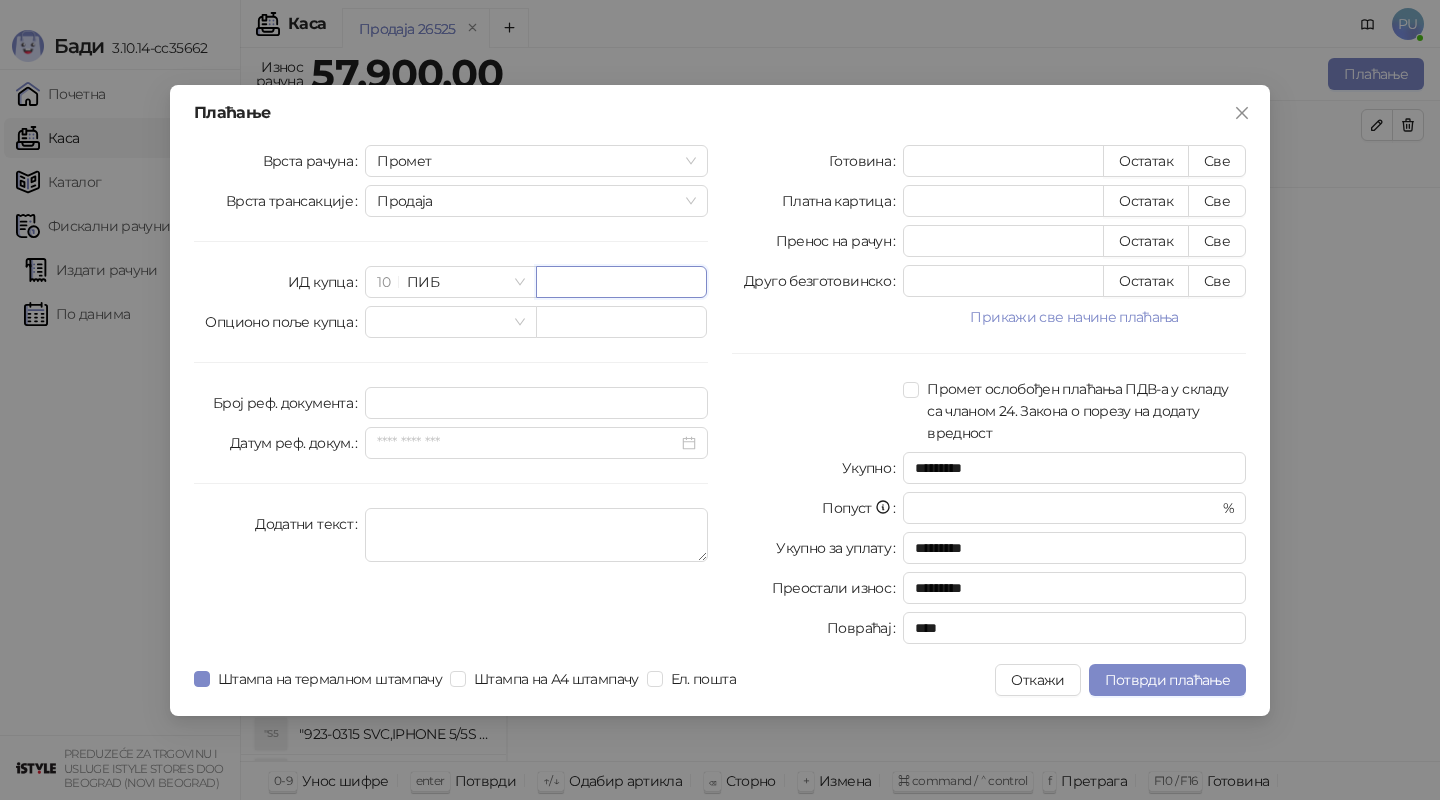 paste on "*********" 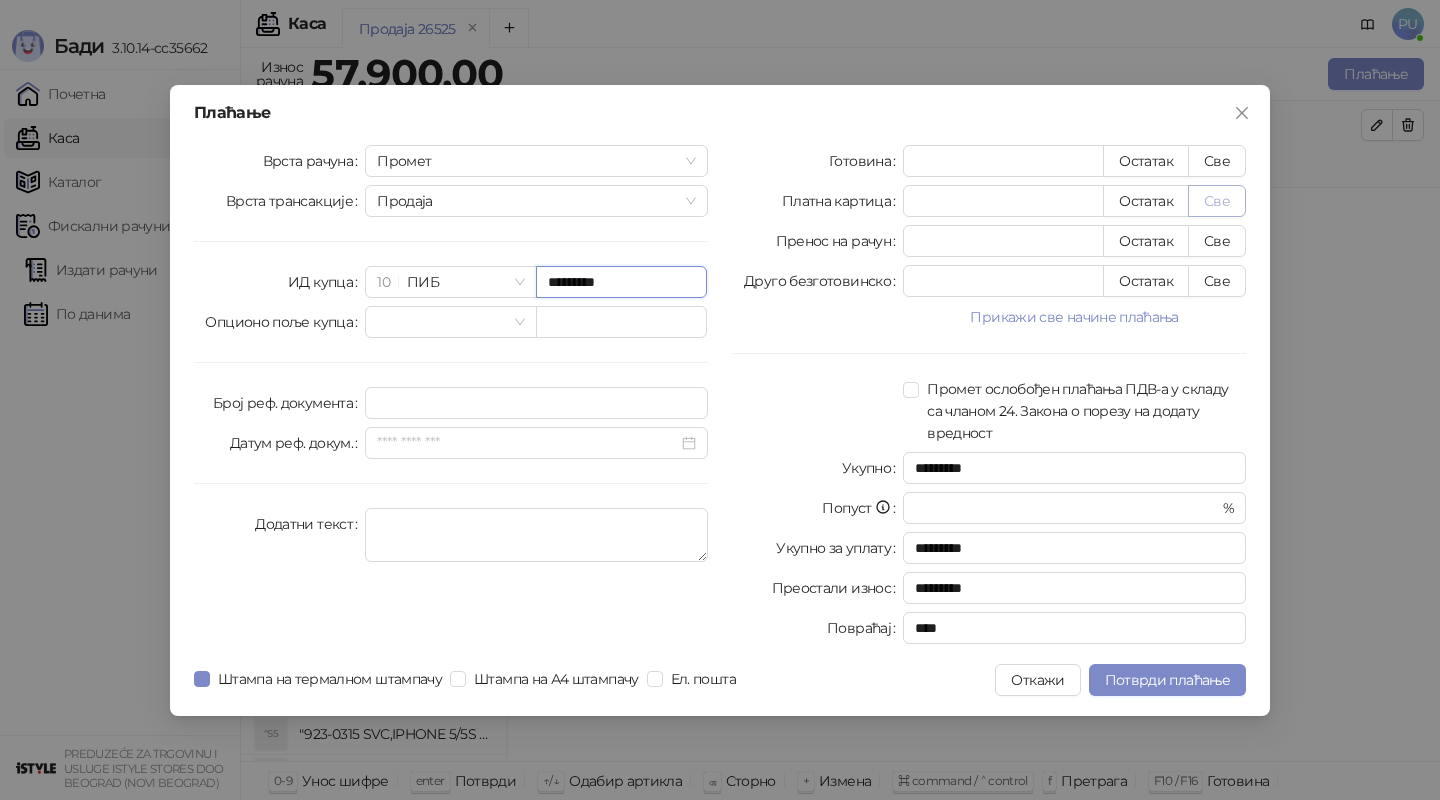 type on "*********" 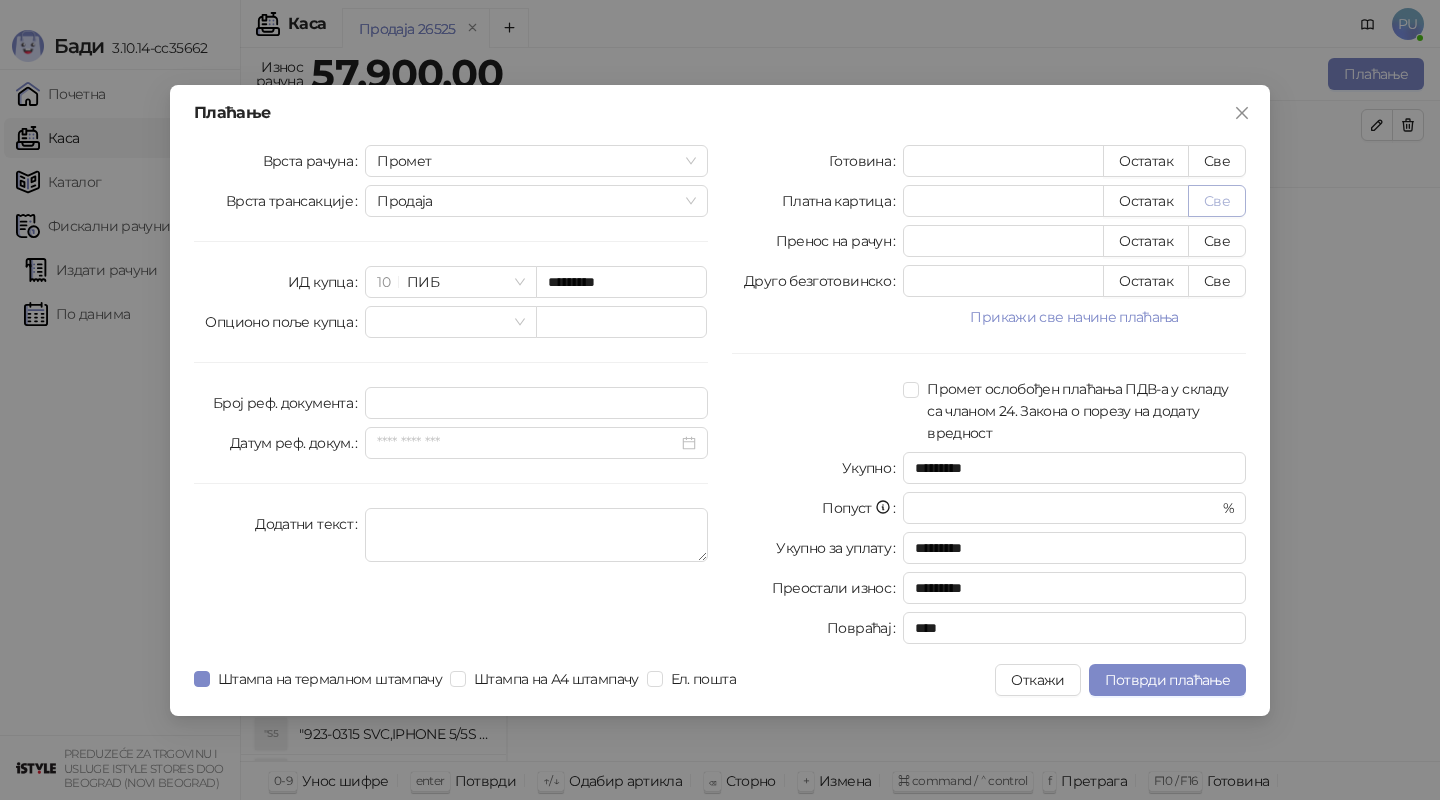 click on "Све" at bounding box center (1217, 201) 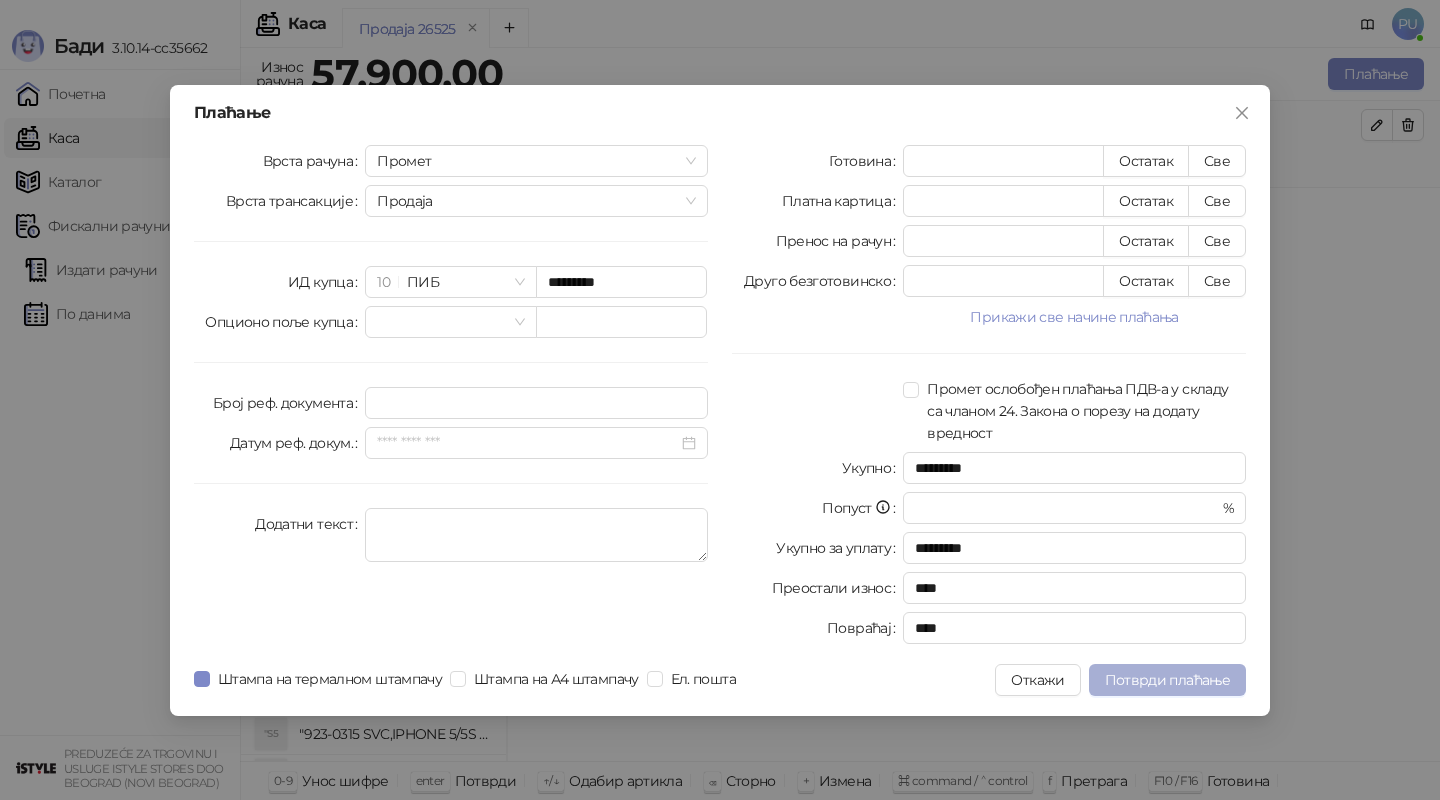 click on "Потврди плаћање" at bounding box center (1167, 680) 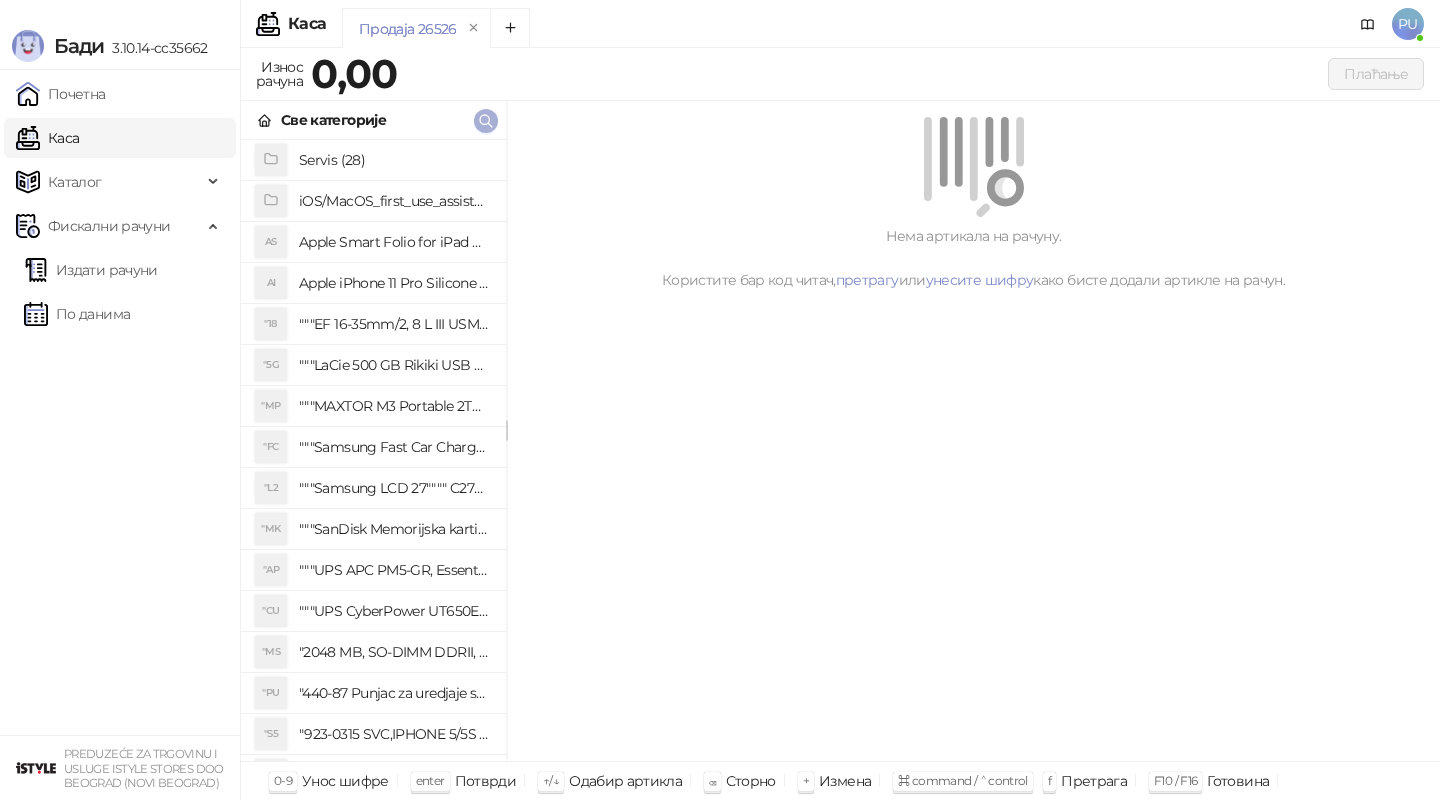 click 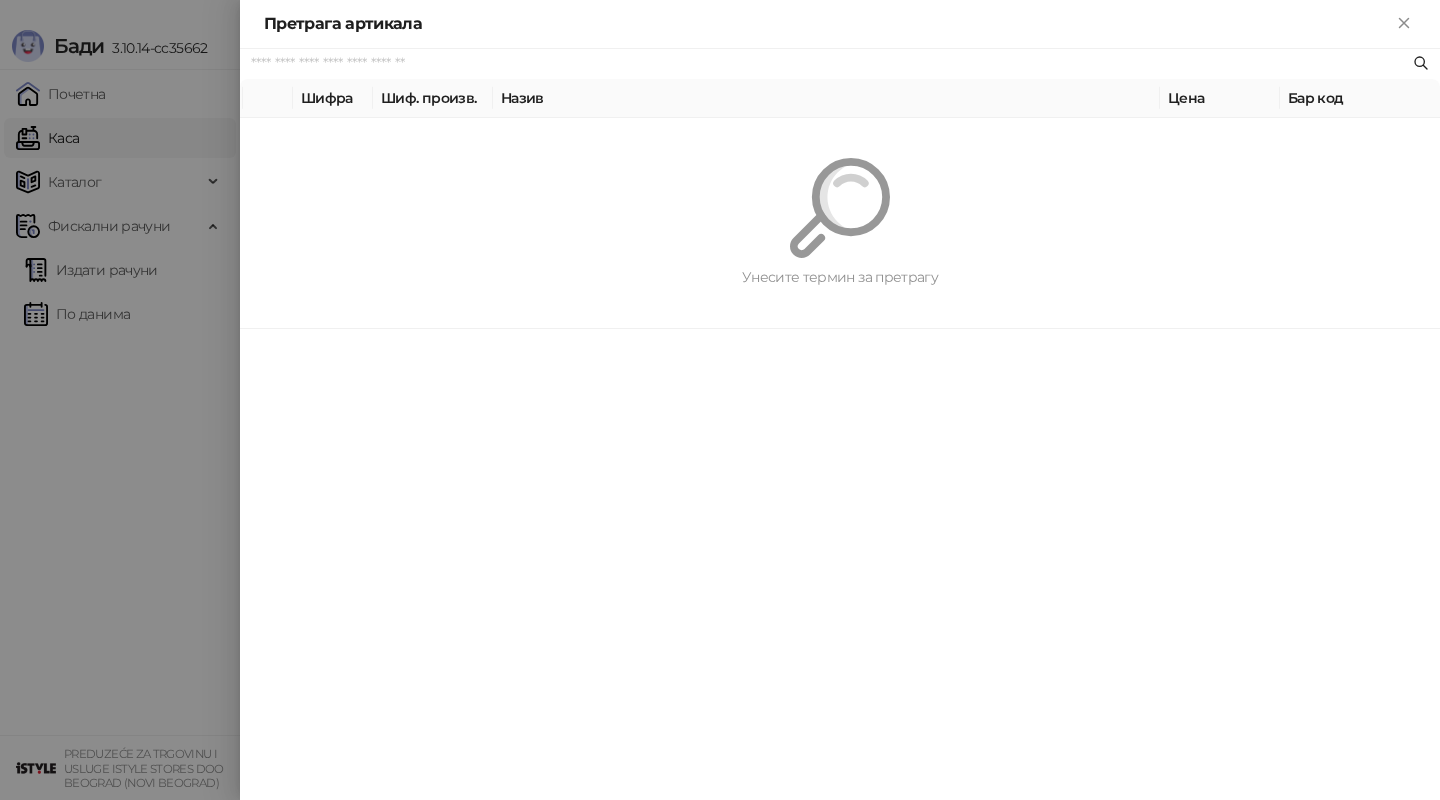 paste on "*********" 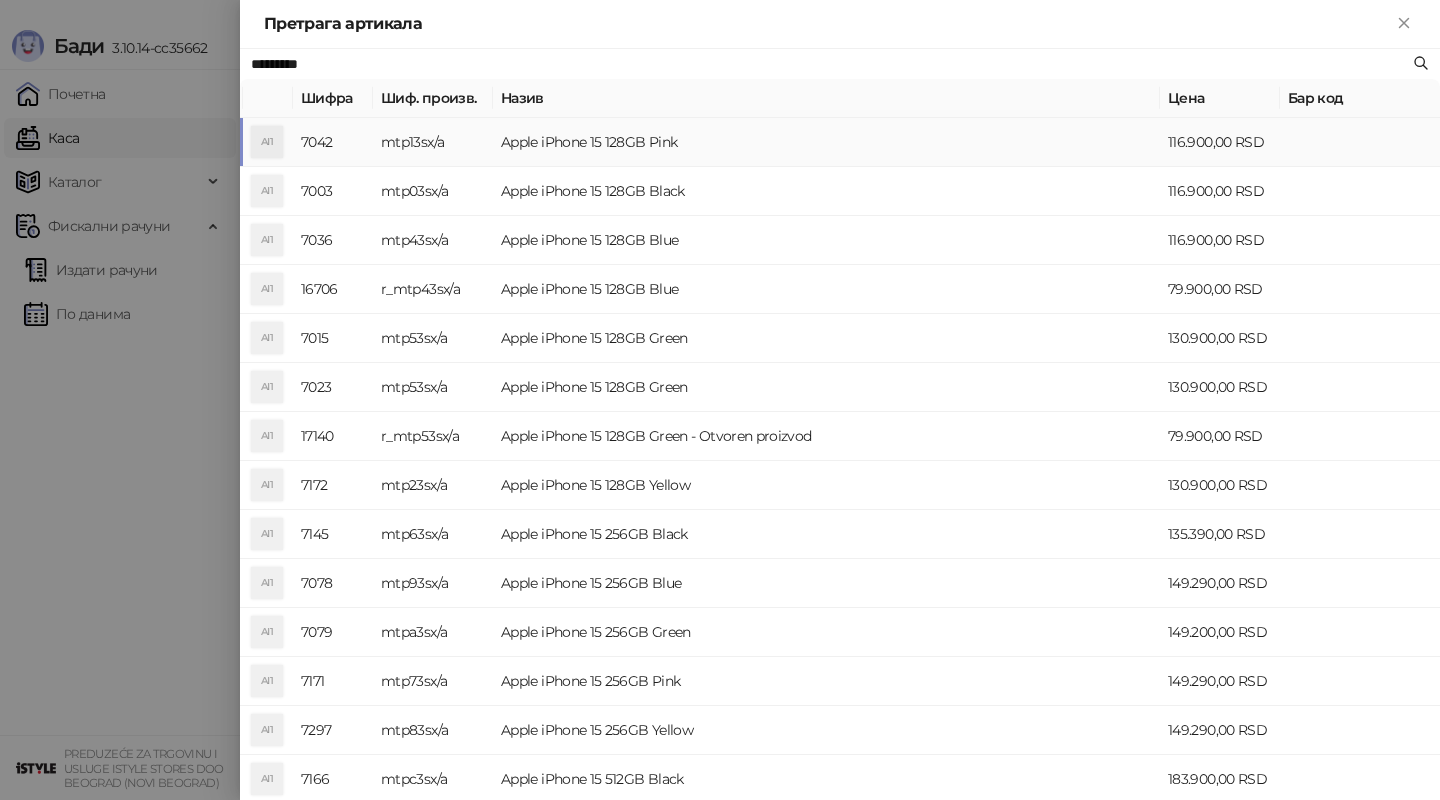 type on "*********" 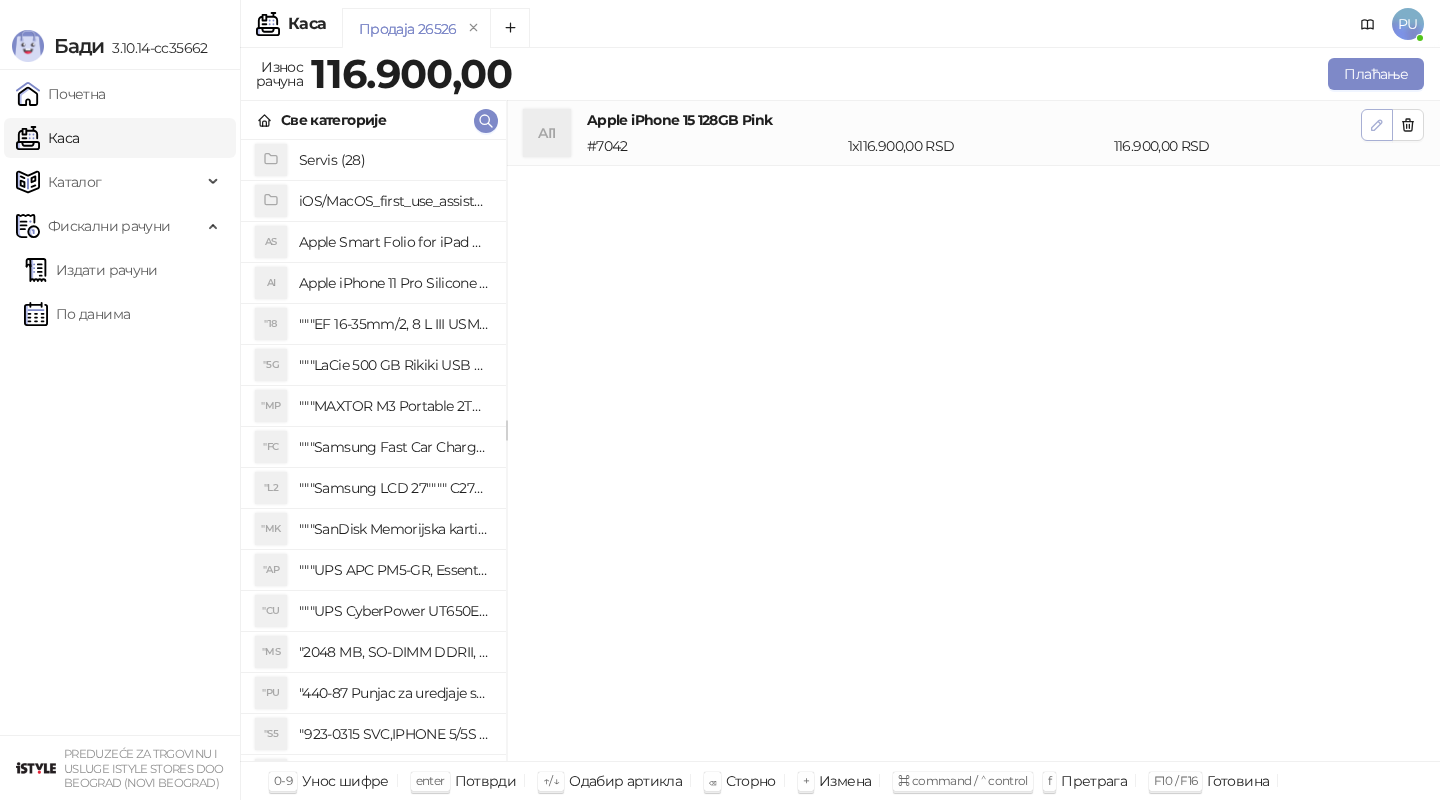 click 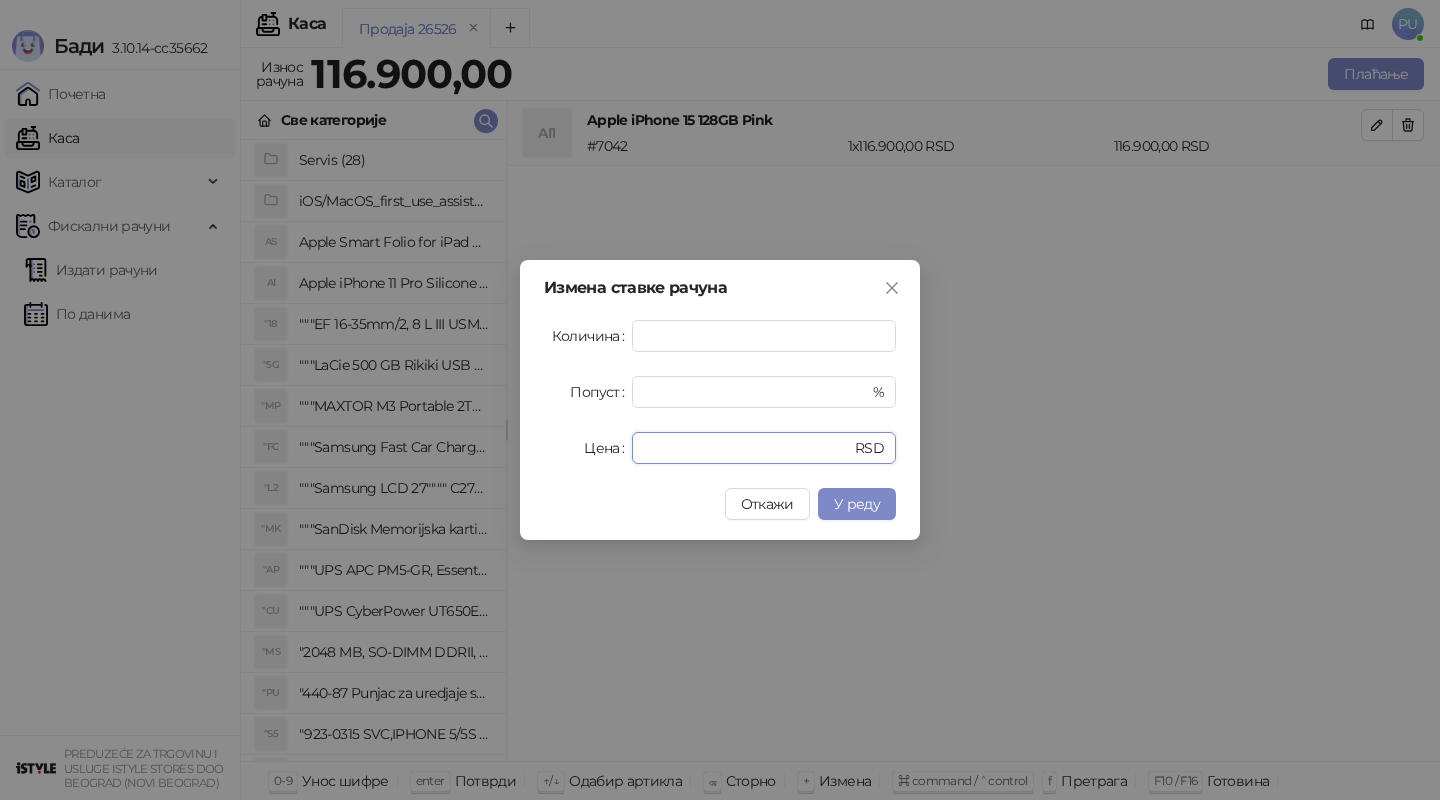 drag, startPoint x: 744, startPoint y: 448, endPoint x: 597, endPoint y: 446, distance: 147.01361 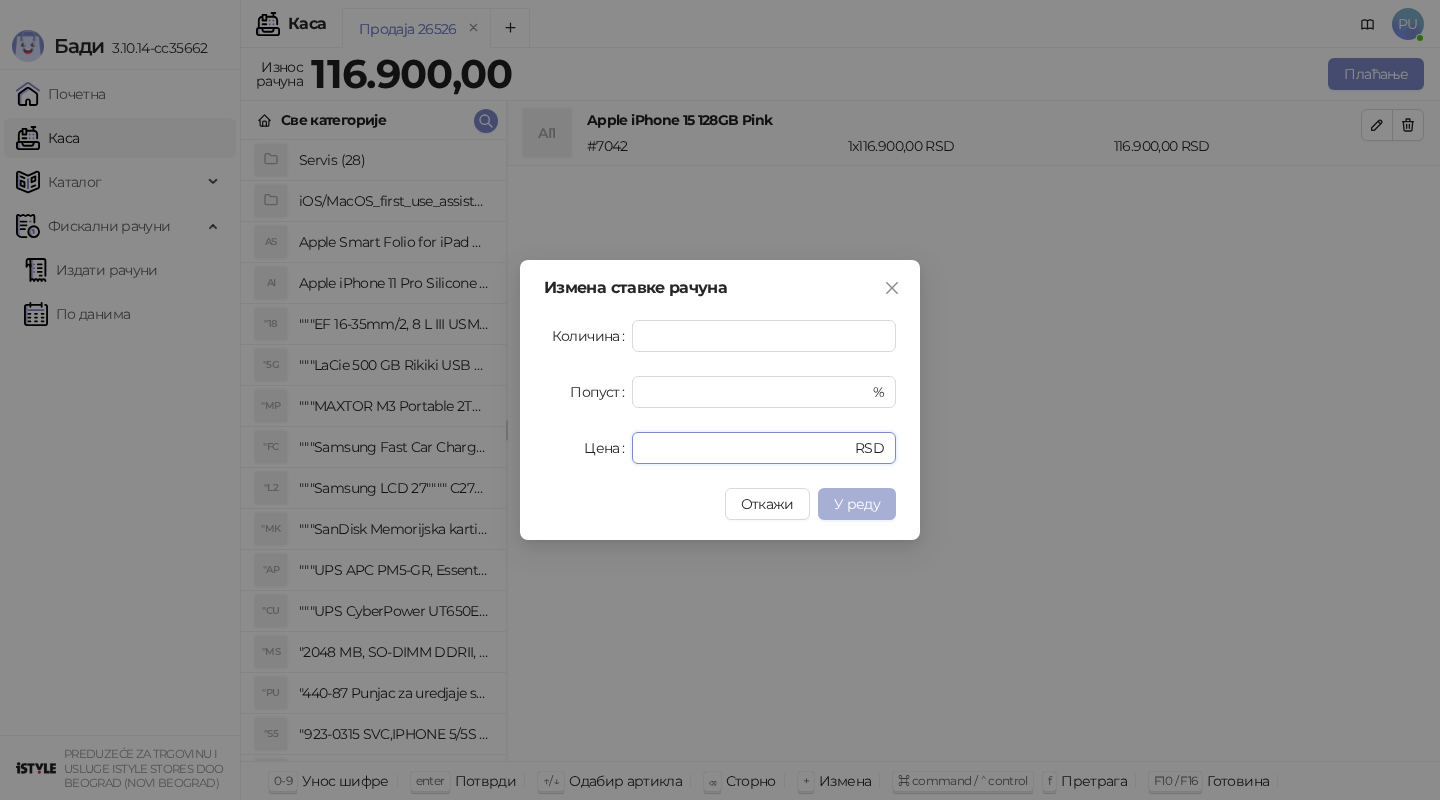 type on "*****" 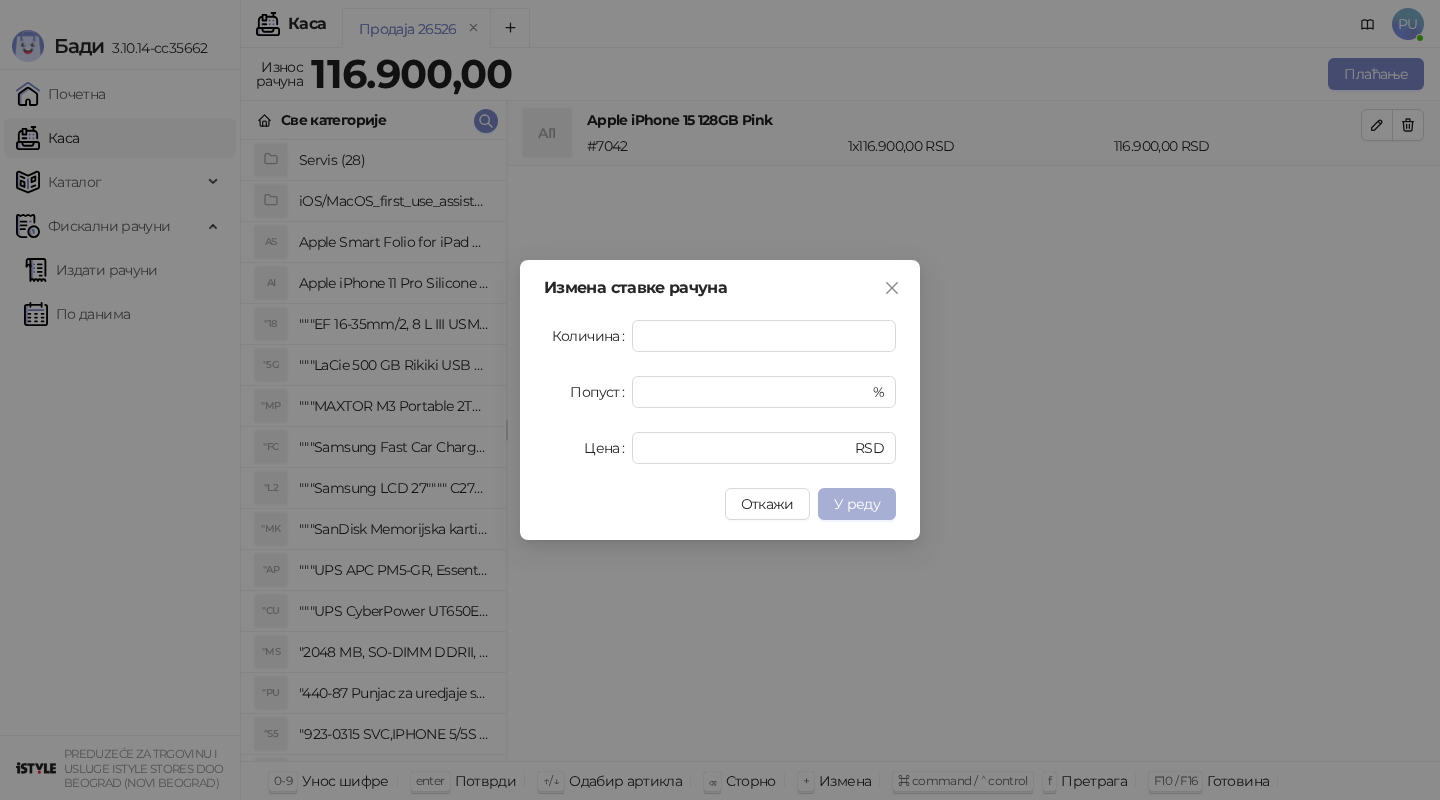 click on "У реду" at bounding box center (857, 504) 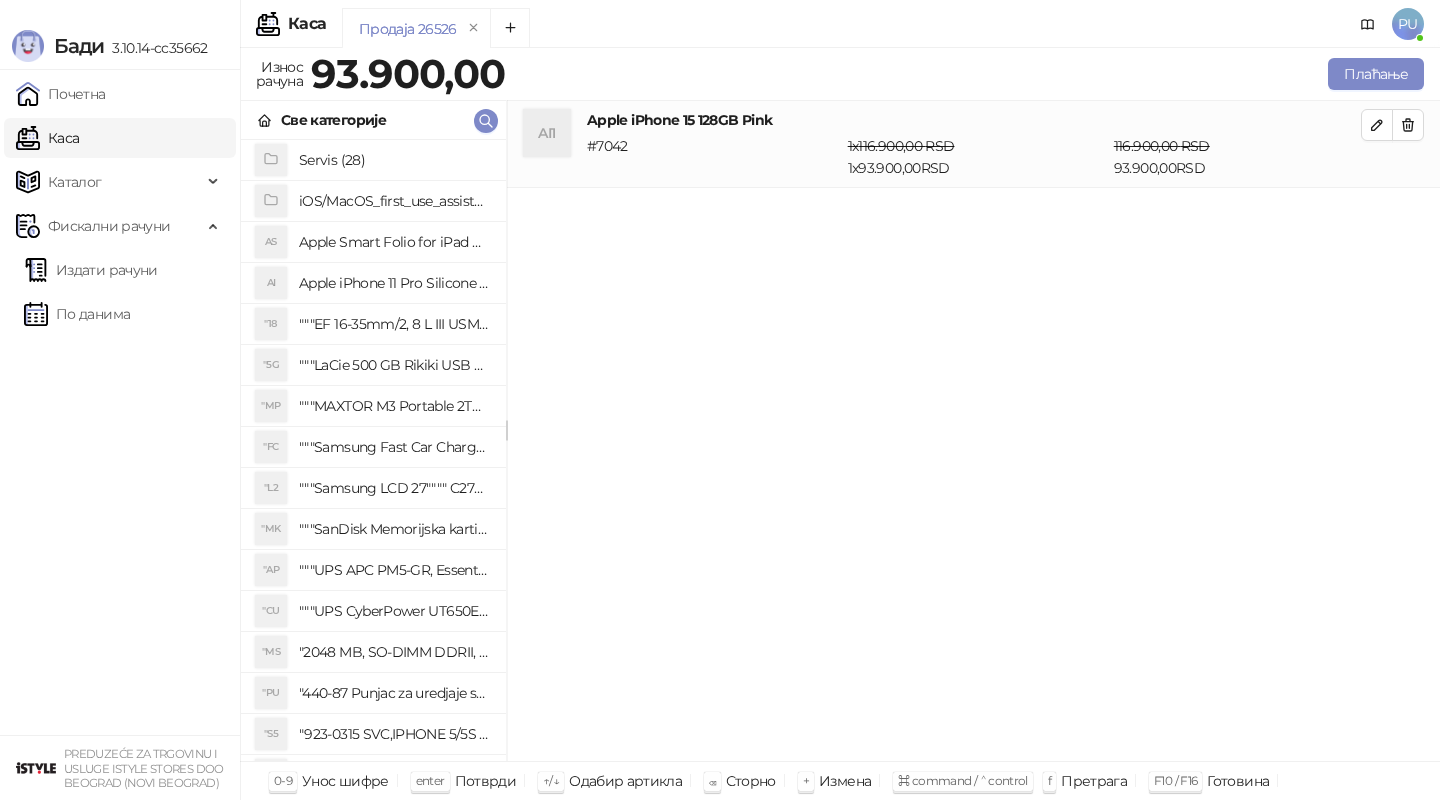 click on "Плаћање" at bounding box center [968, 74] 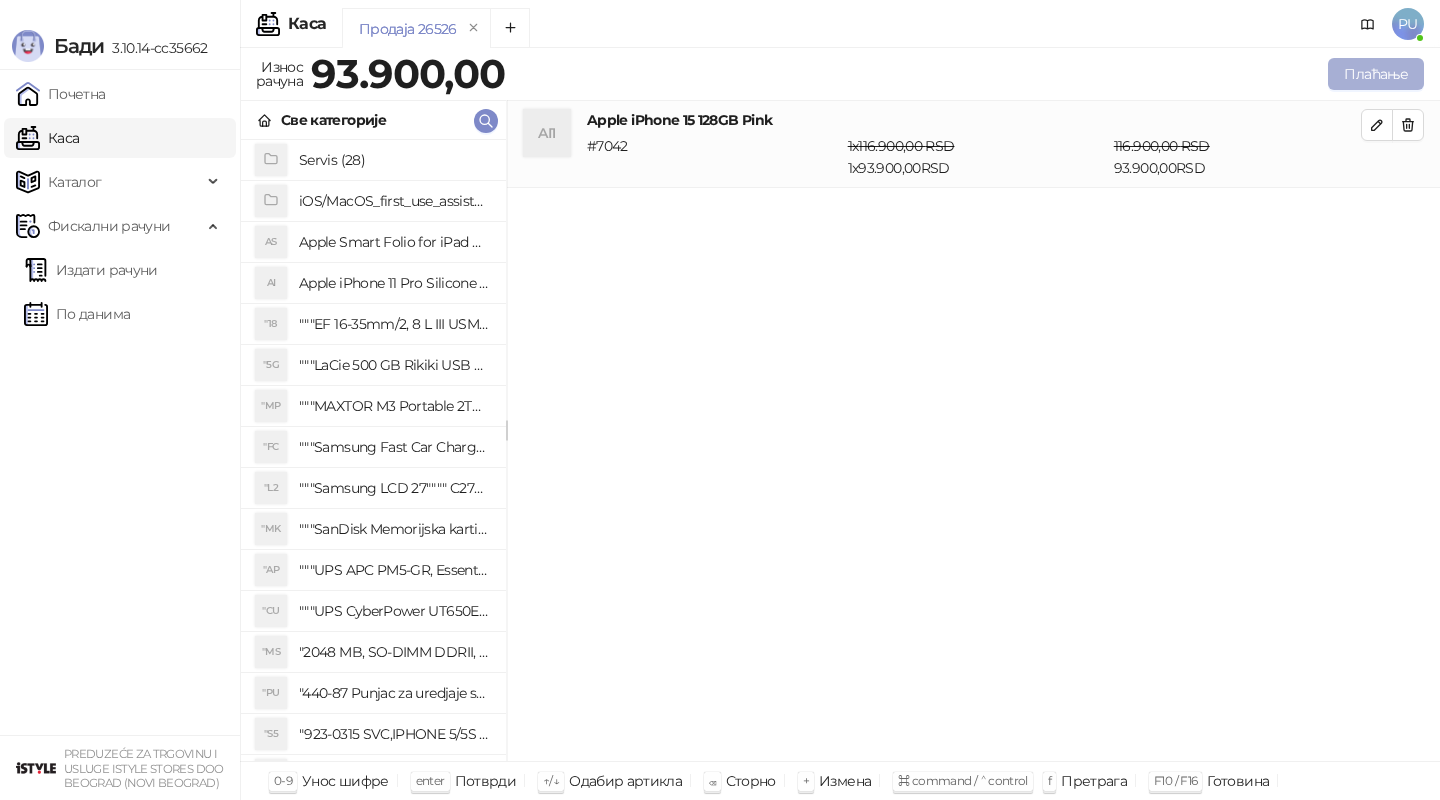 click on "Плаћање" at bounding box center (1376, 74) 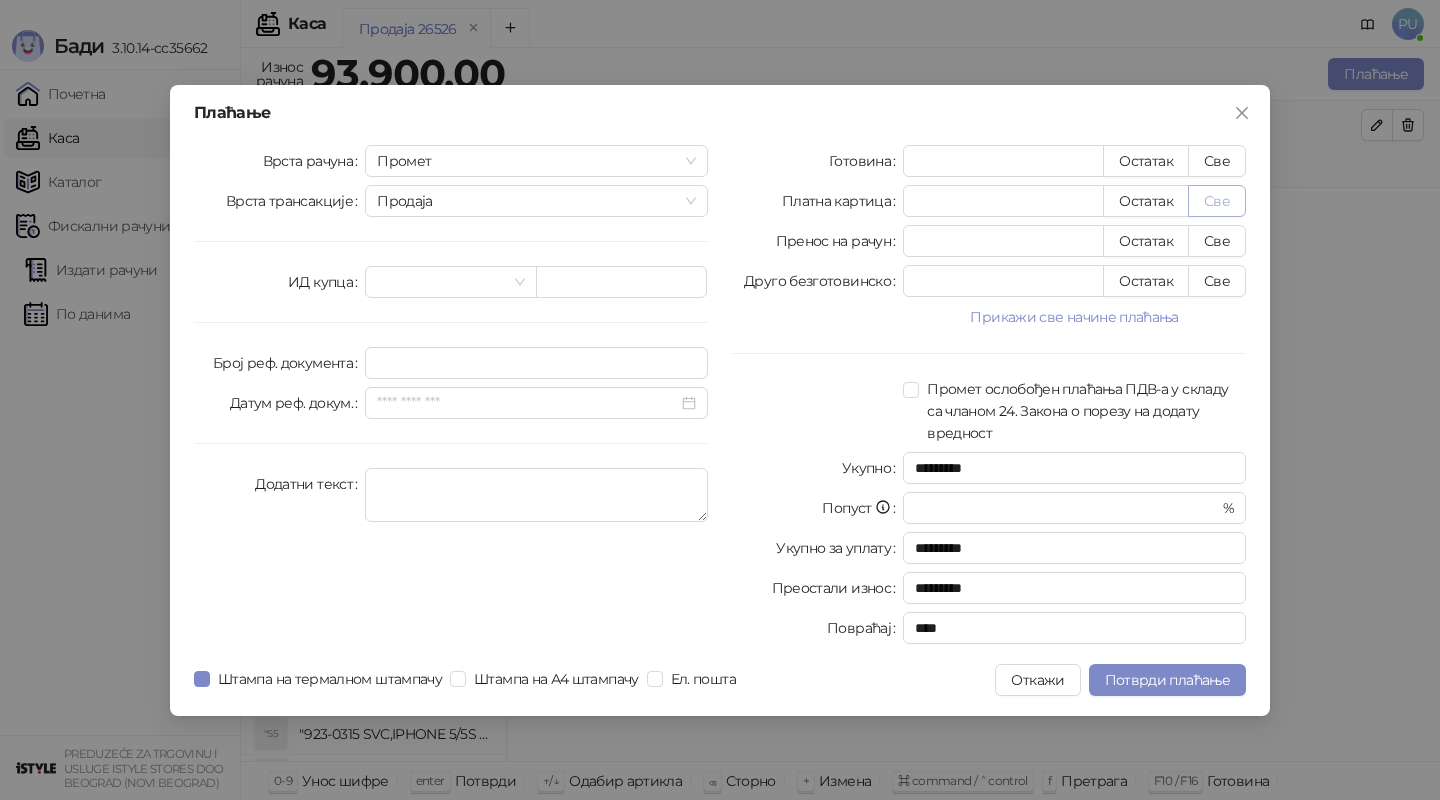 click on "Све" at bounding box center (1217, 201) 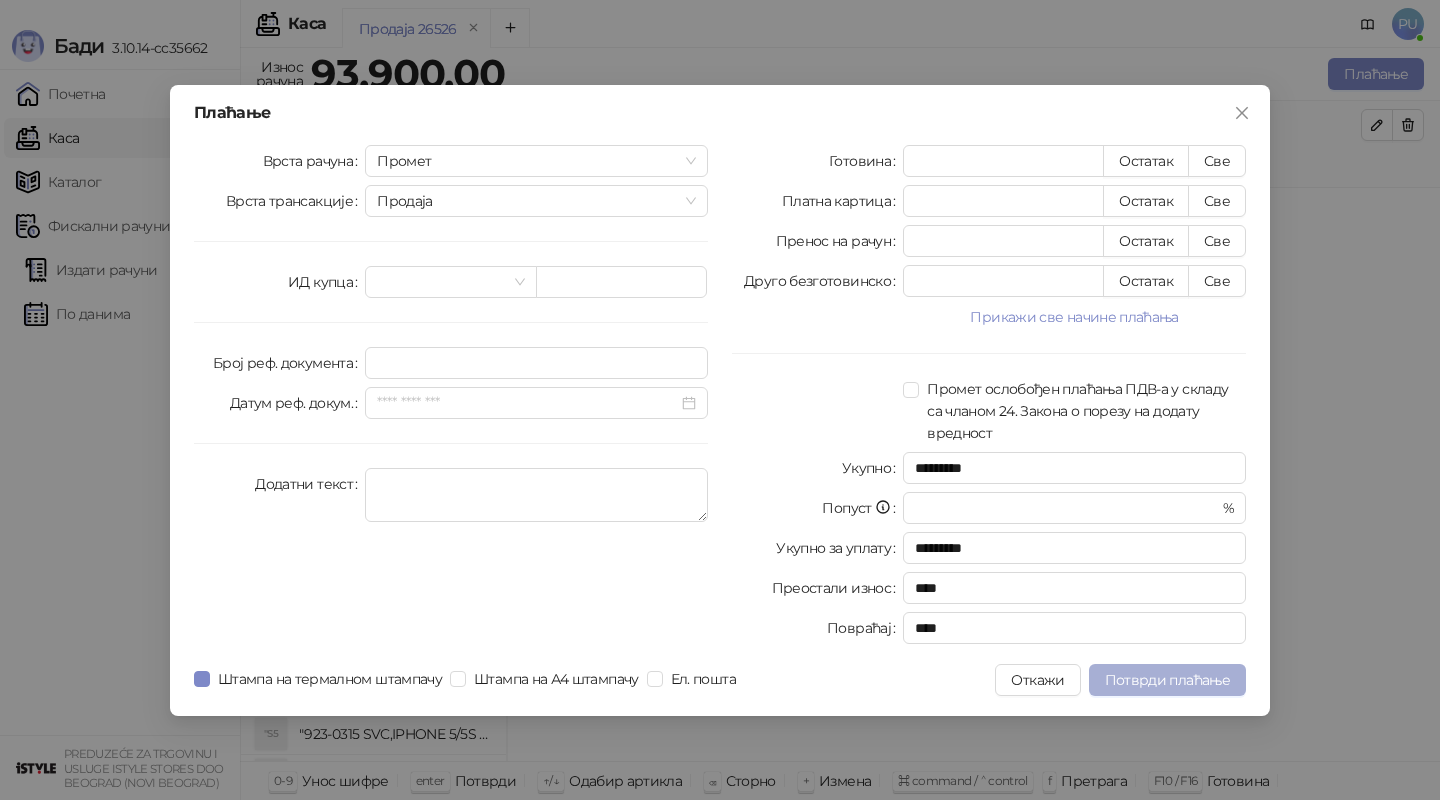 click on "Потврди плаћање" at bounding box center [1167, 680] 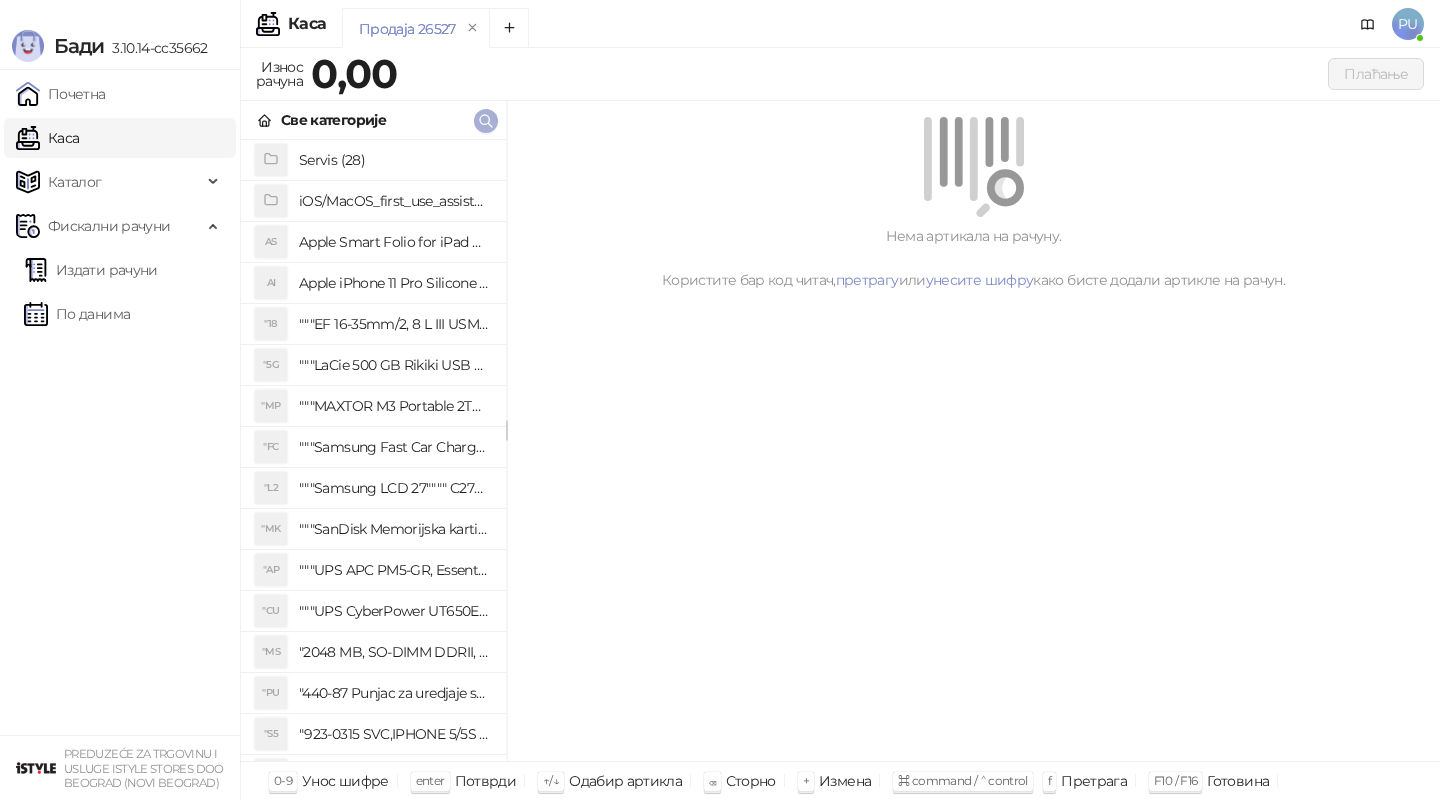 click 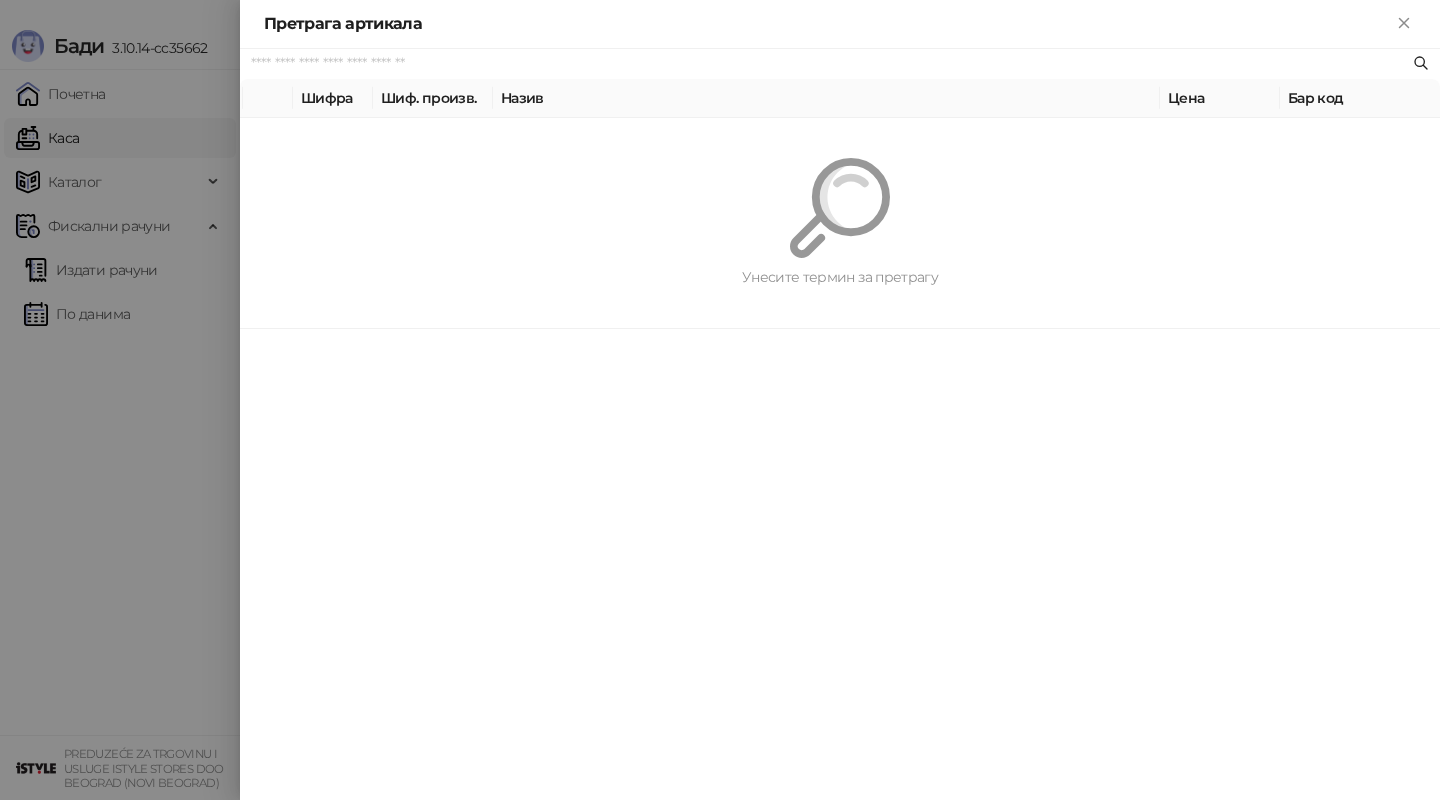 paste on "*********" 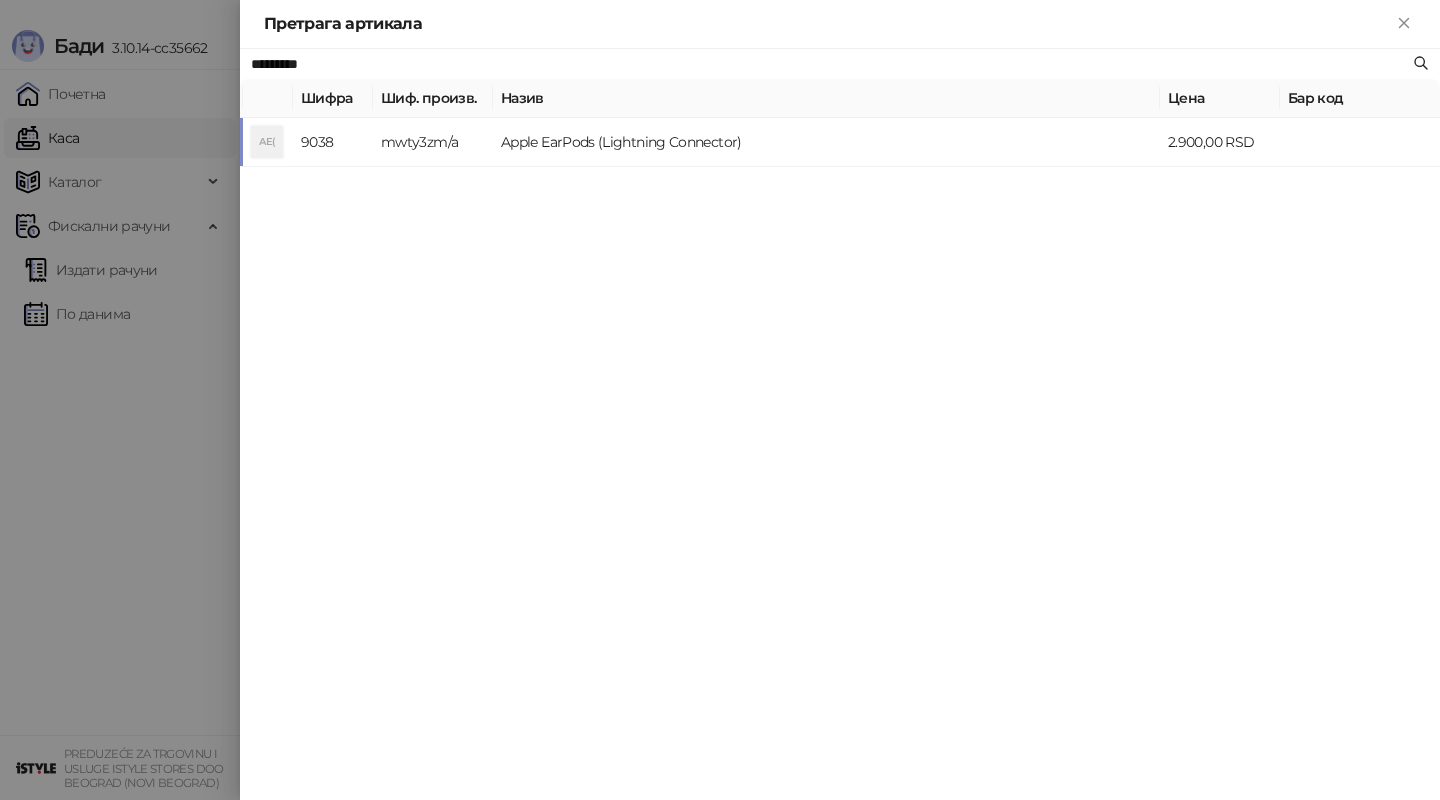 type on "*********" 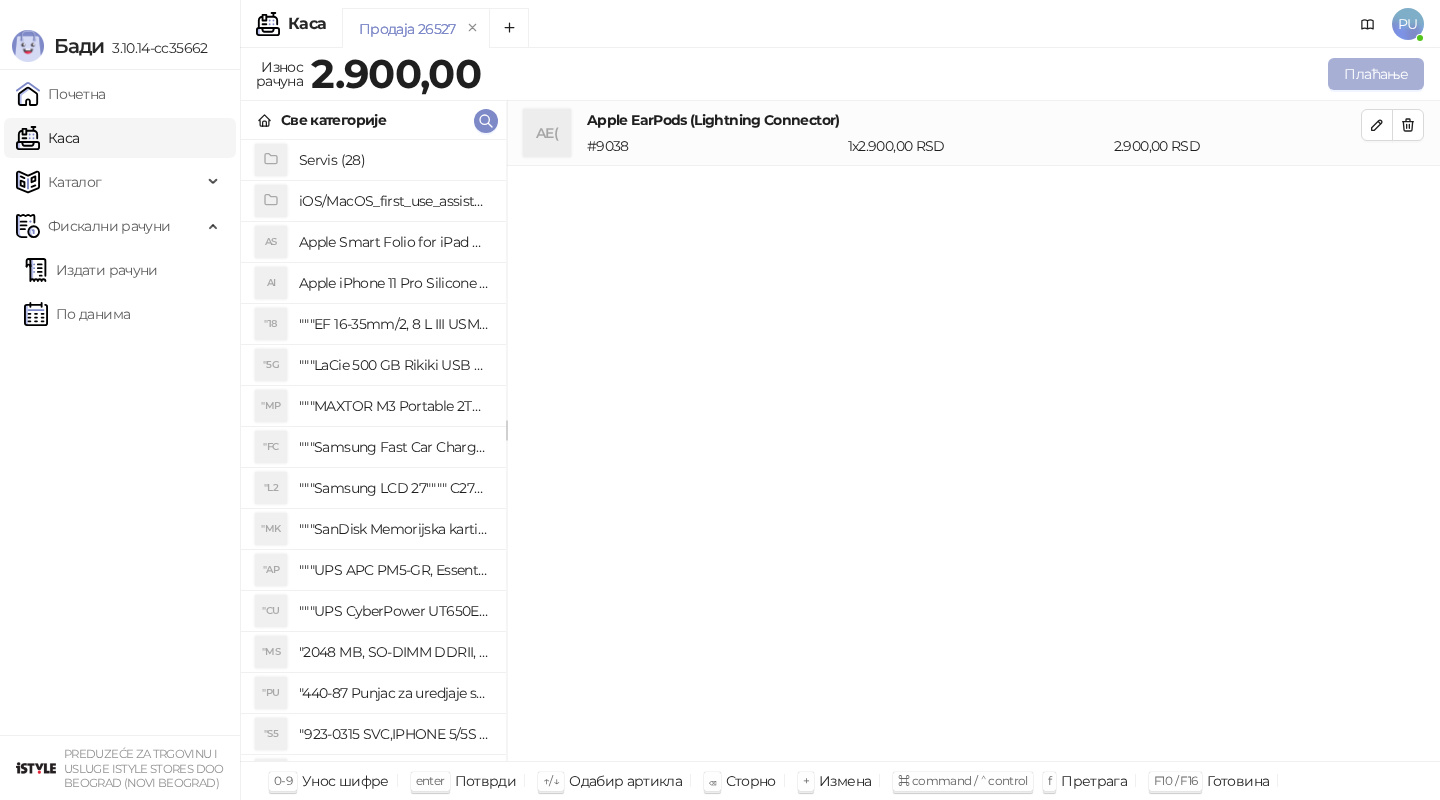 click on "Плаћање" at bounding box center (1376, 74) 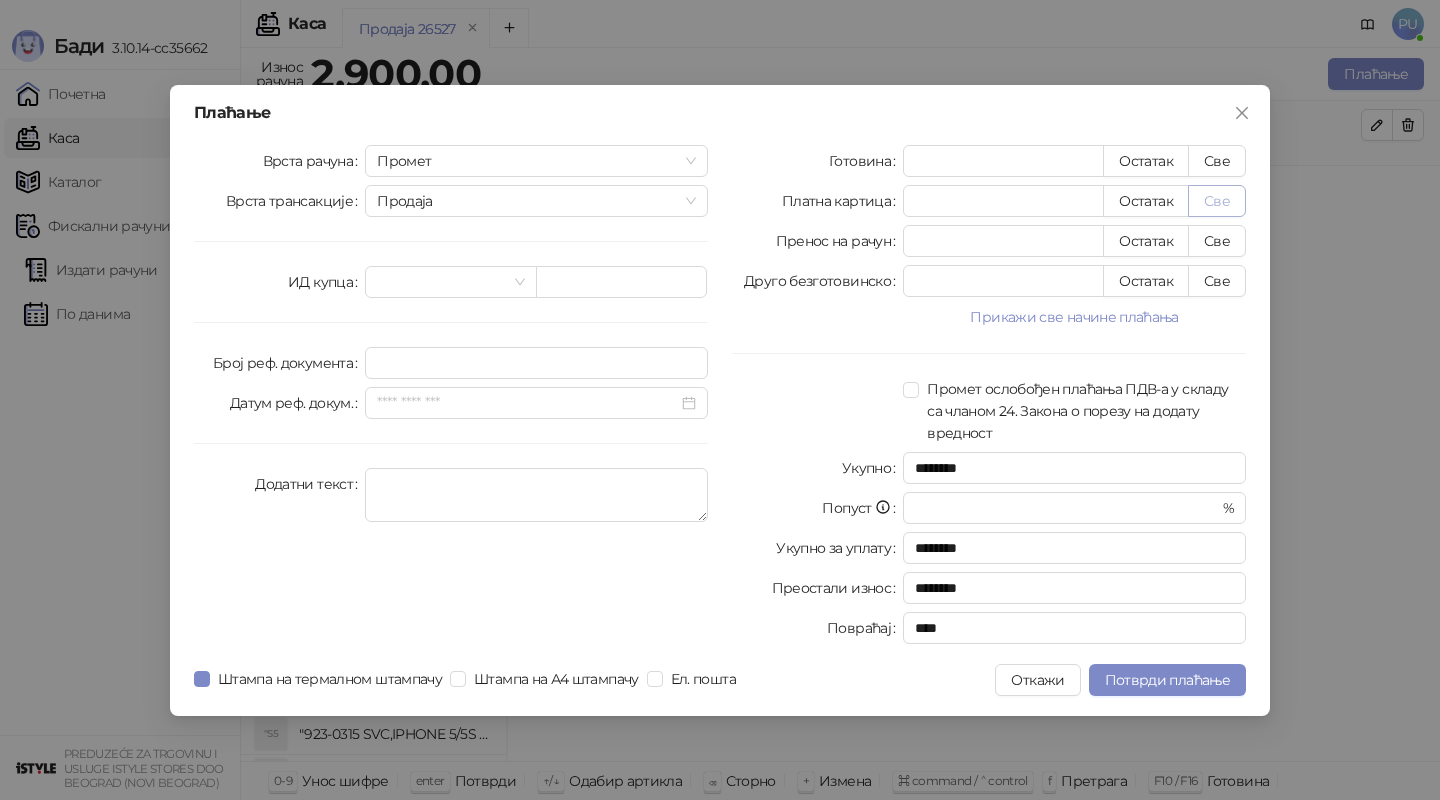click on "Све" at bounding box center (1217, 201) 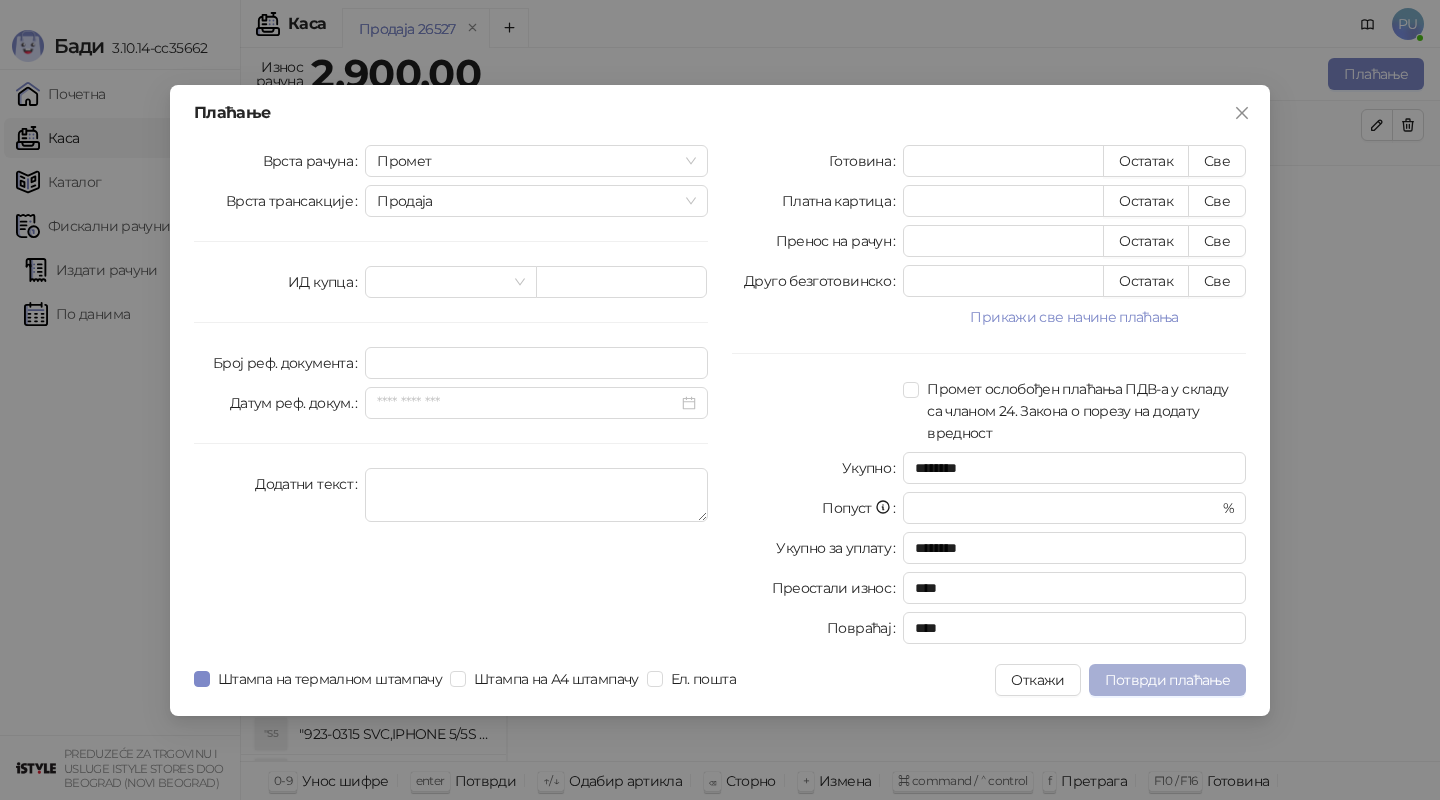 click on "Потврди плаћање" at bounding box center [1167, 680] 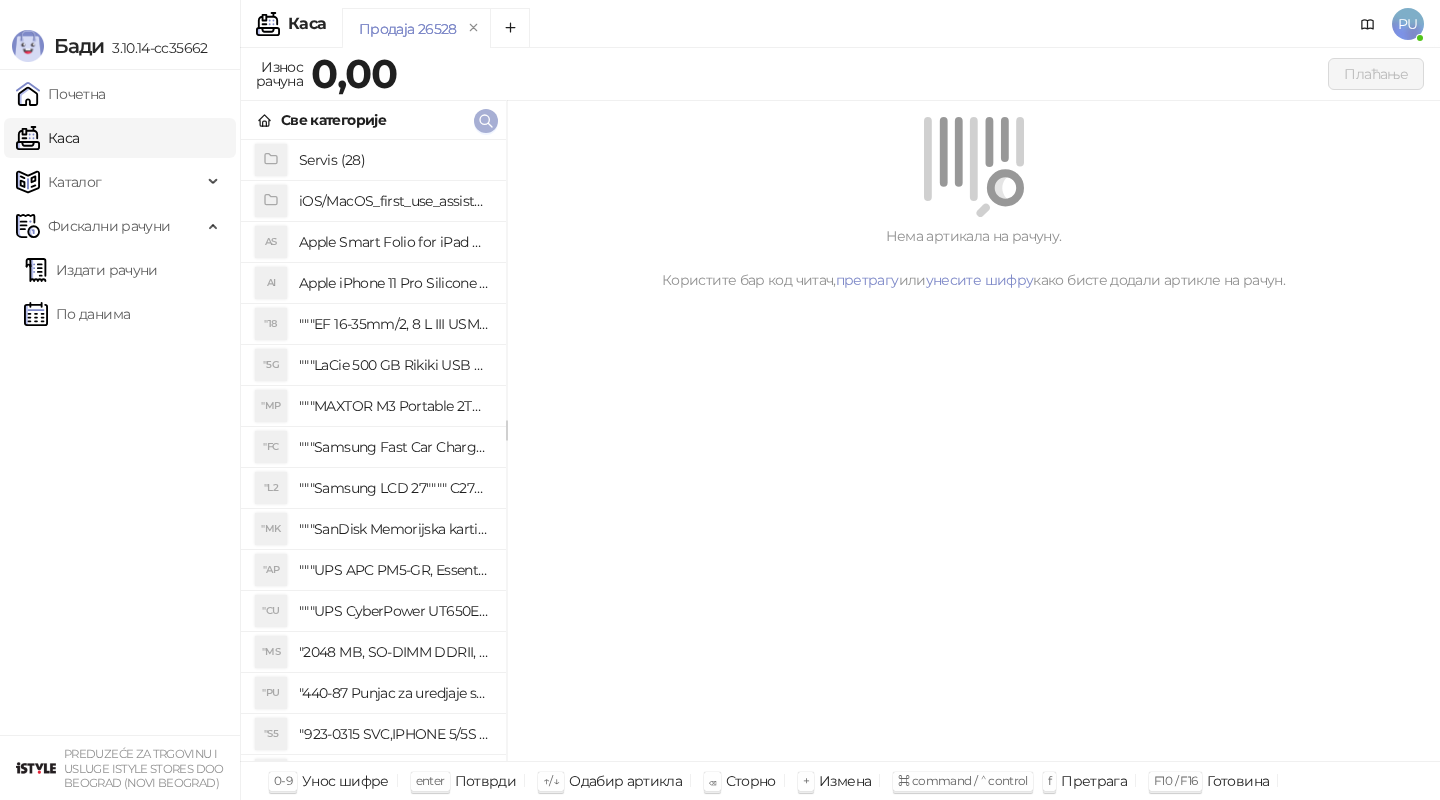 click 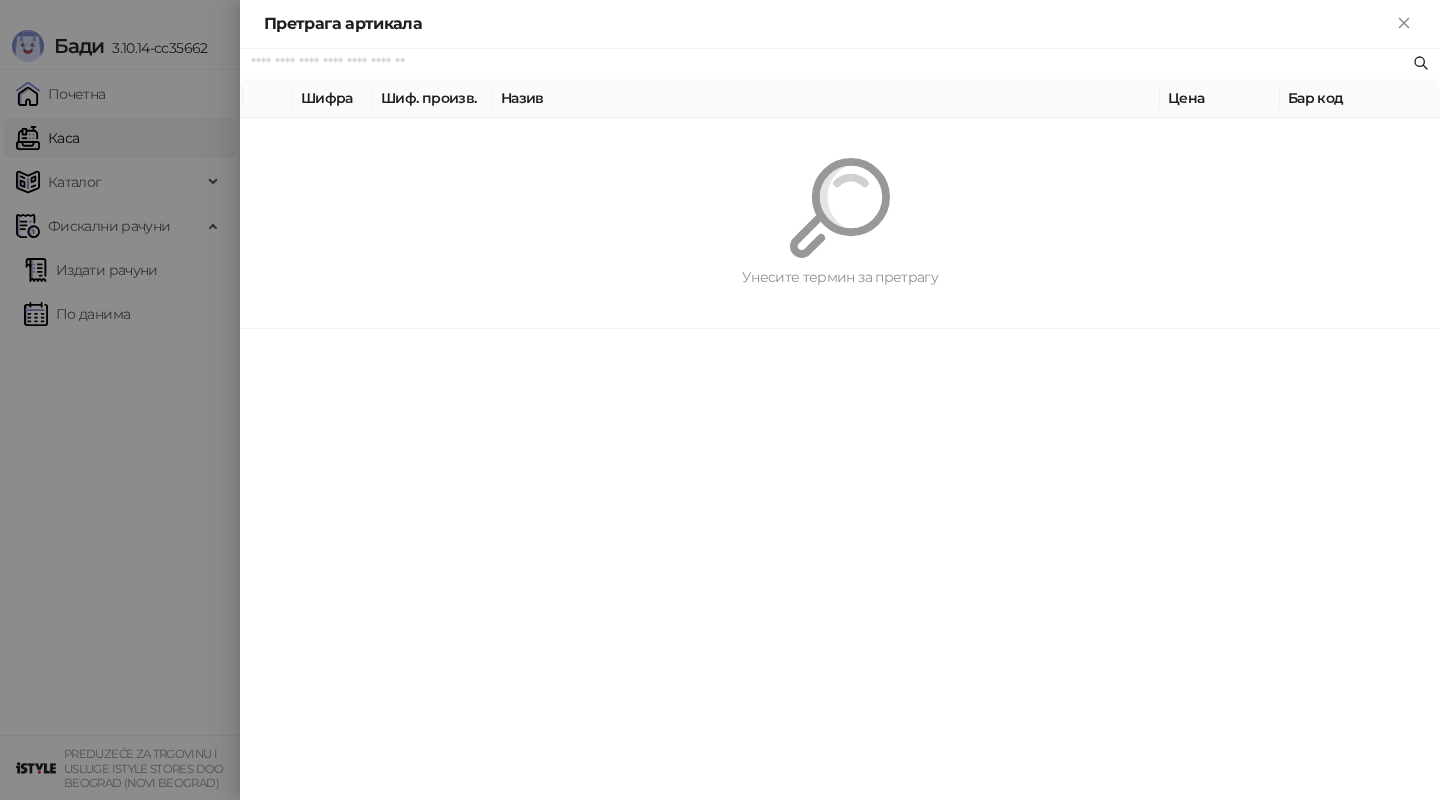 paste on "*********" 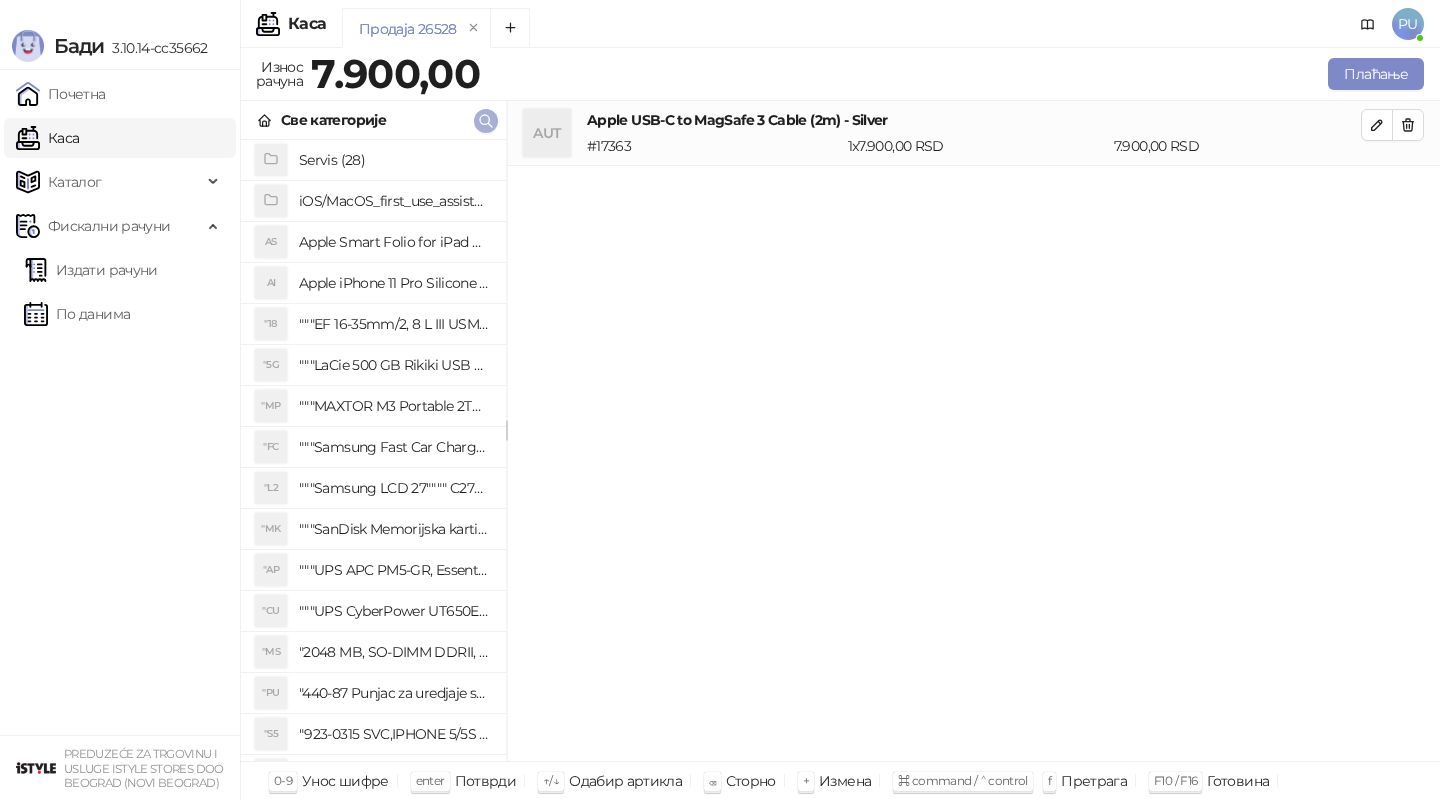click 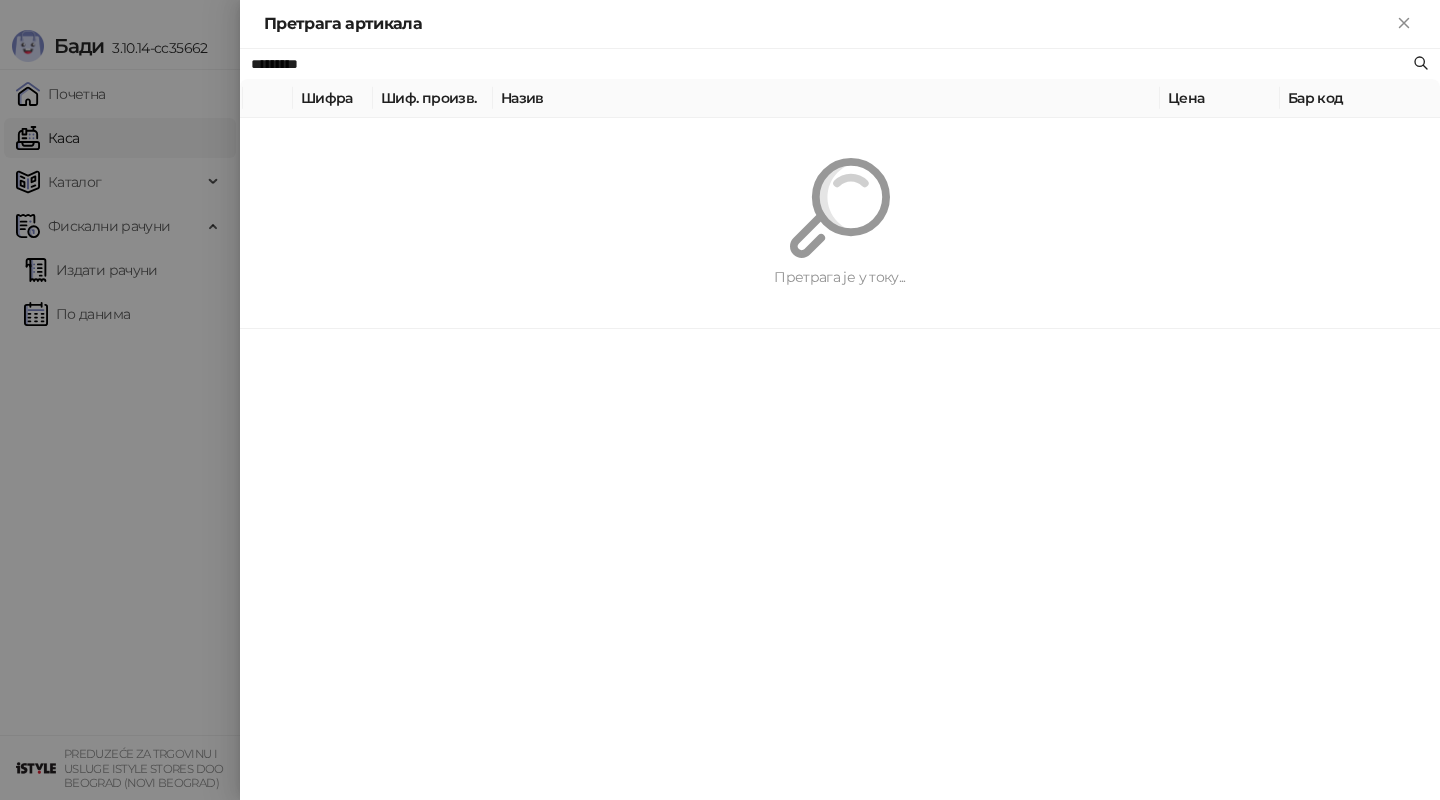 paste 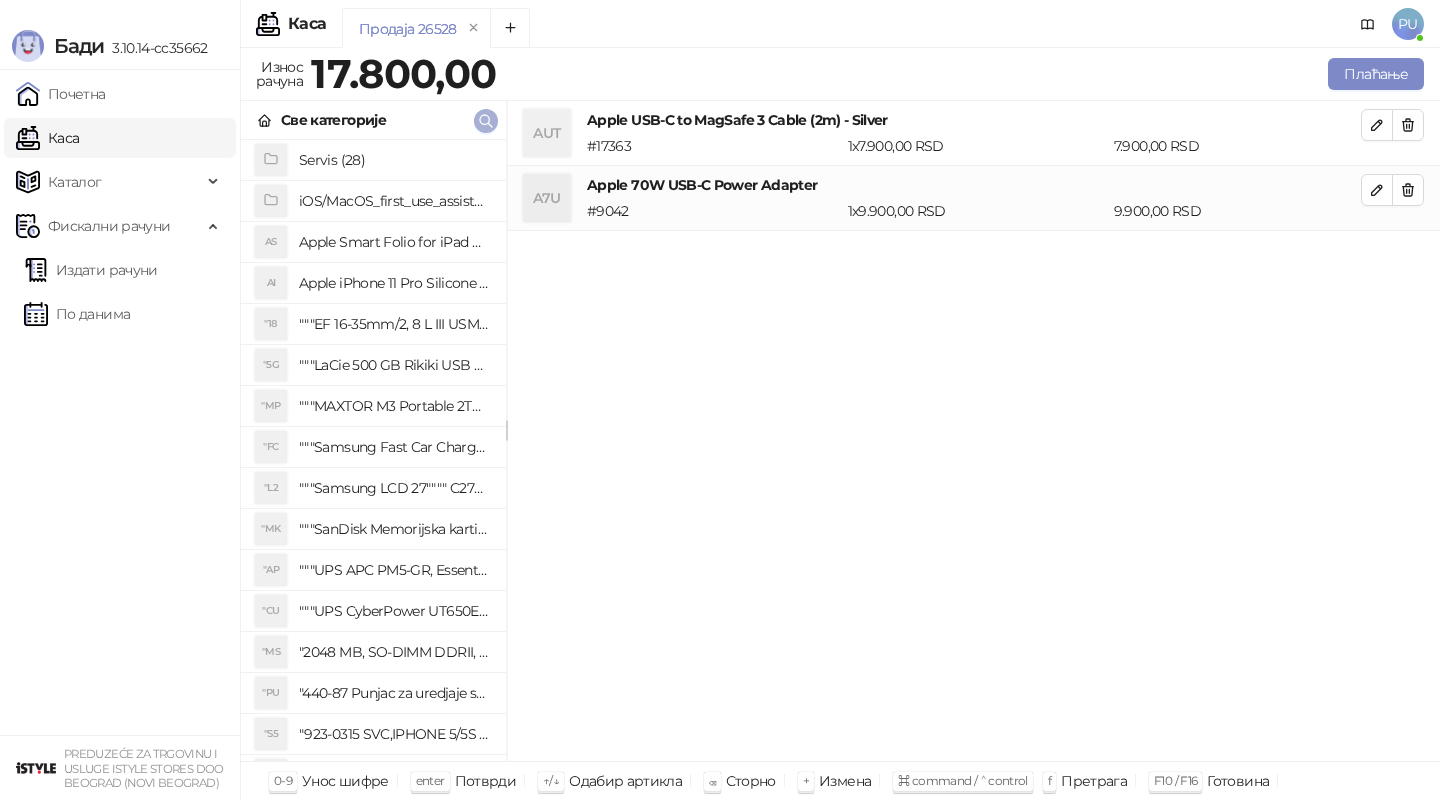 click 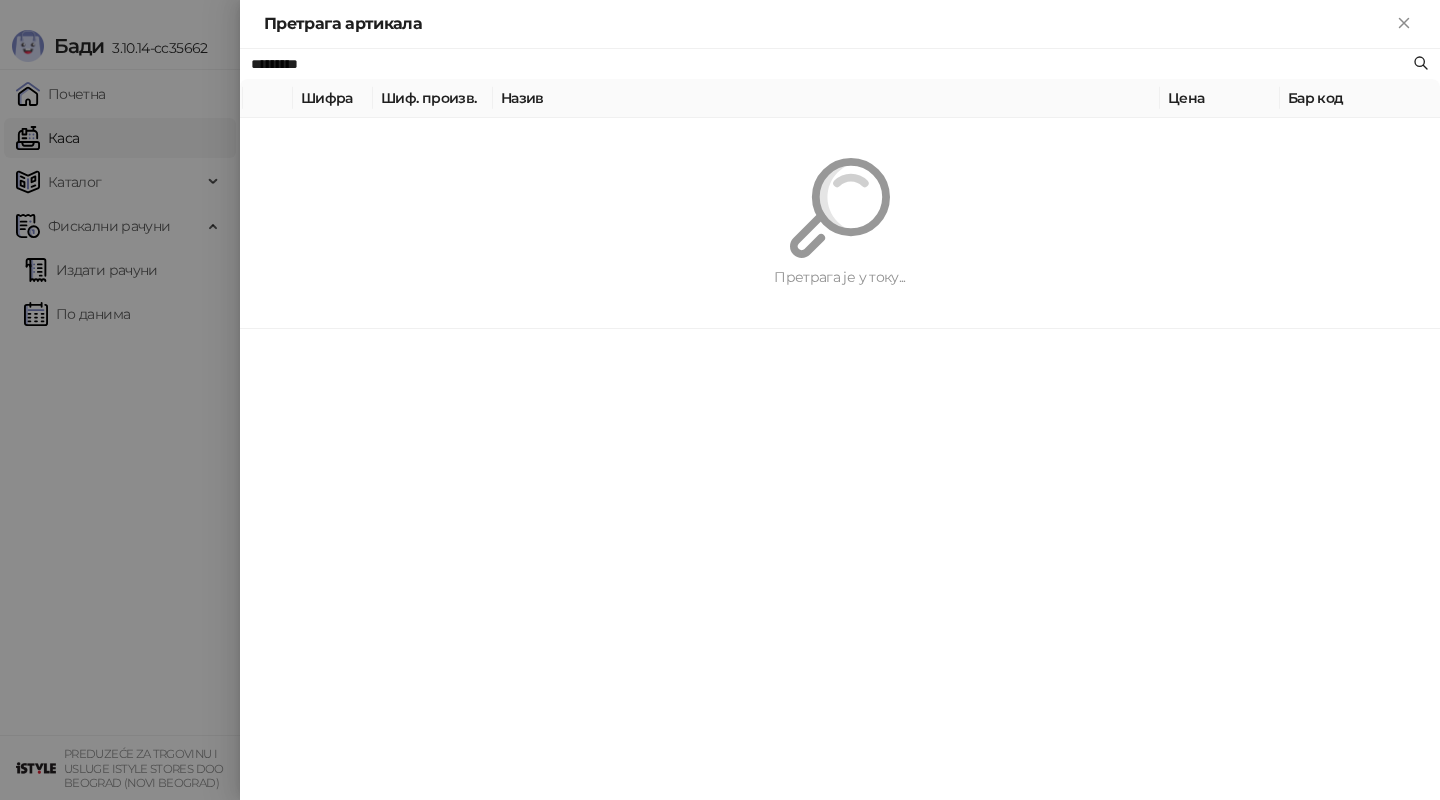 paste on "**********" 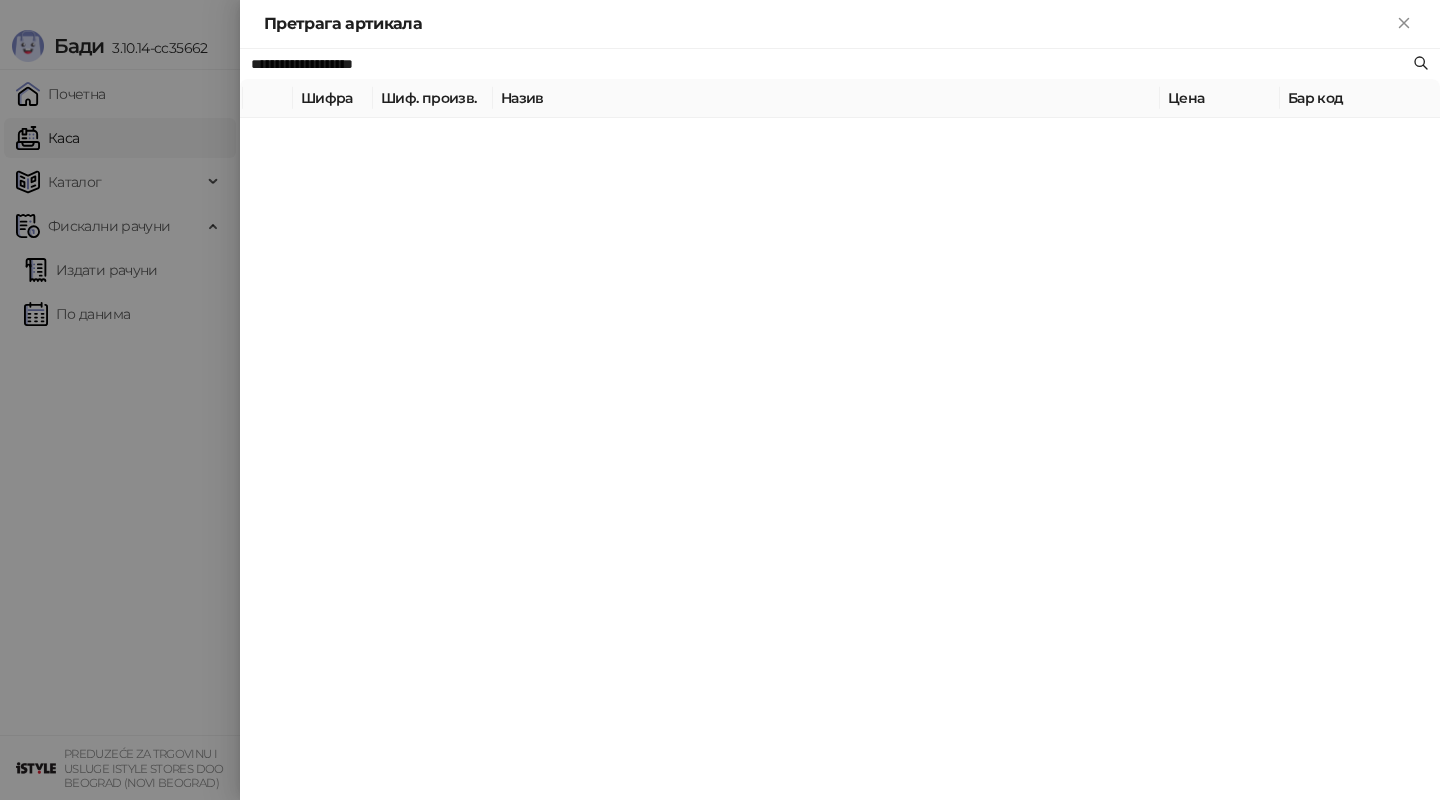 type on "**********" 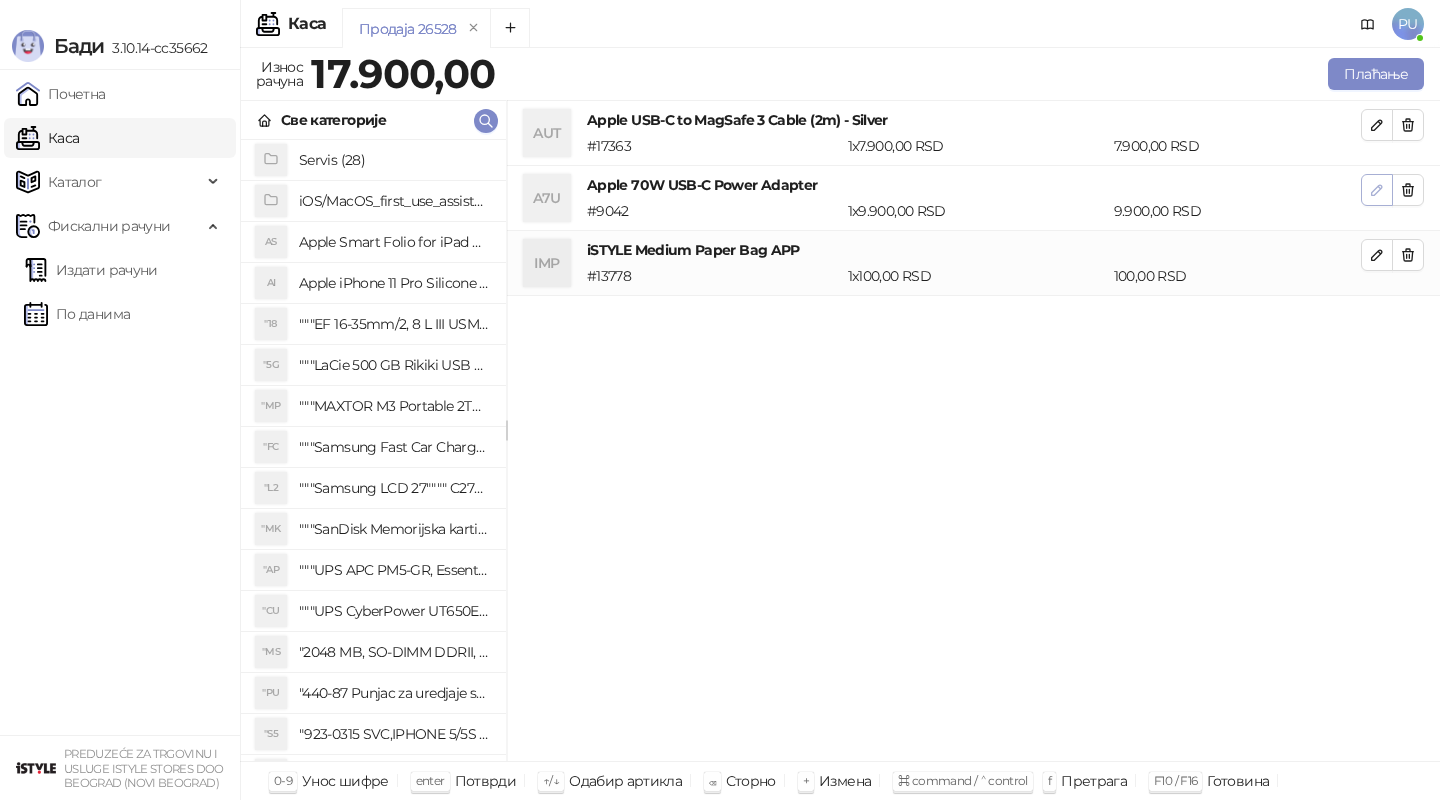 click 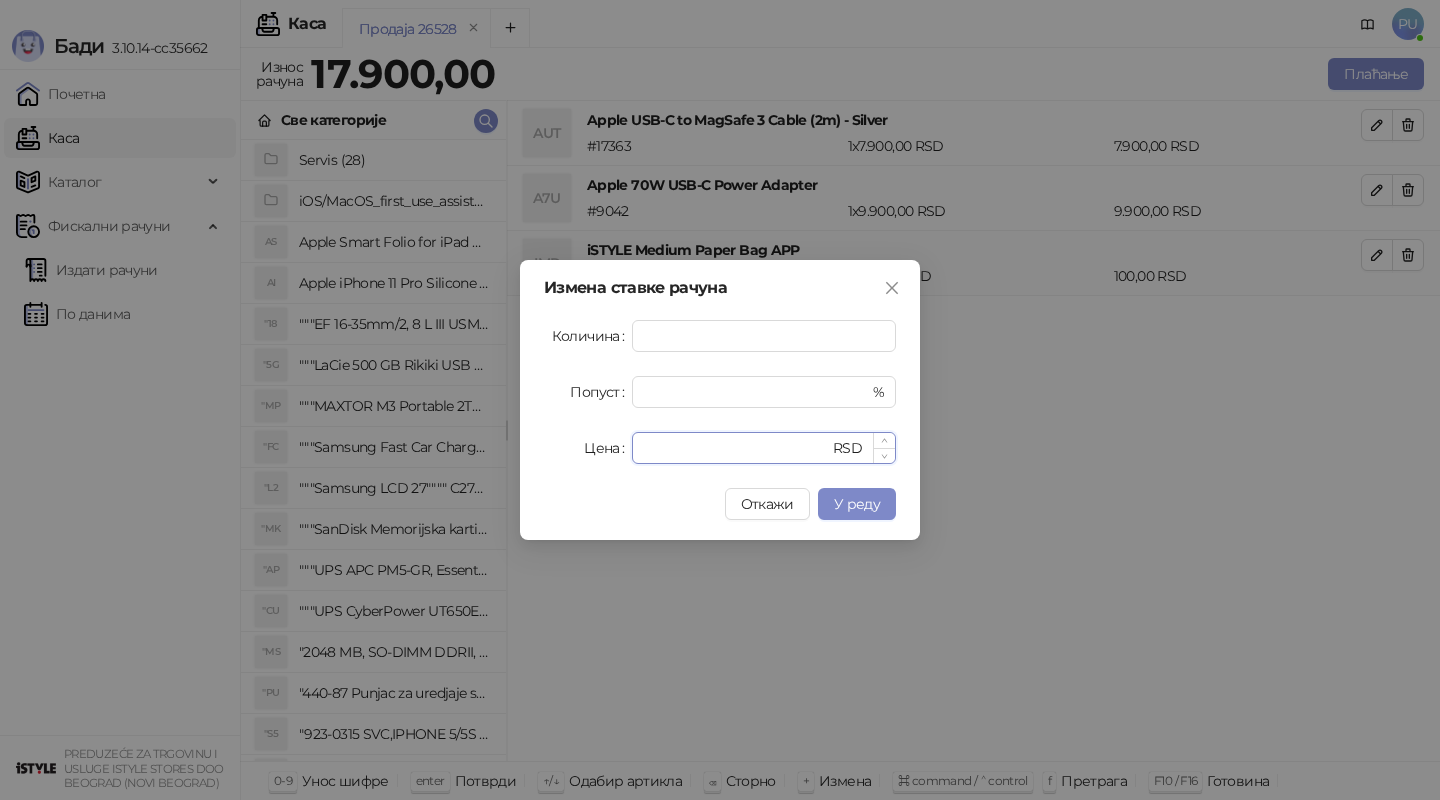 click on "****" at bounding box center [736, 448] 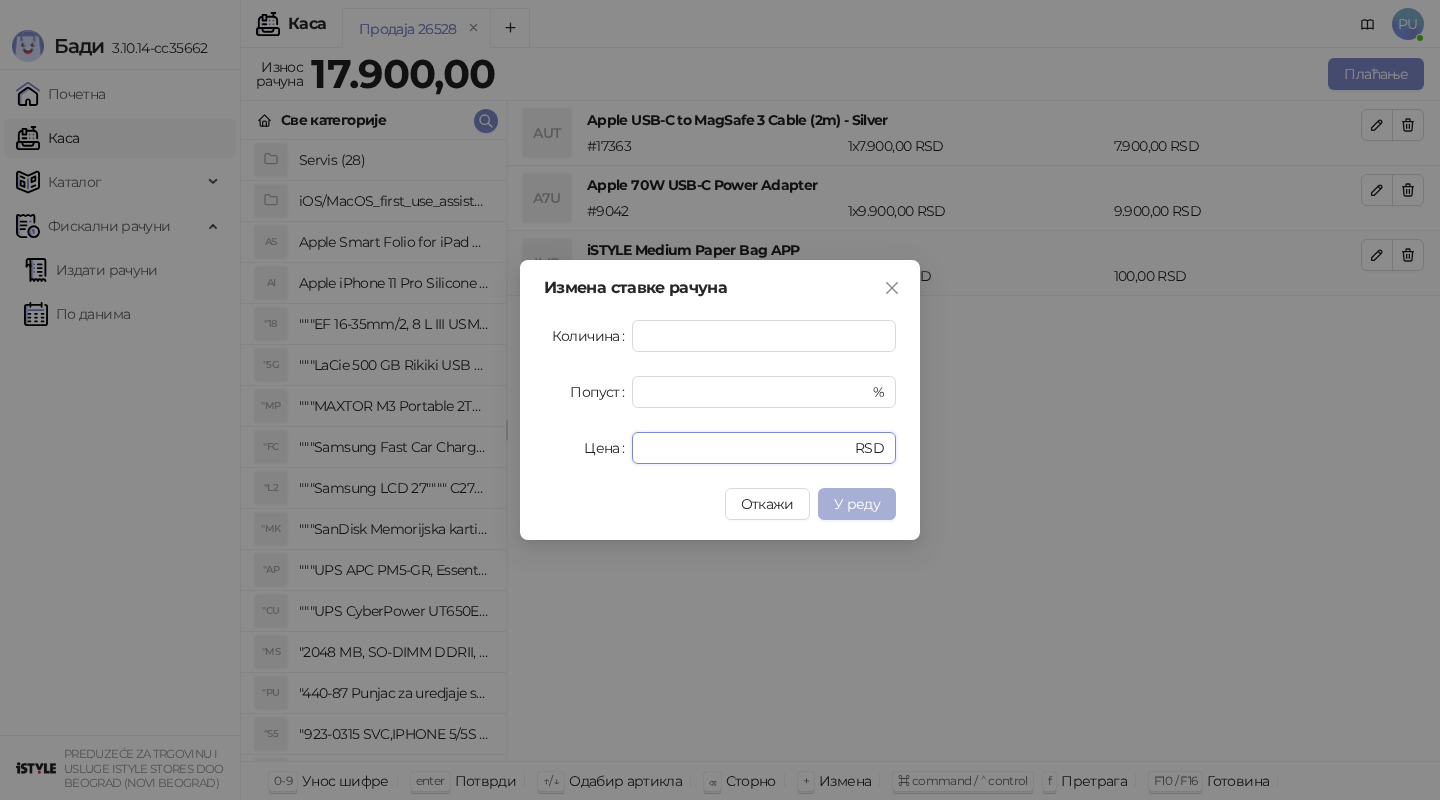 type on "****" 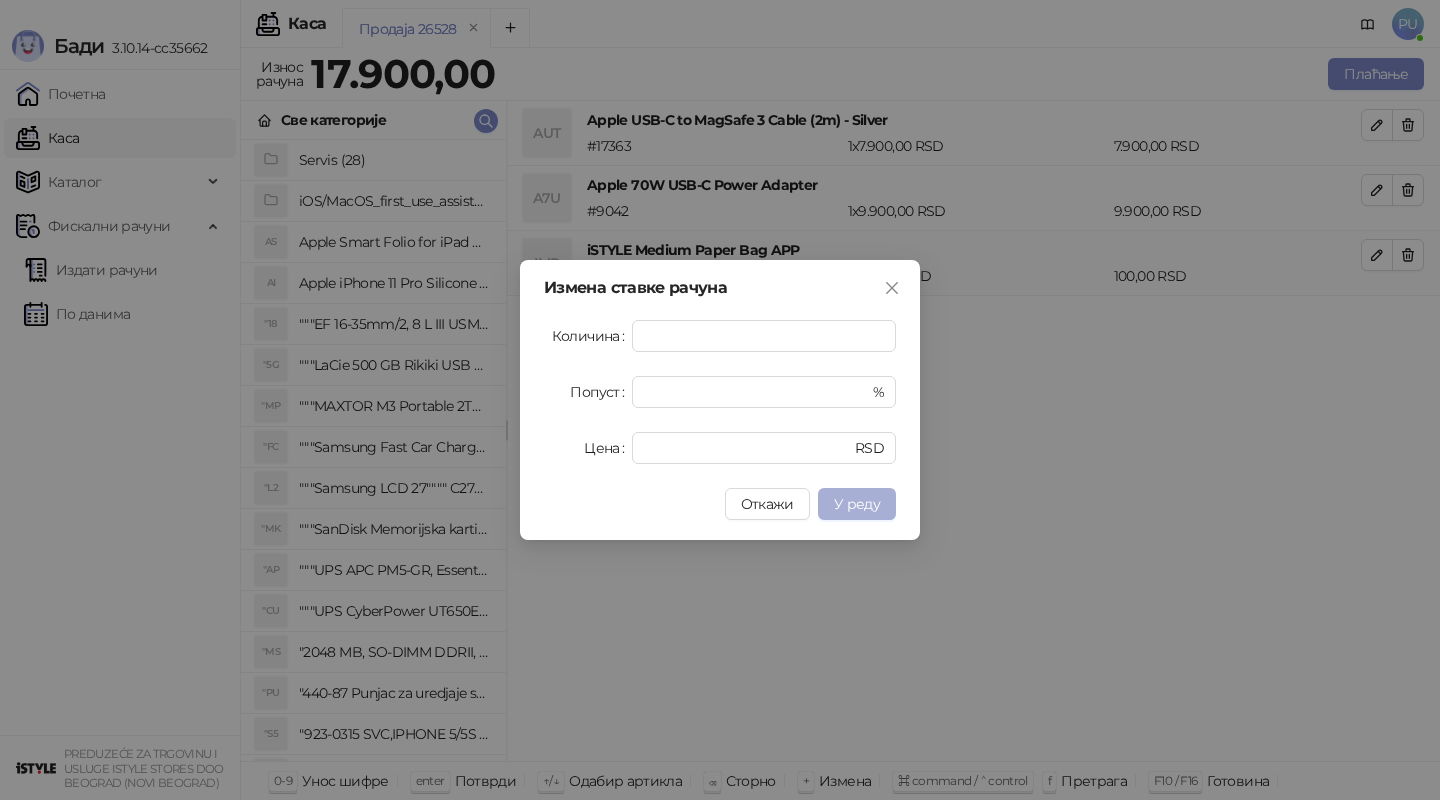 click on "У реду" at bounding box center [857, 504] 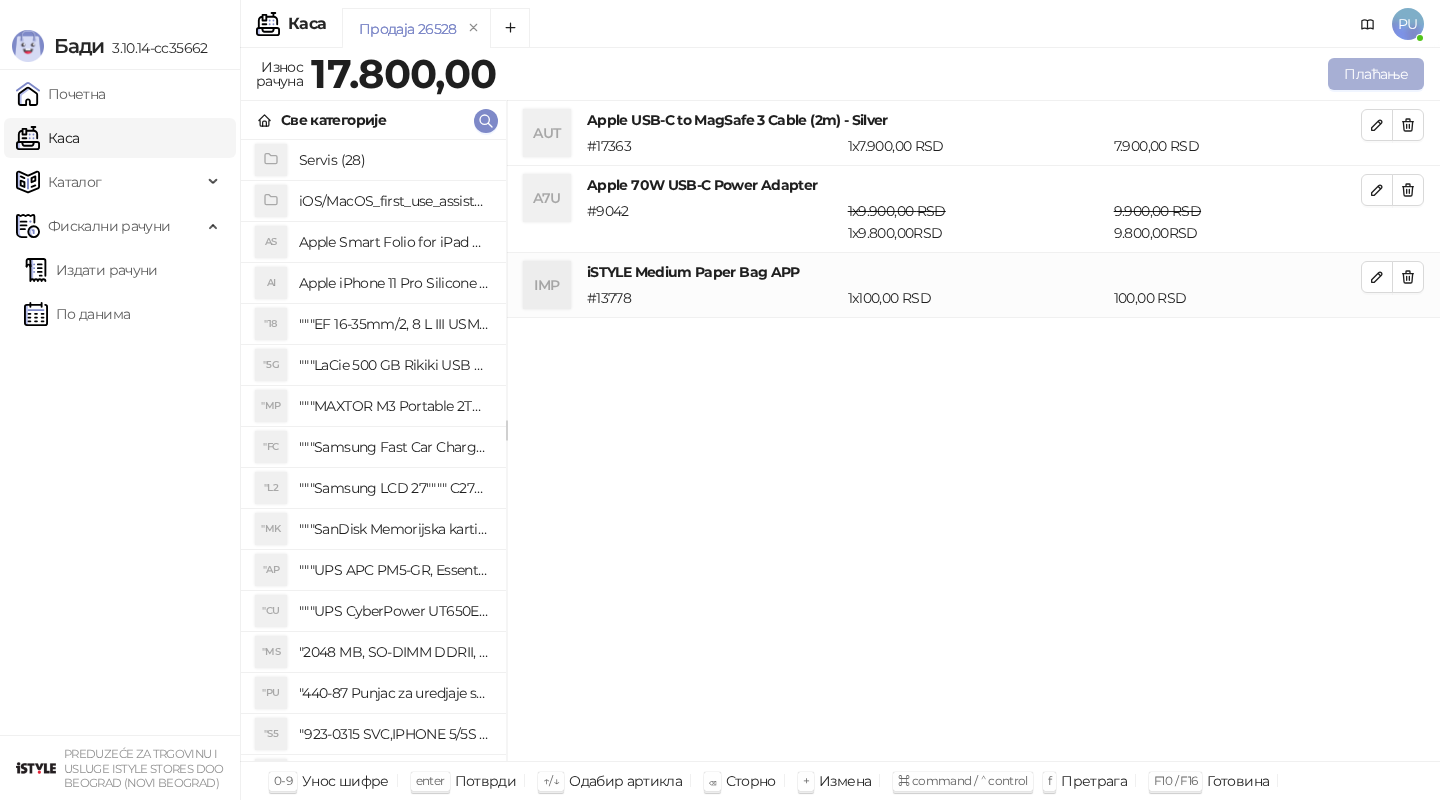 click on "Плаћање" at bounding box center [1376, 74] 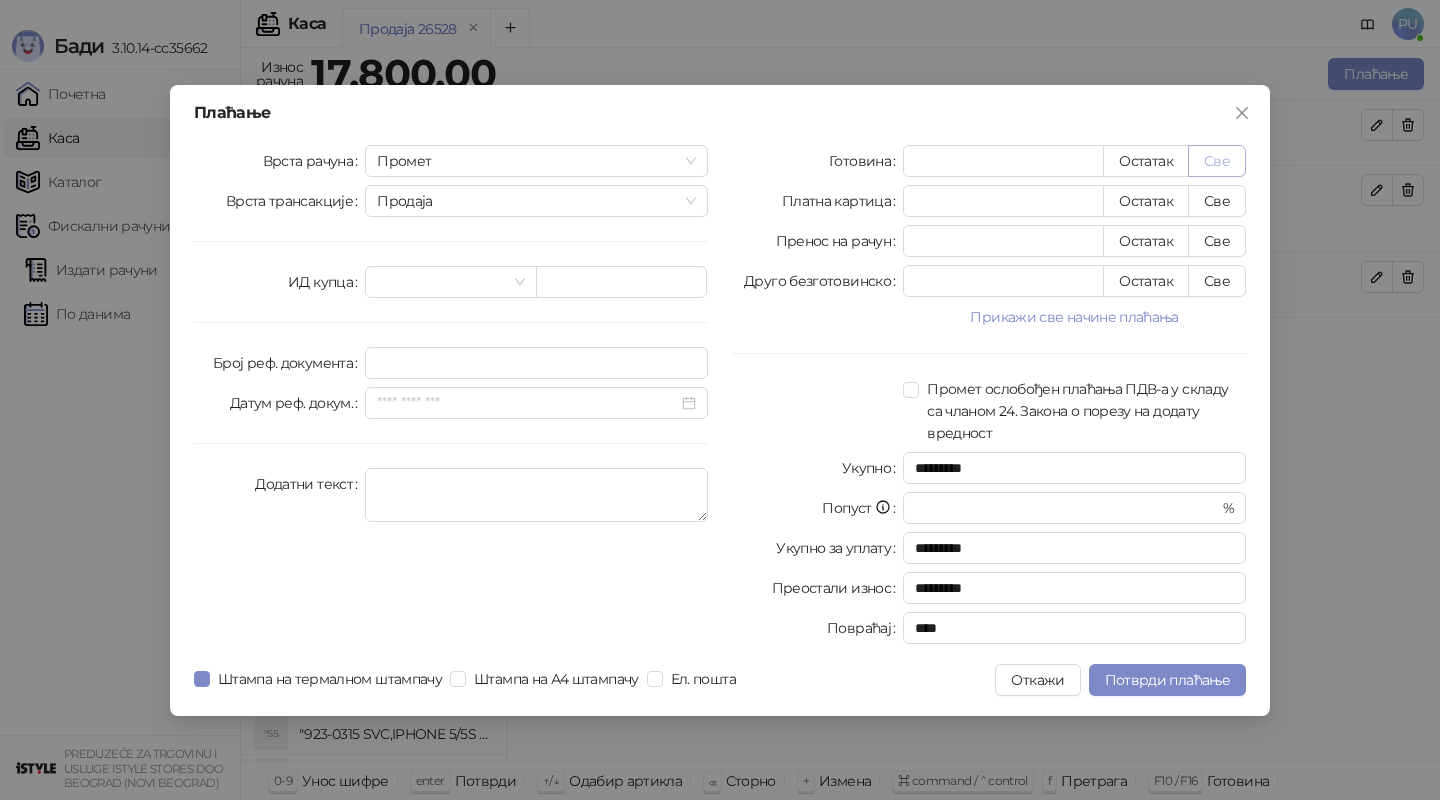 click on "Све" at bounding box center [1217, 161] 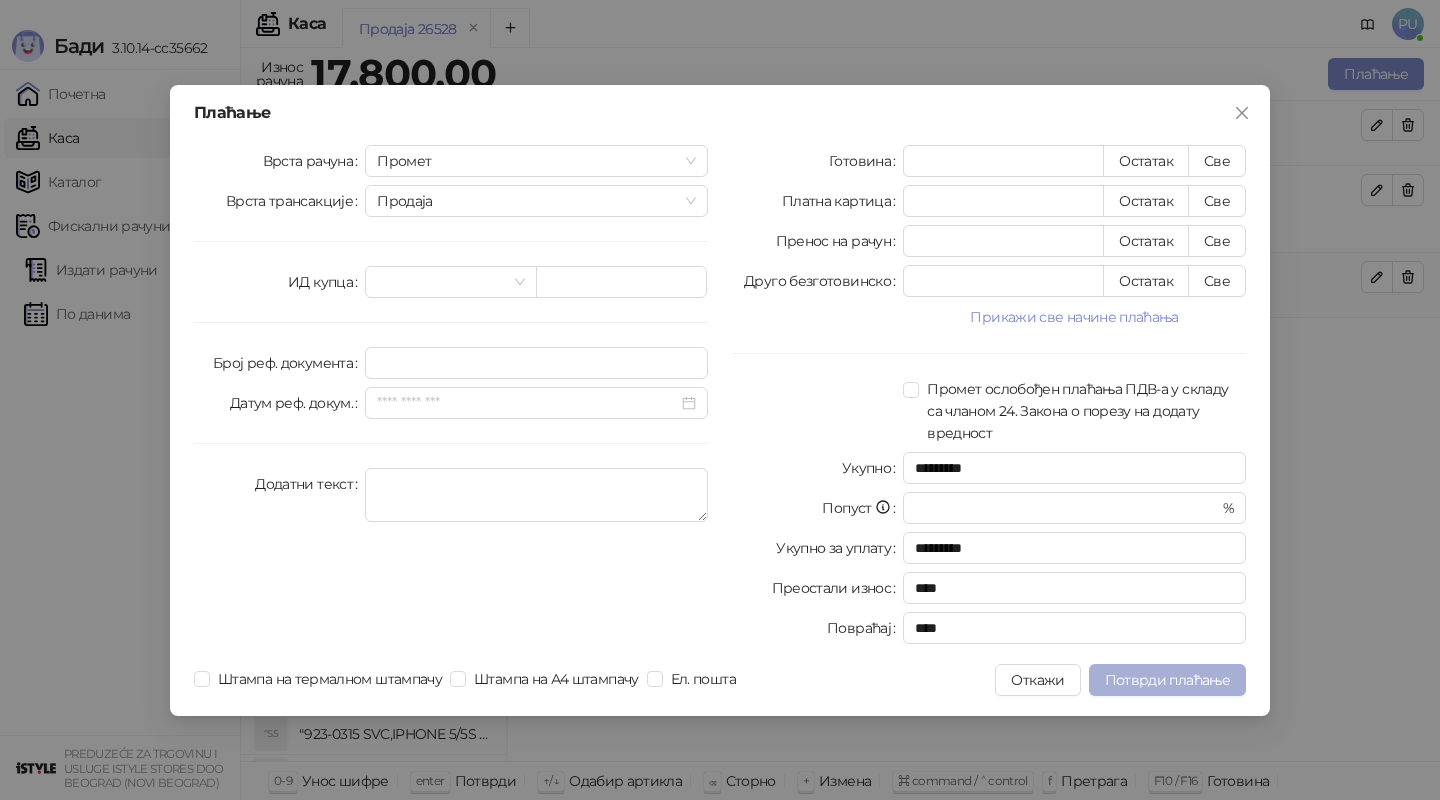 click on "Потврди плаћање" at bounding box center (1167, 680) 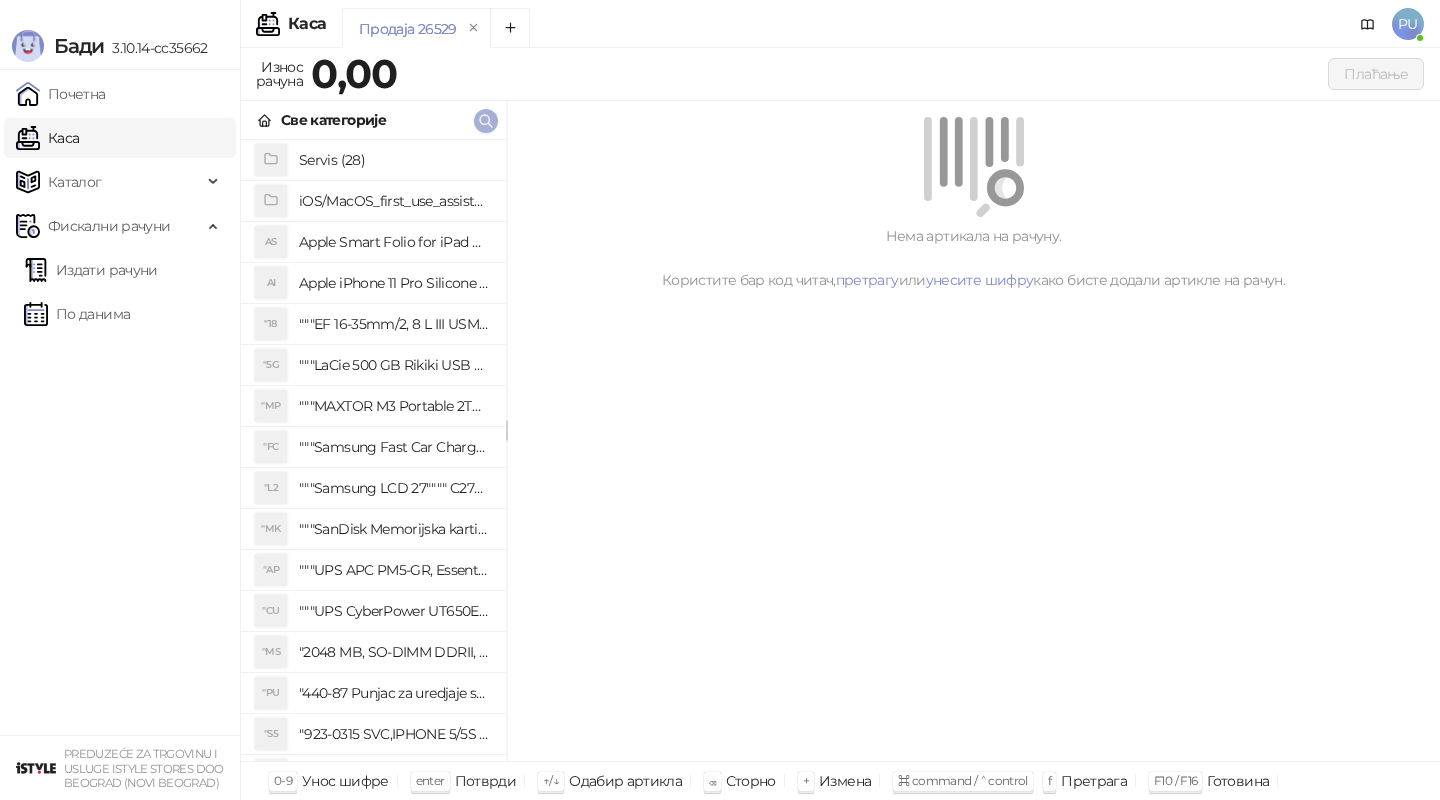 click 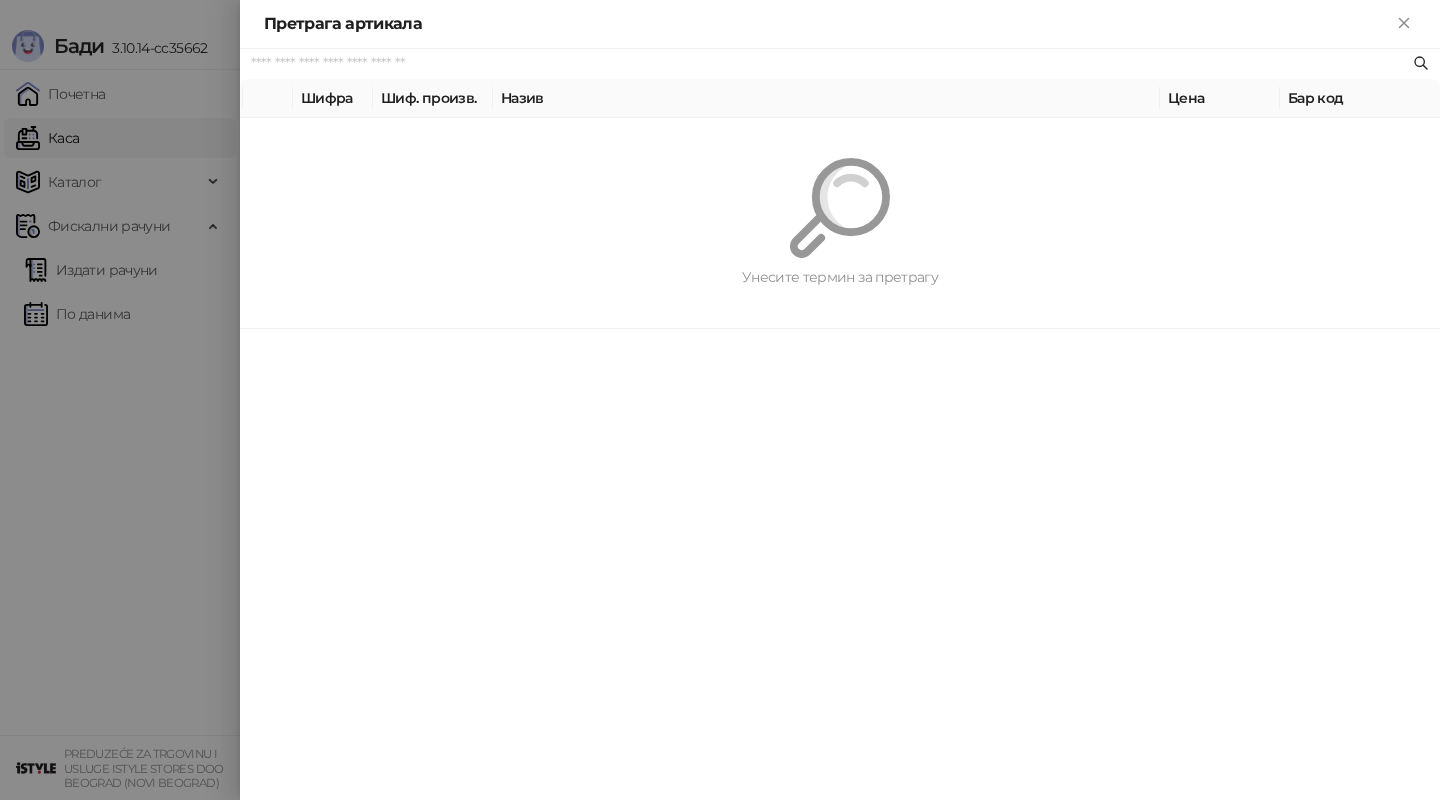 paste on "*********" 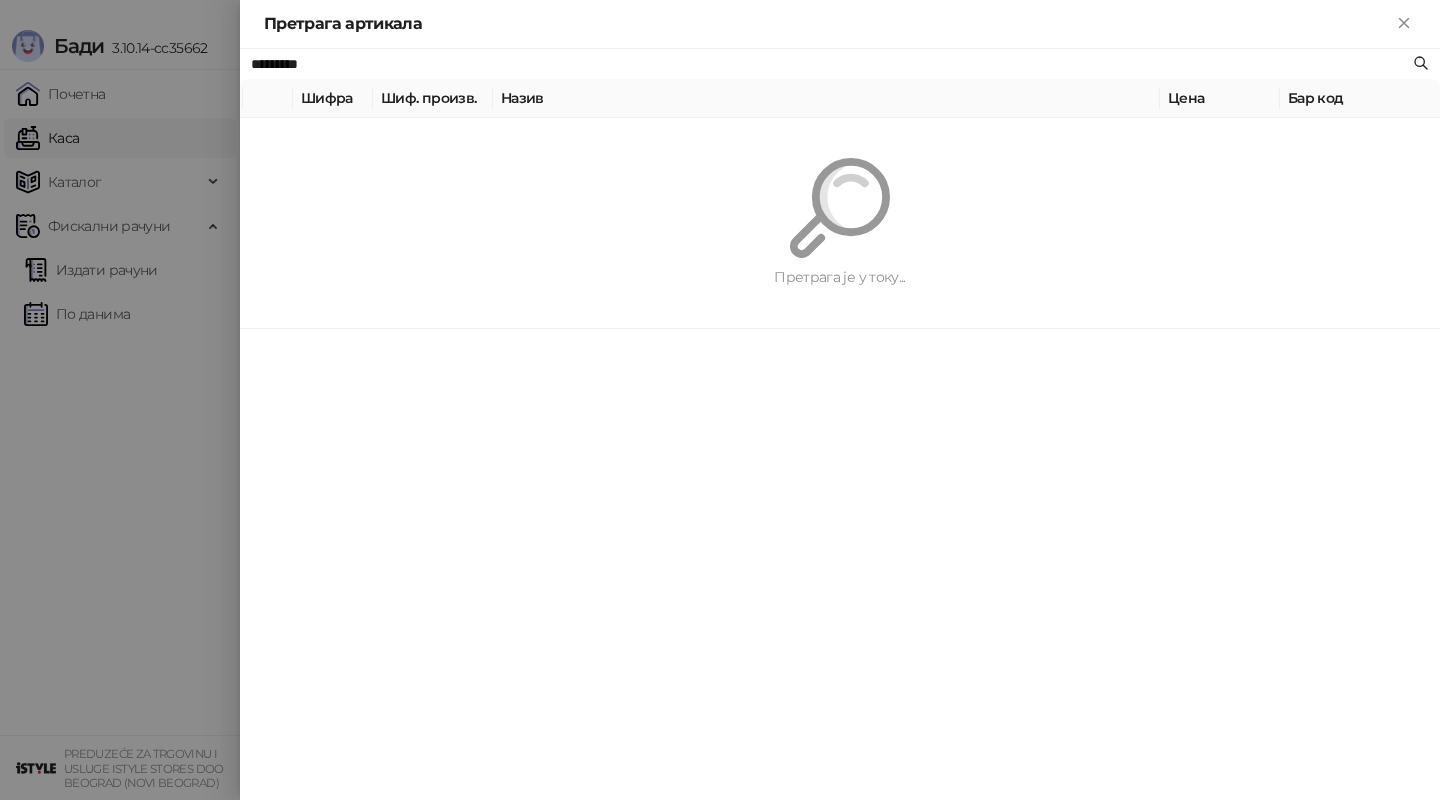 type on "*********" 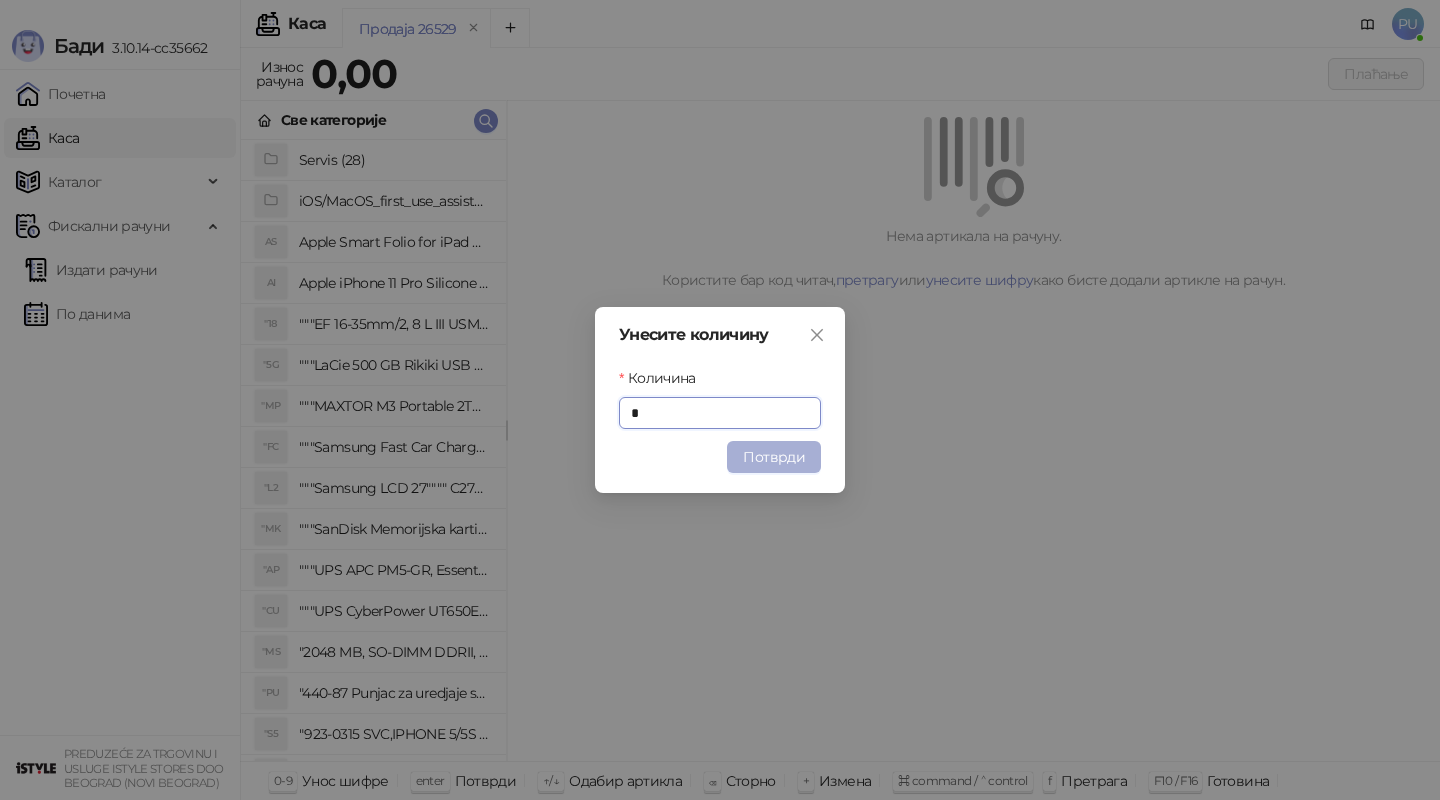 click on "Потврди" at bounding box center (774, 457) 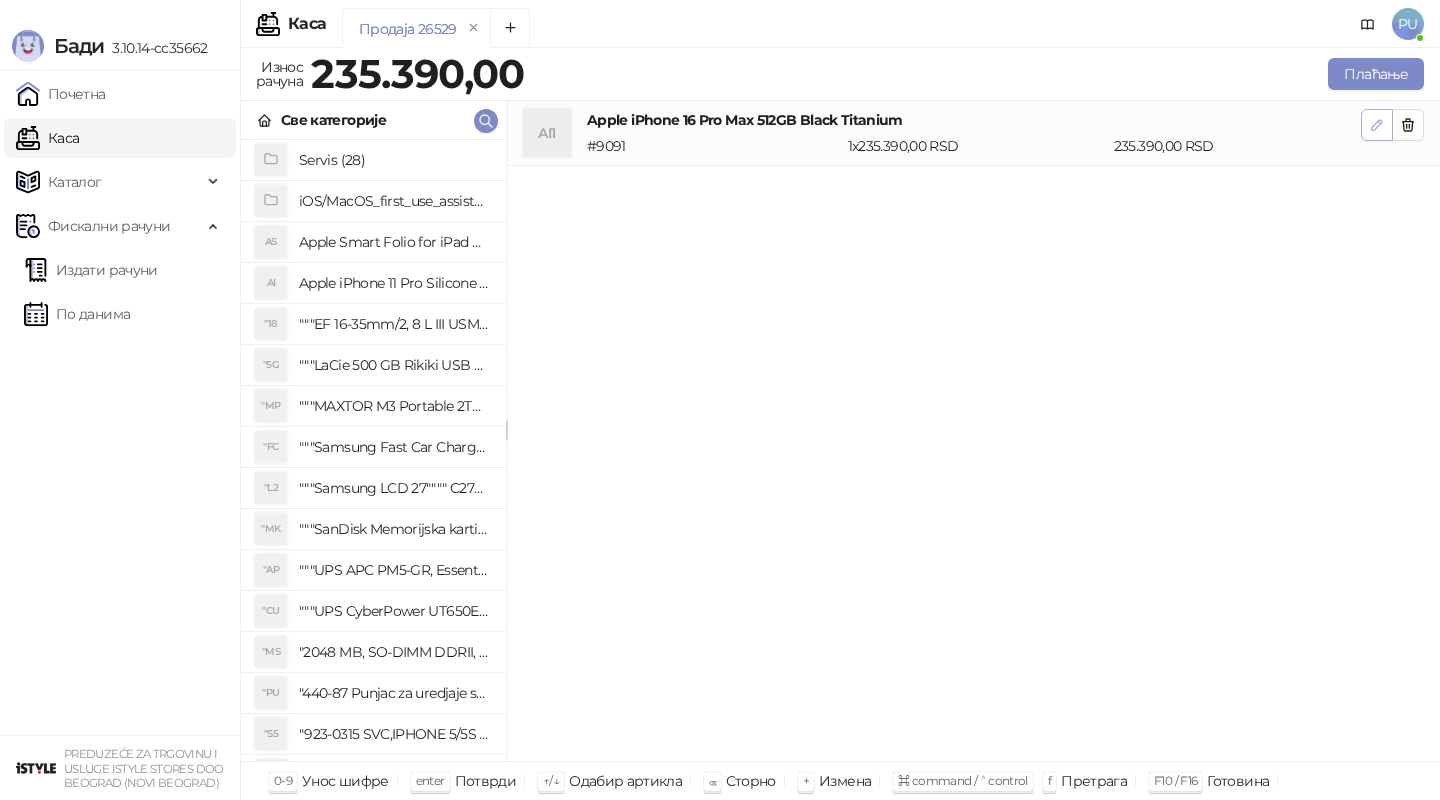 click 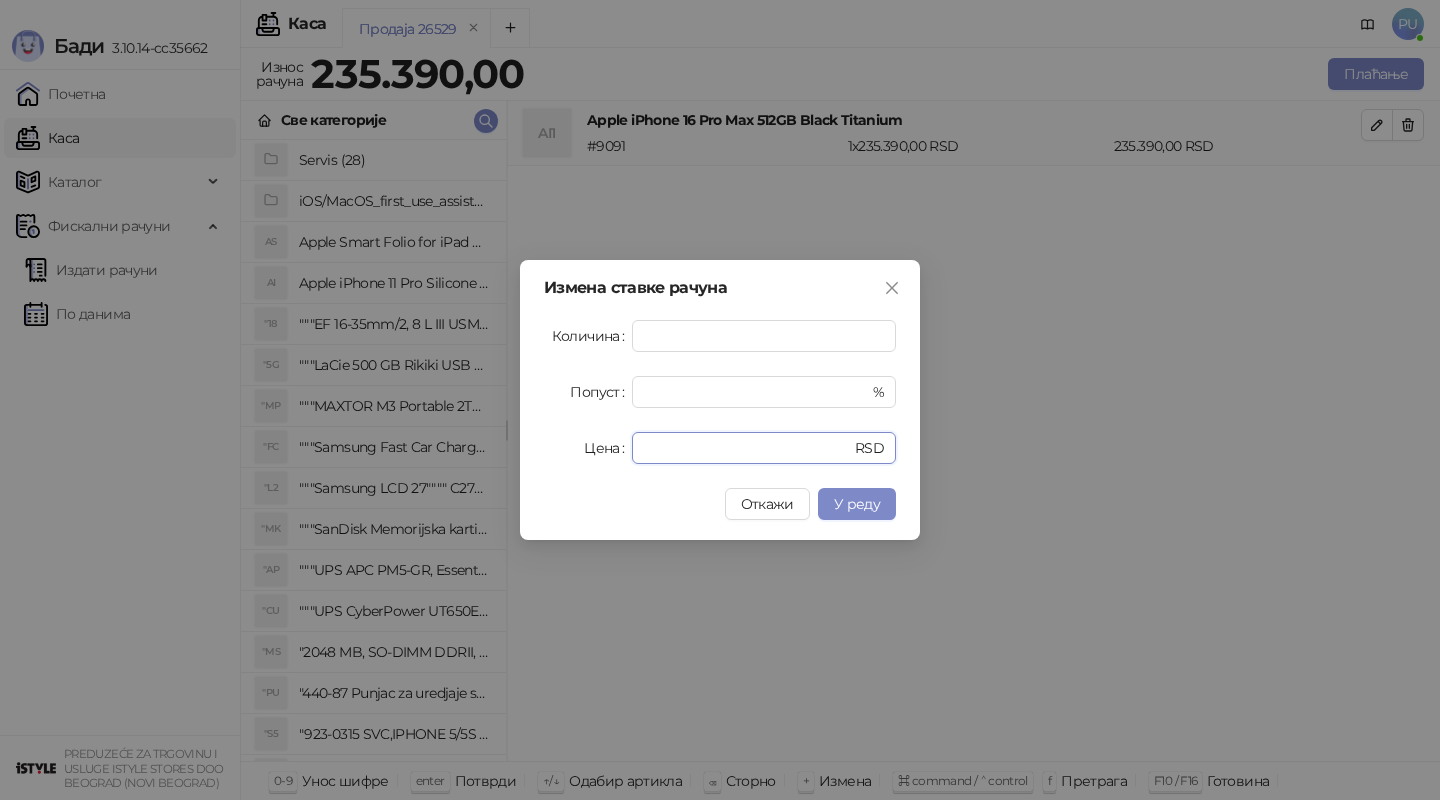 drag, startPoint x: 762, startPoint y: 443, endPoint x: 558, endPoint y: 437, distance: 204.08821 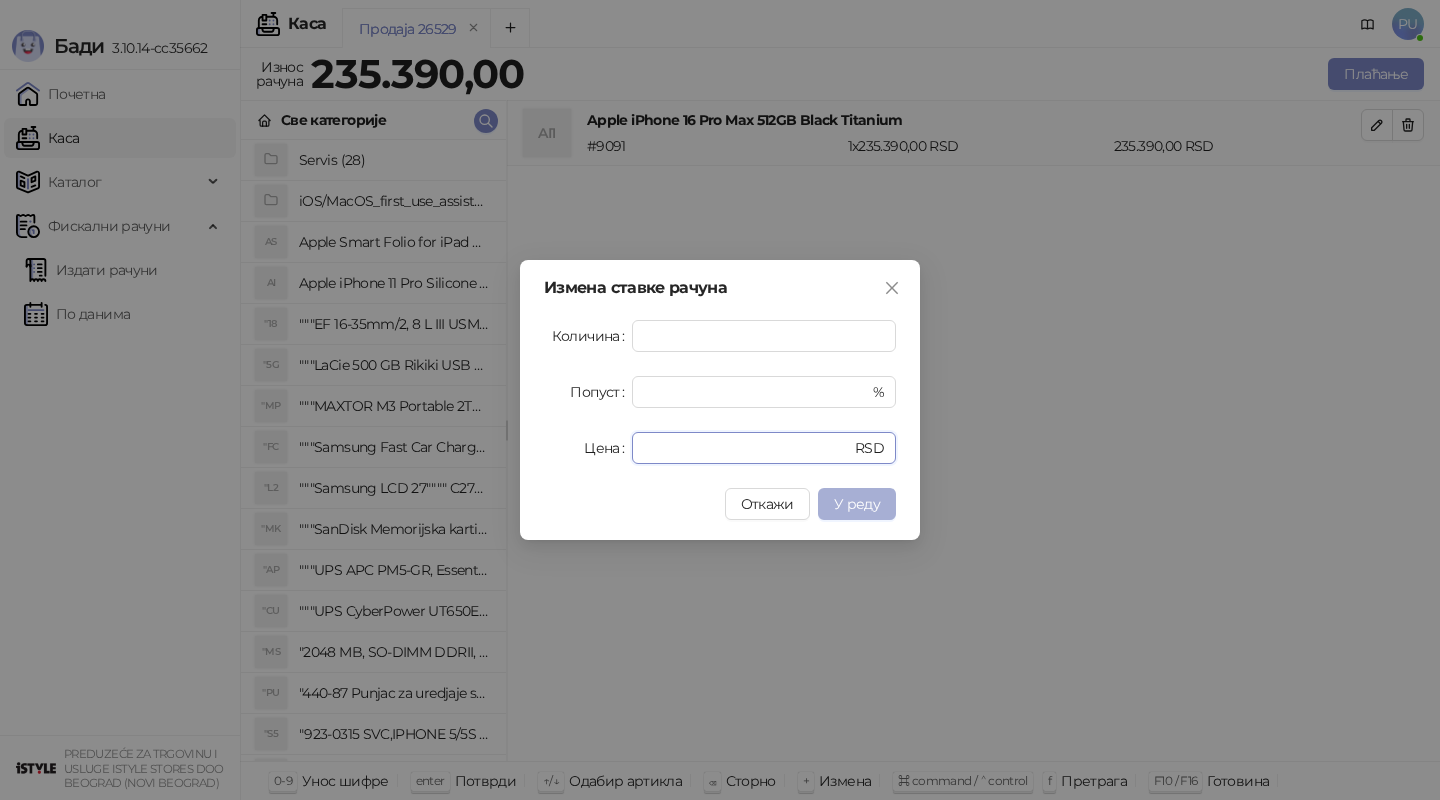 type on "******" 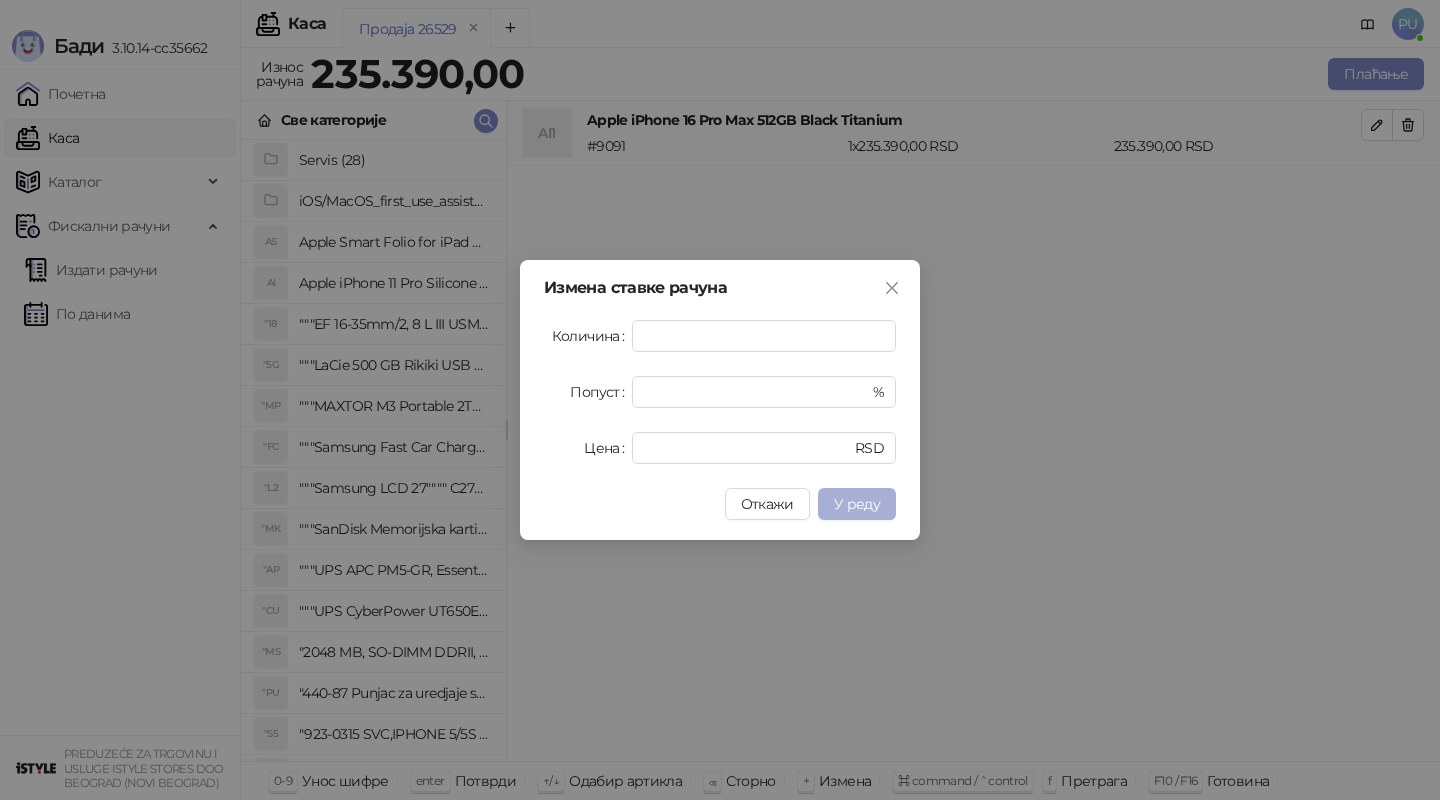 click on "У реду" at bounding box center [857, 504] 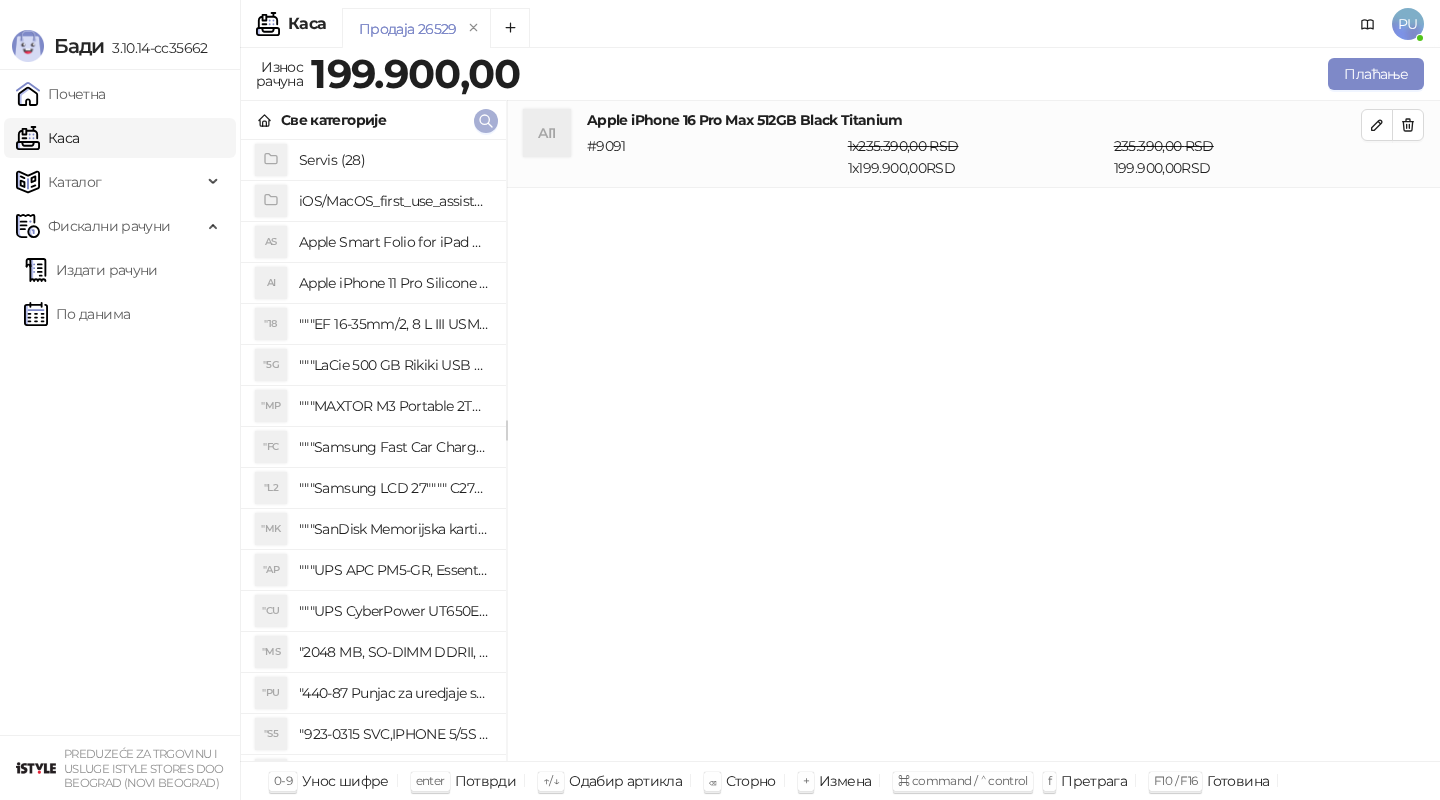 click at bounding box center [486, 120] 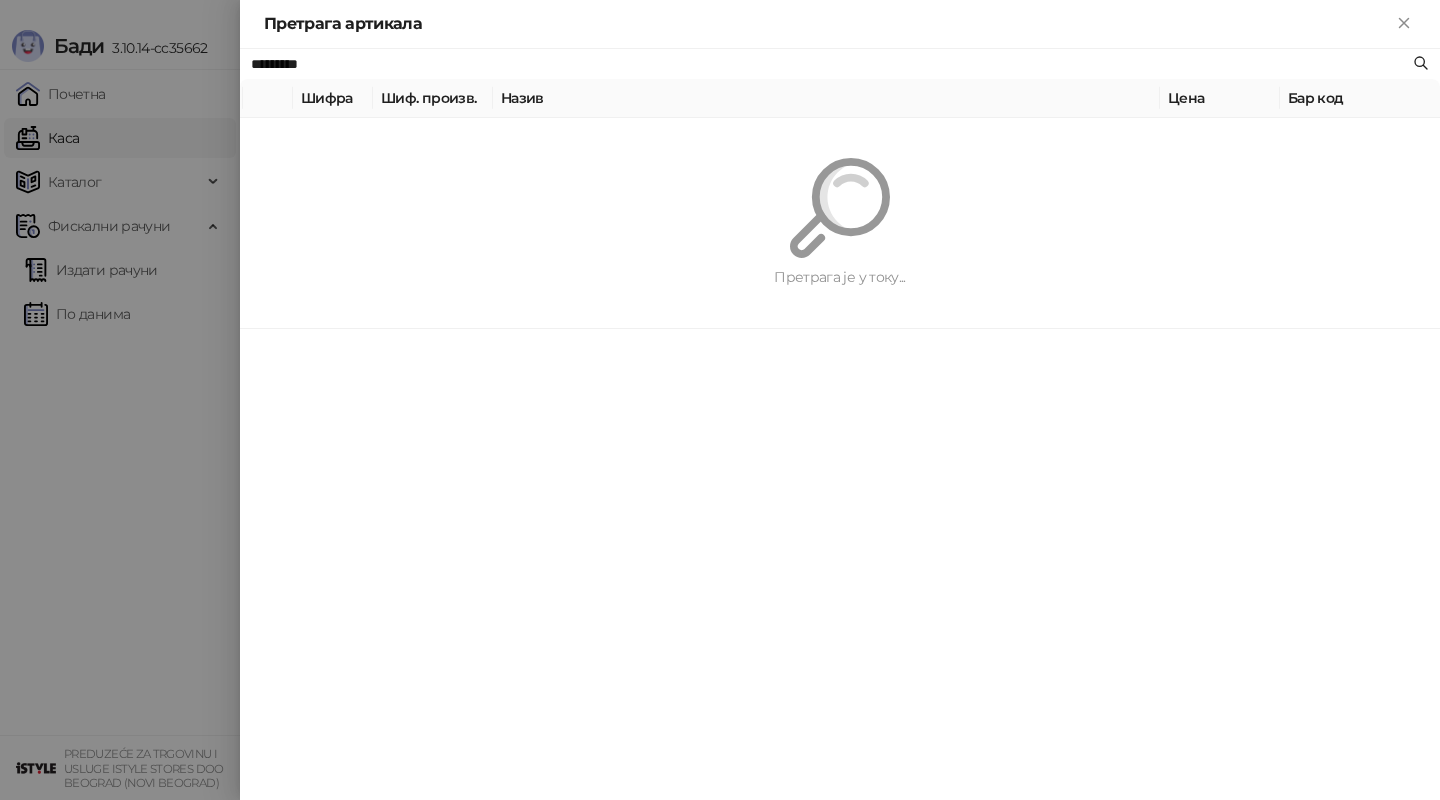 paste on "**********" 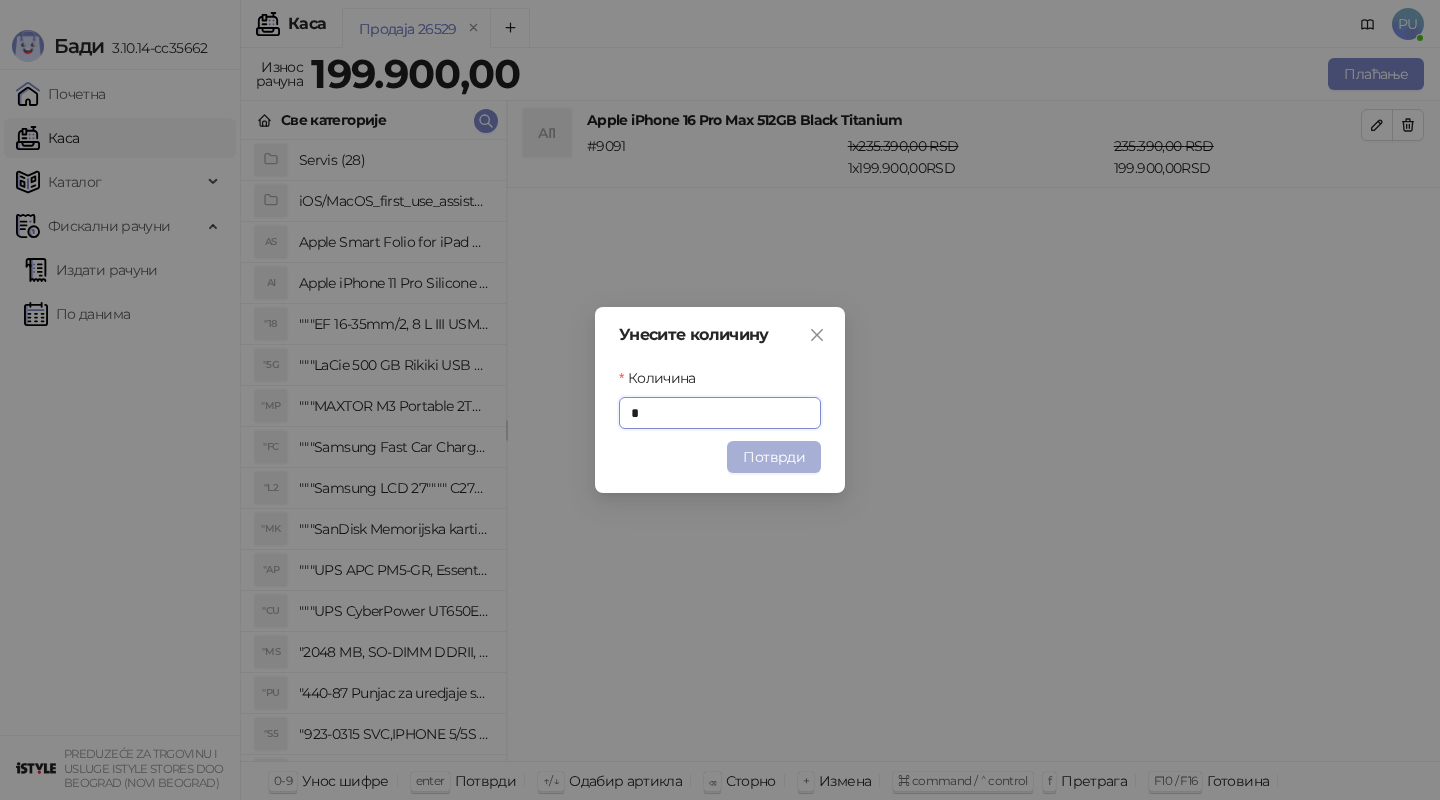 click on "Потврди" at bounding box center (774, 457) 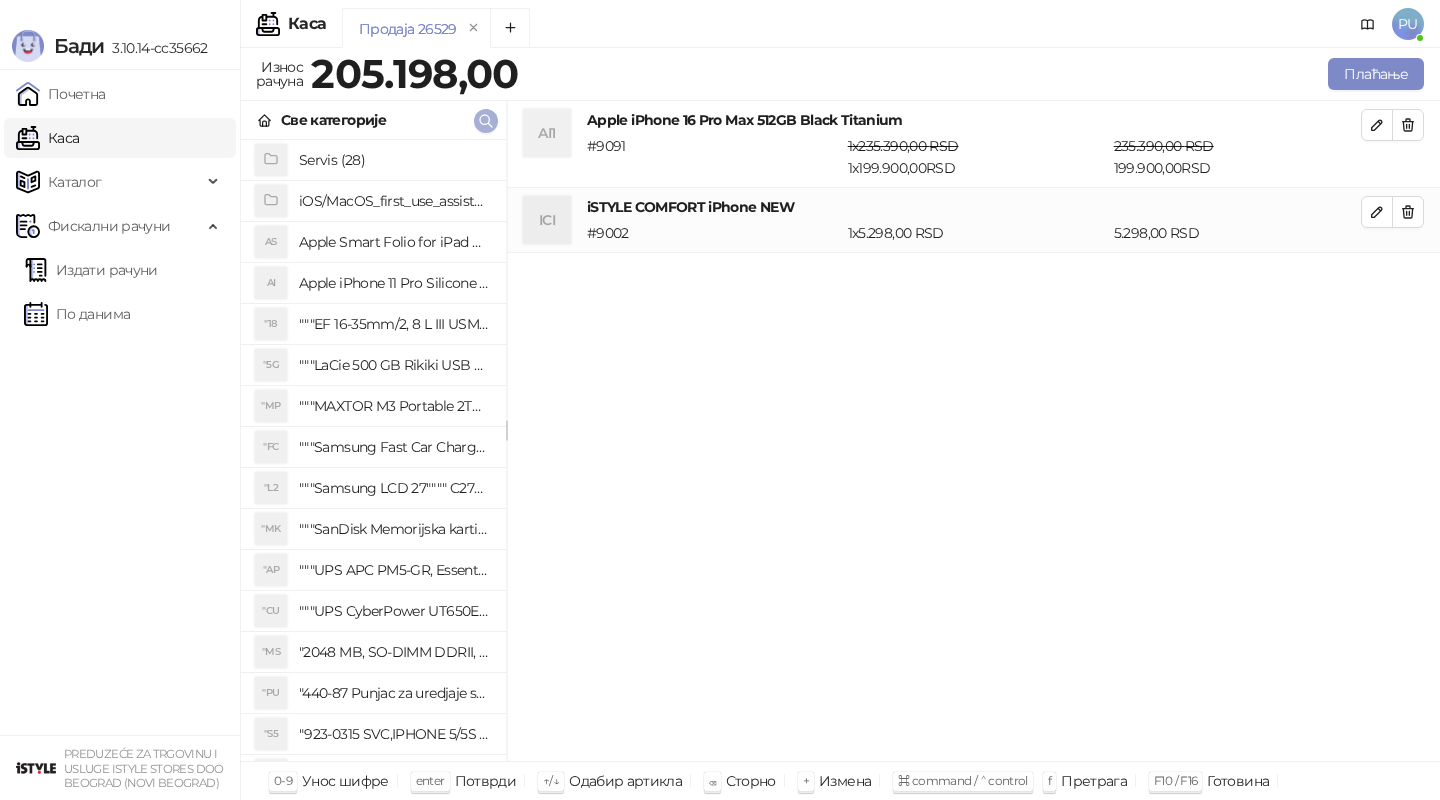 click 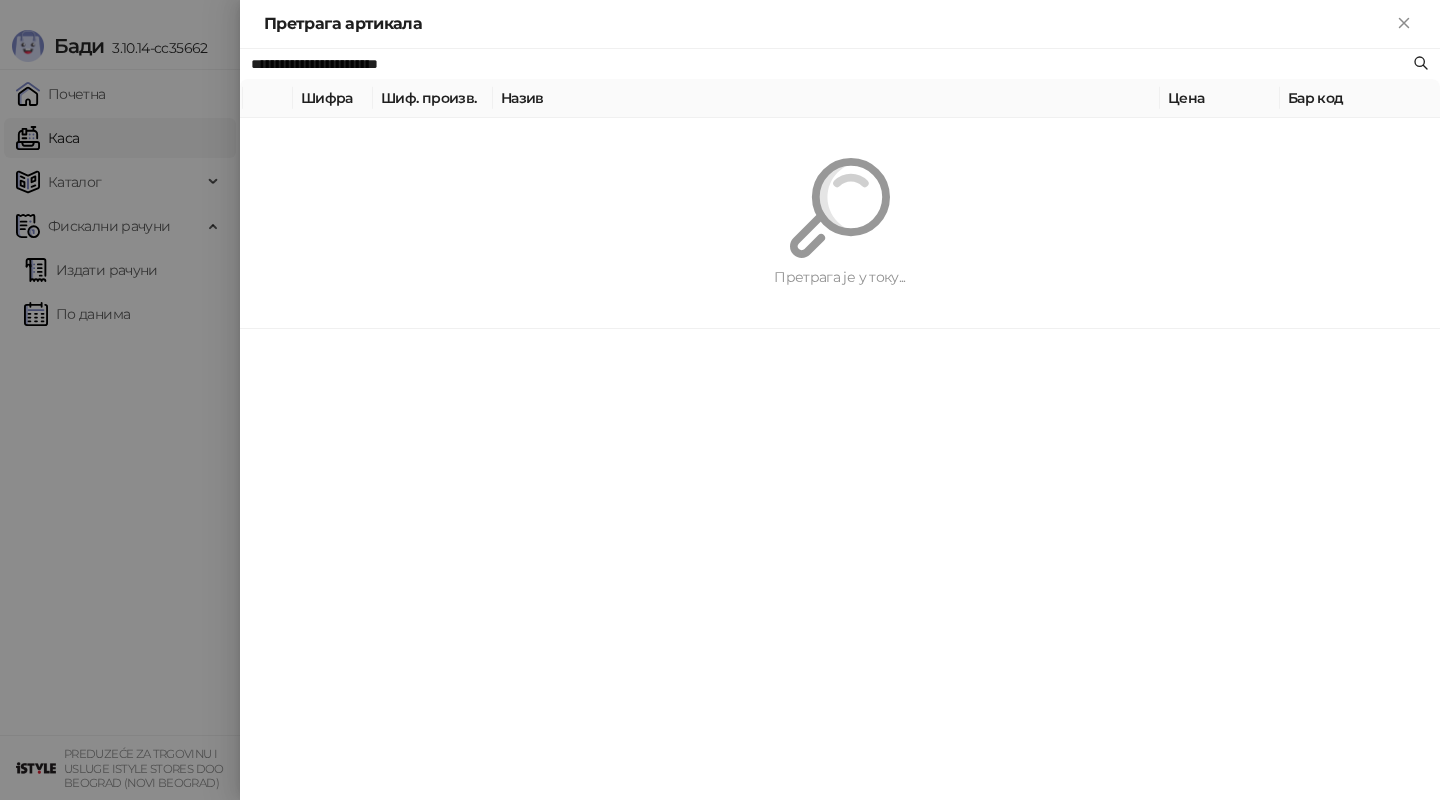 paste 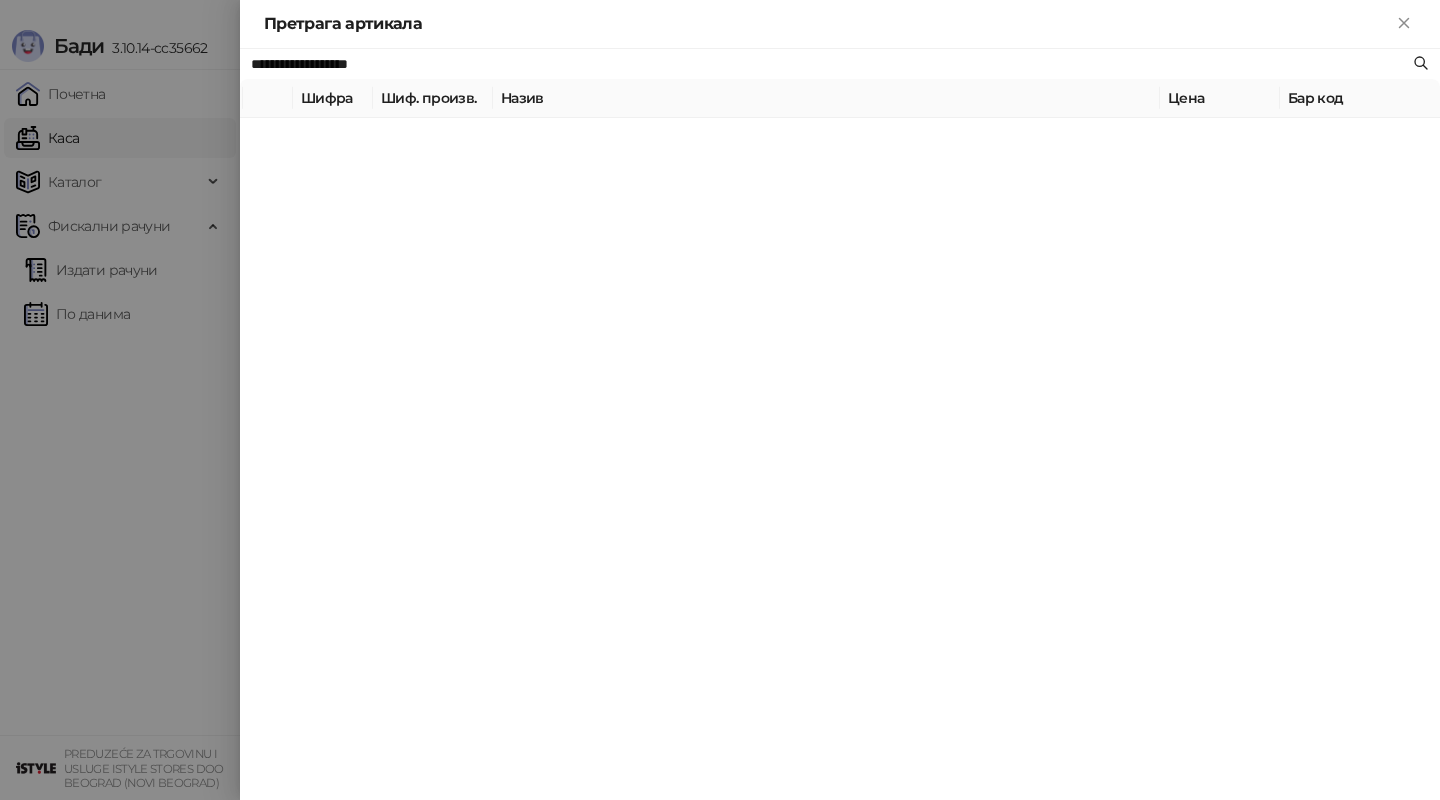 type on "**********" 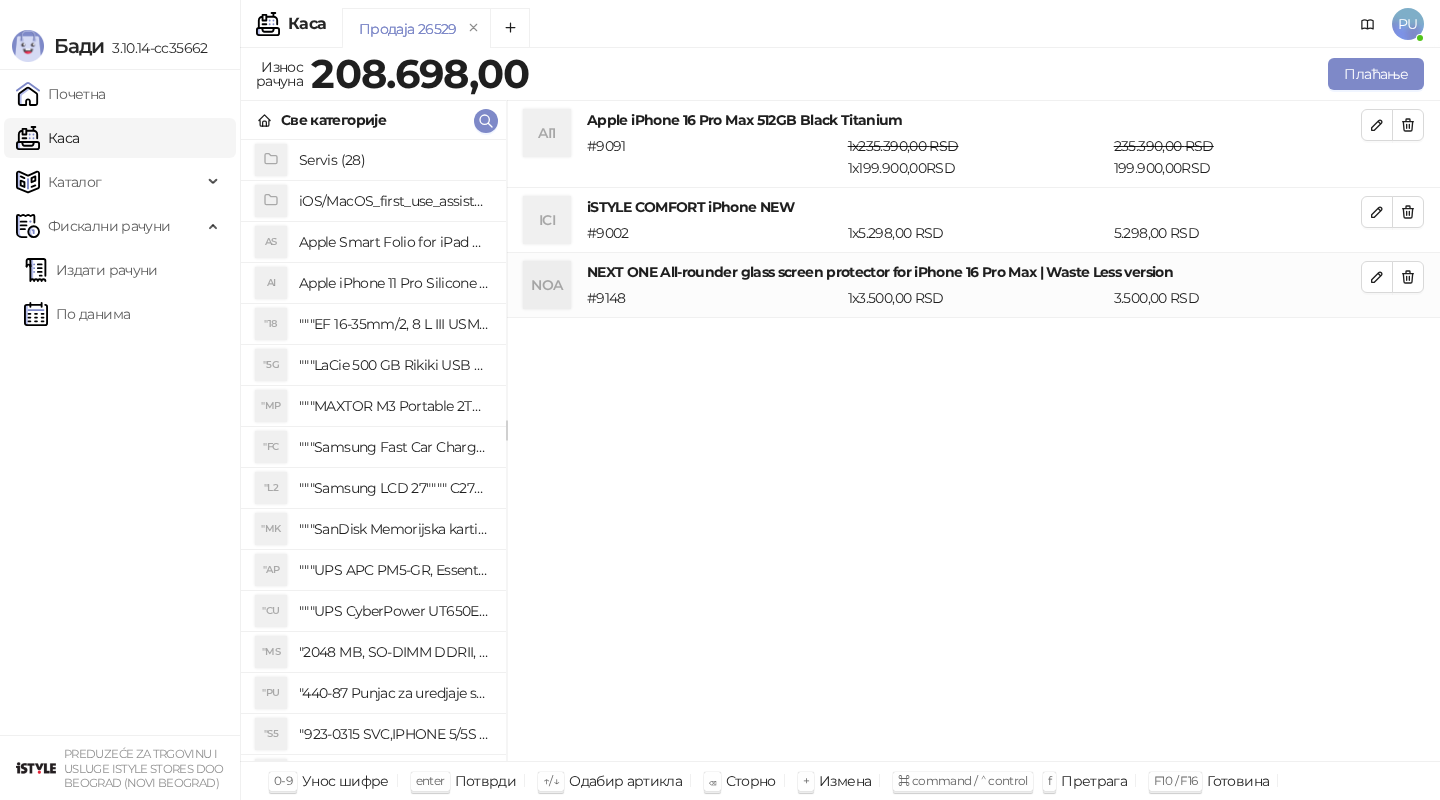 click on "NOA NEXT ONE All-rounder glass screen protector for iPhone 16 Pro Max | Waste Less version    # 9148 1  x  3.500,00 RSD 3.500,00 RSD" at bounding box center (973, 285) 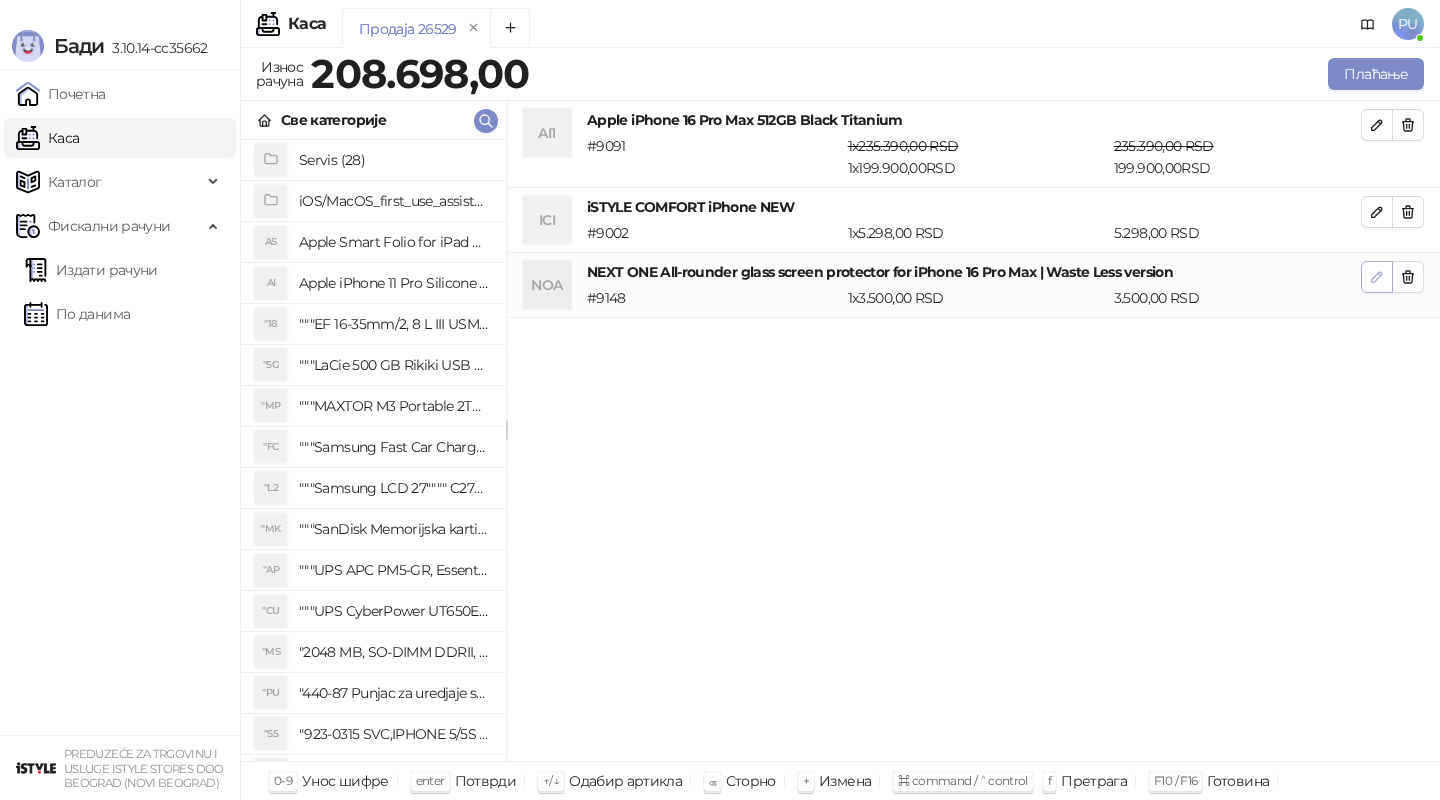click 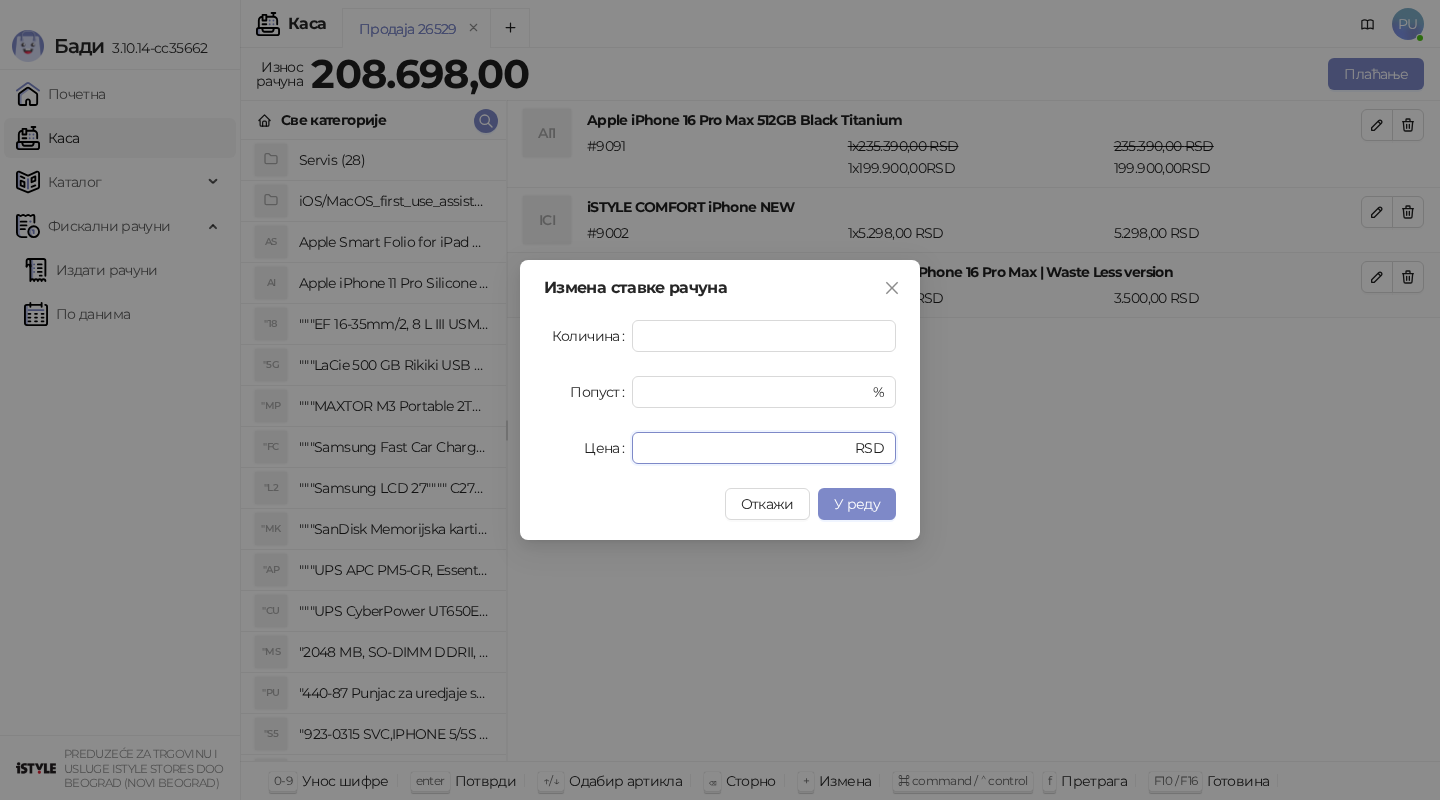 drag, startPoint x: 733, startPoint y: 450, endPoint x: 612, endPoint y: 420, distance: 124.66354 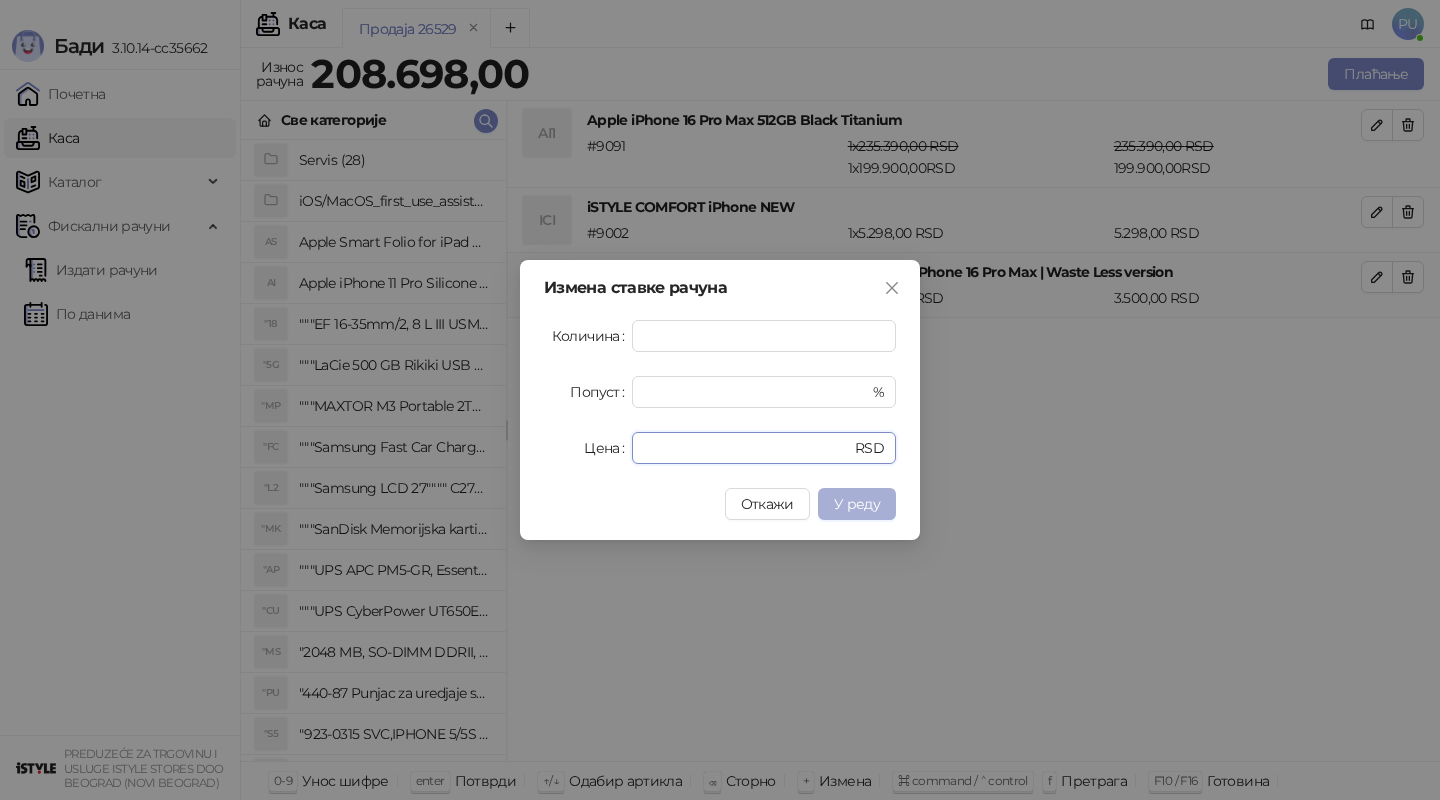 type on "*" 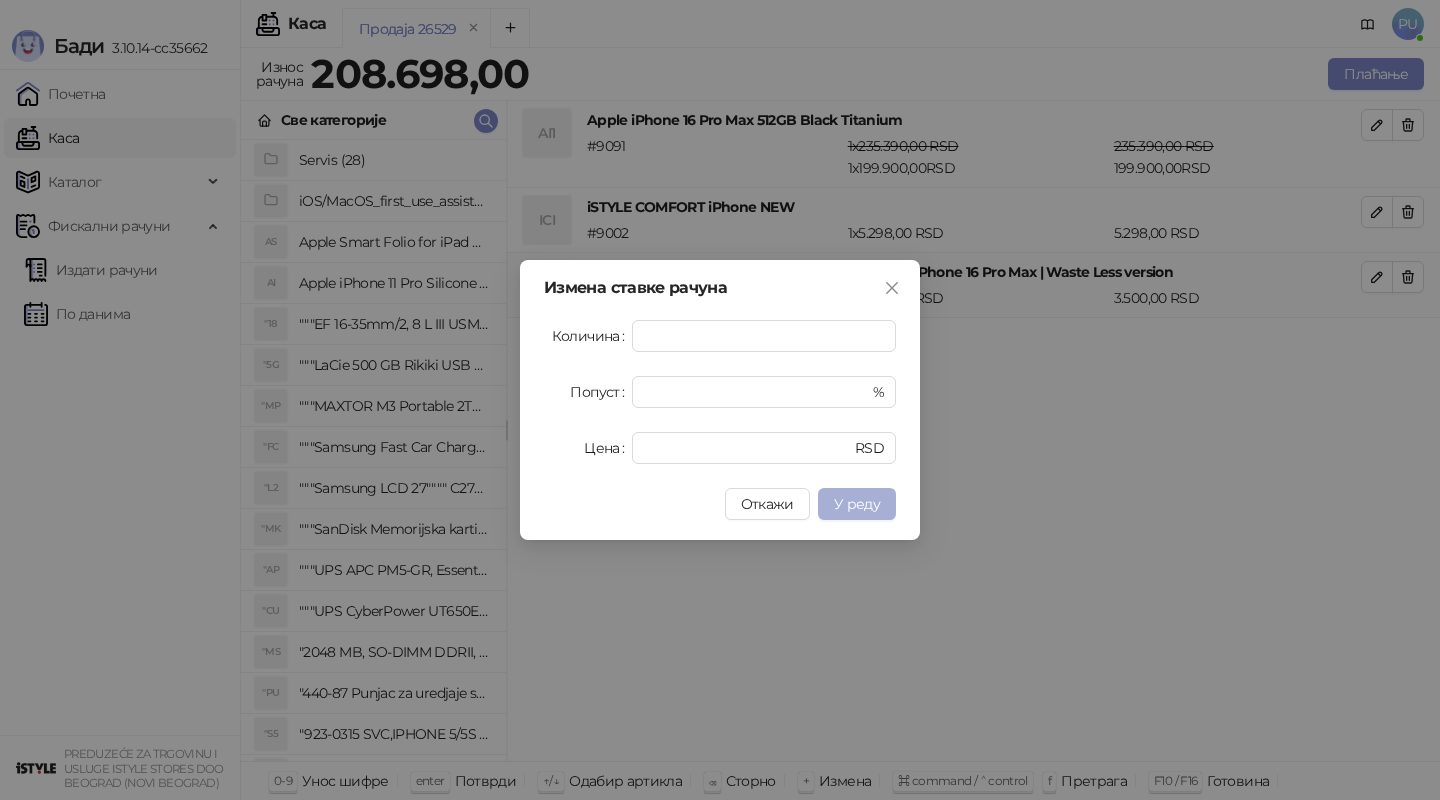 click on "У реду" at bounding box center [857, 504] 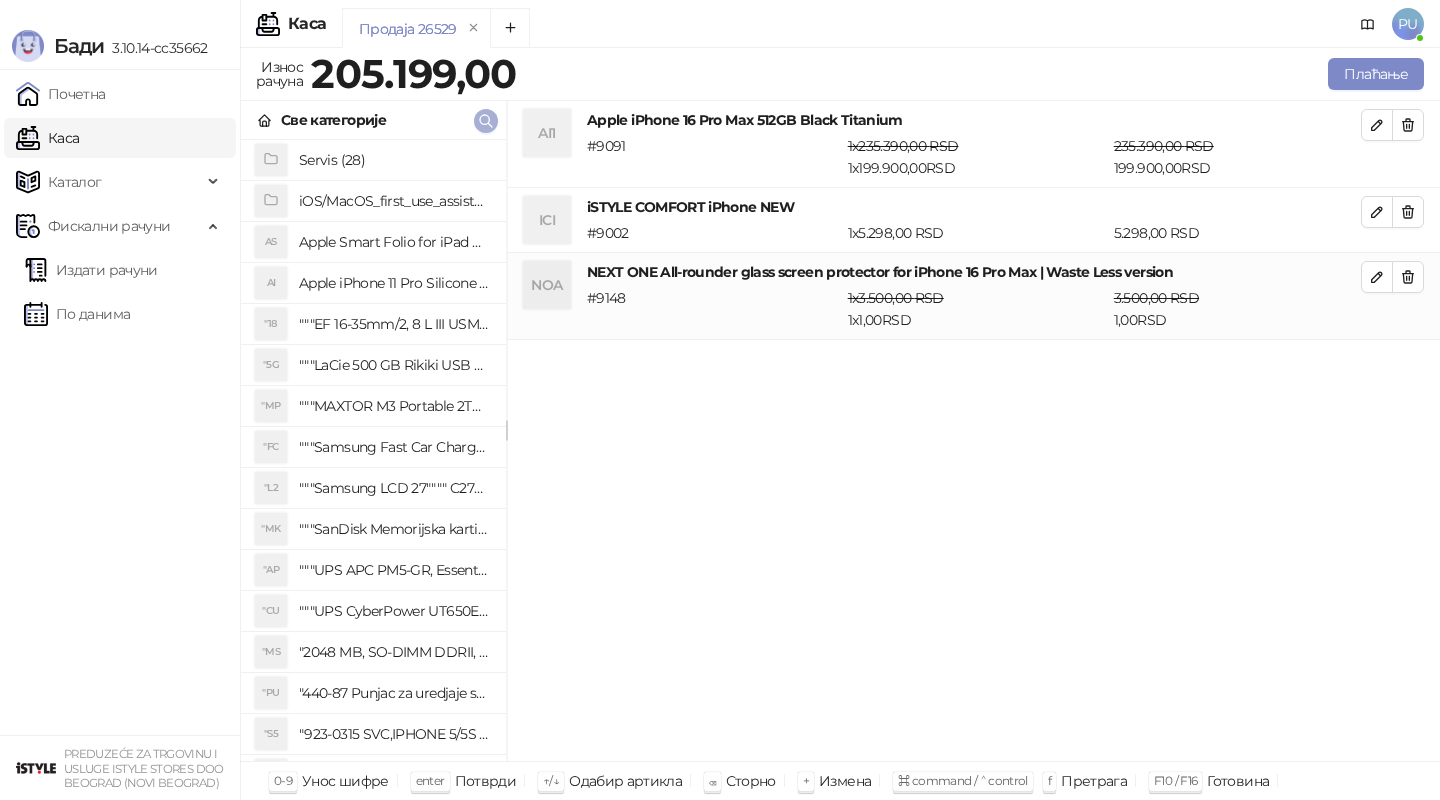 click 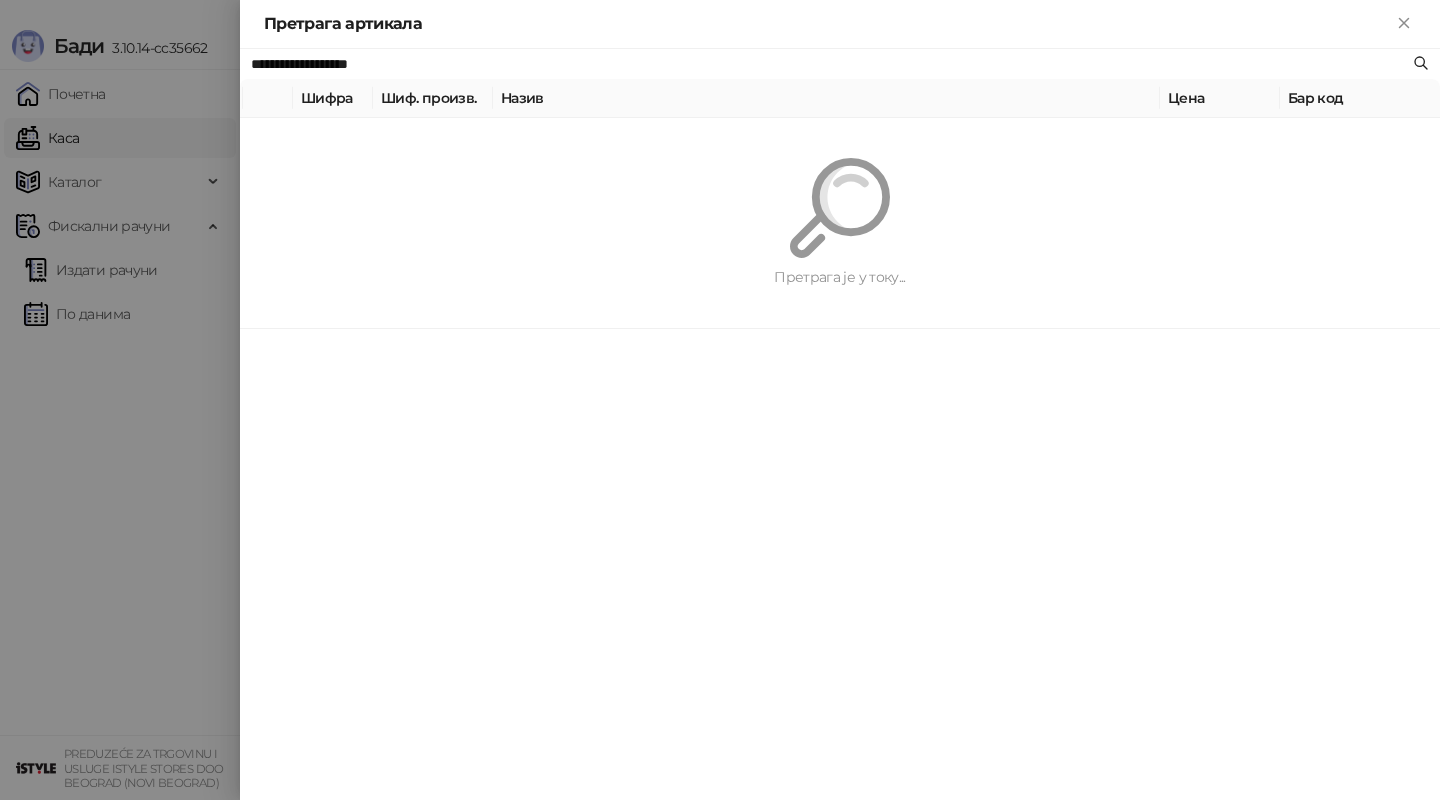 paste 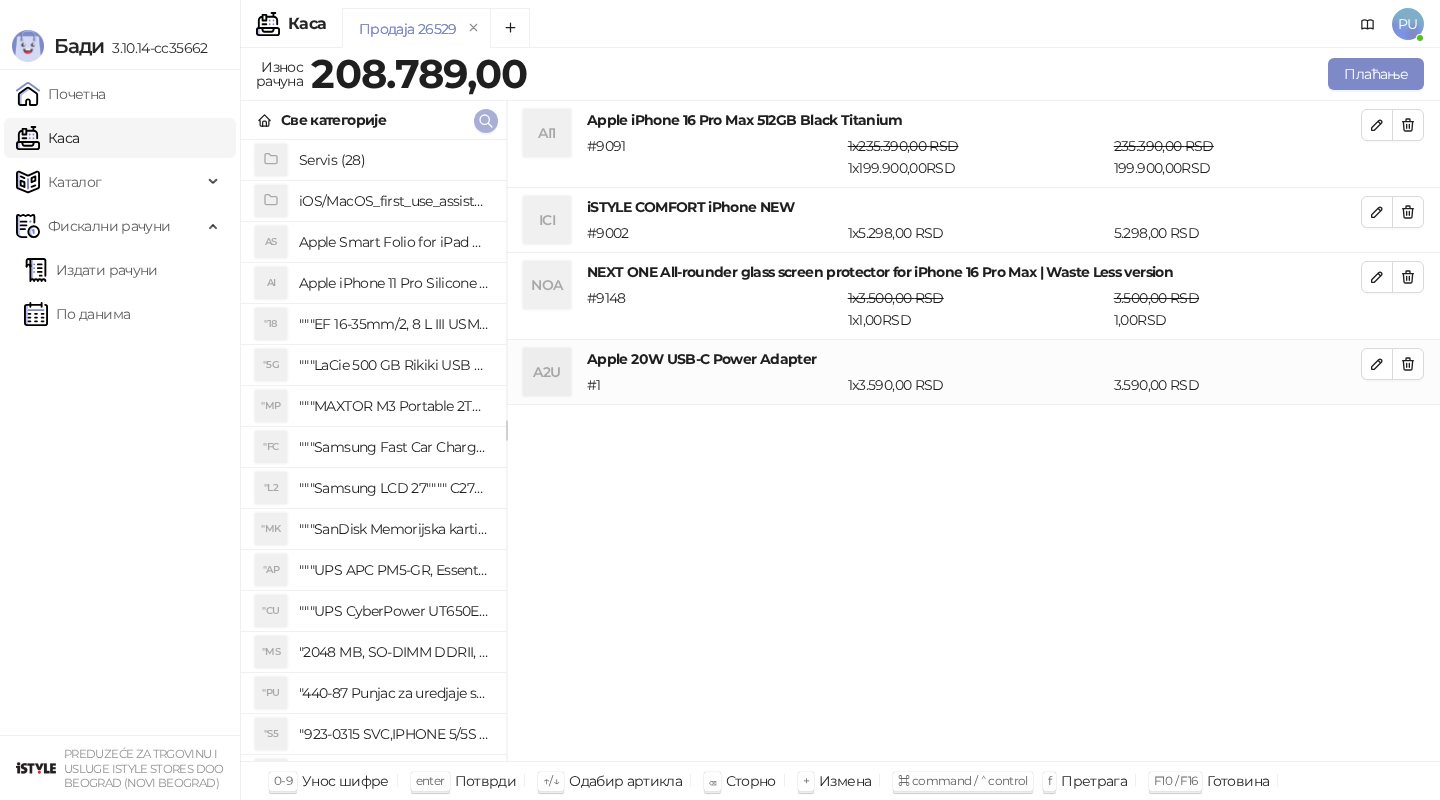click 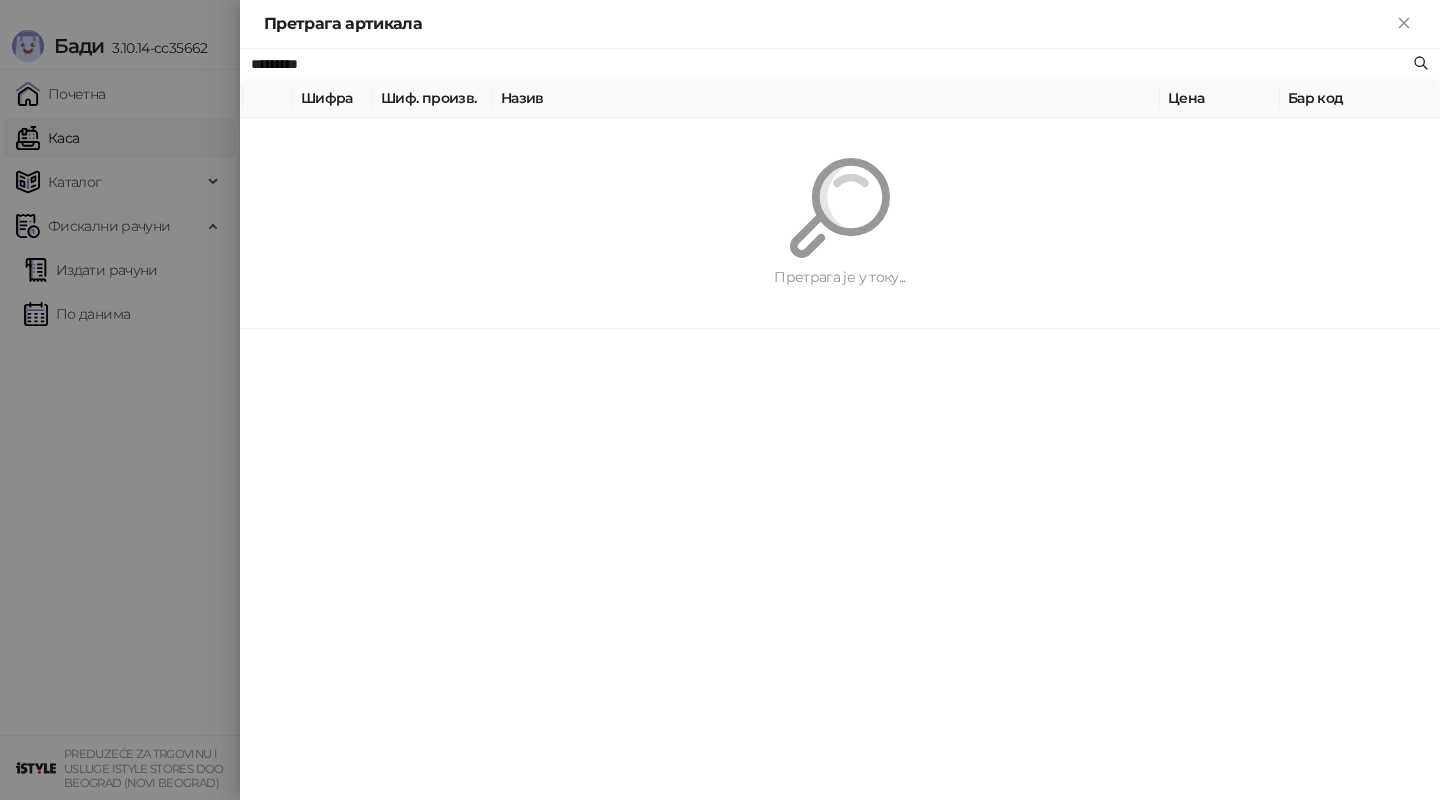 paste on "**********" 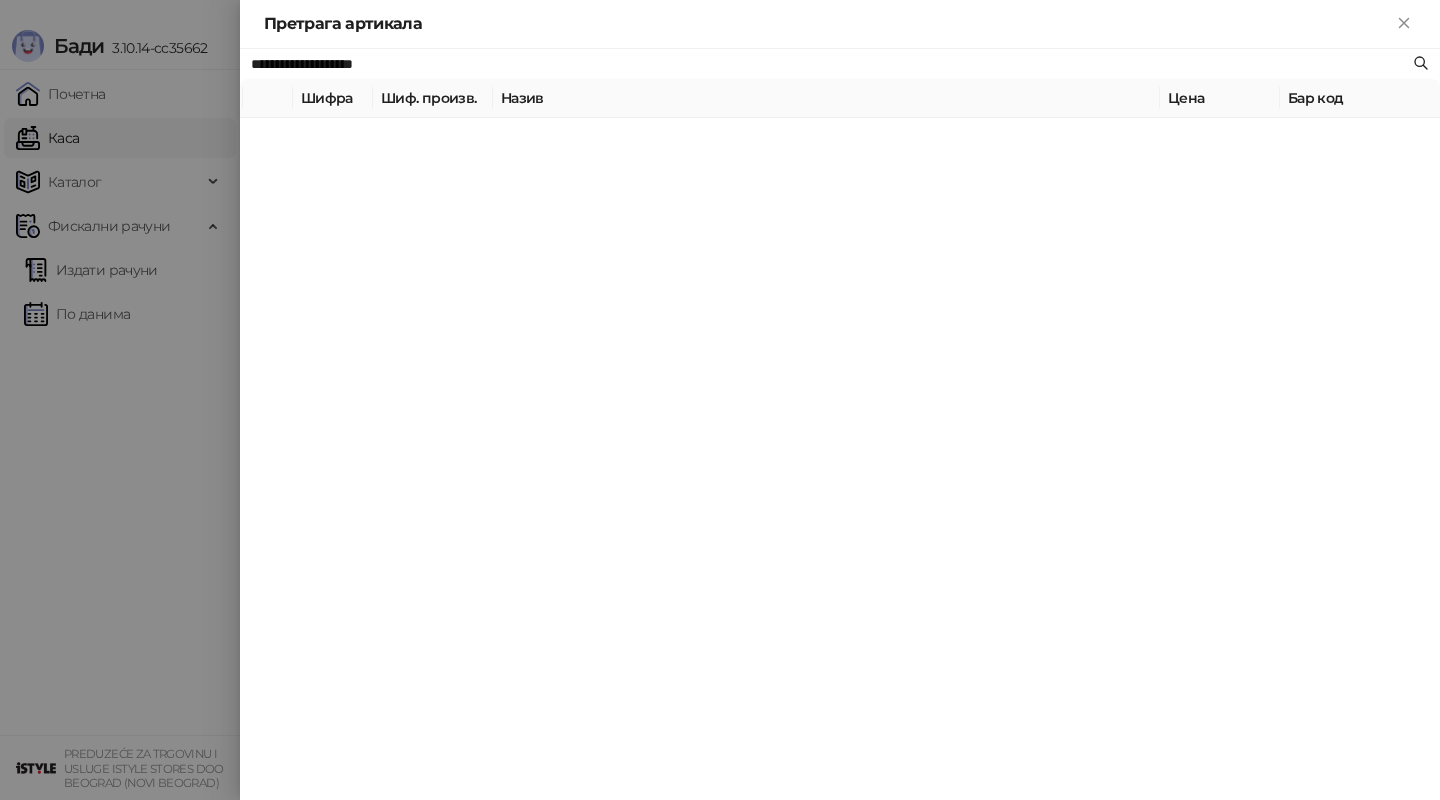 type on "**********" 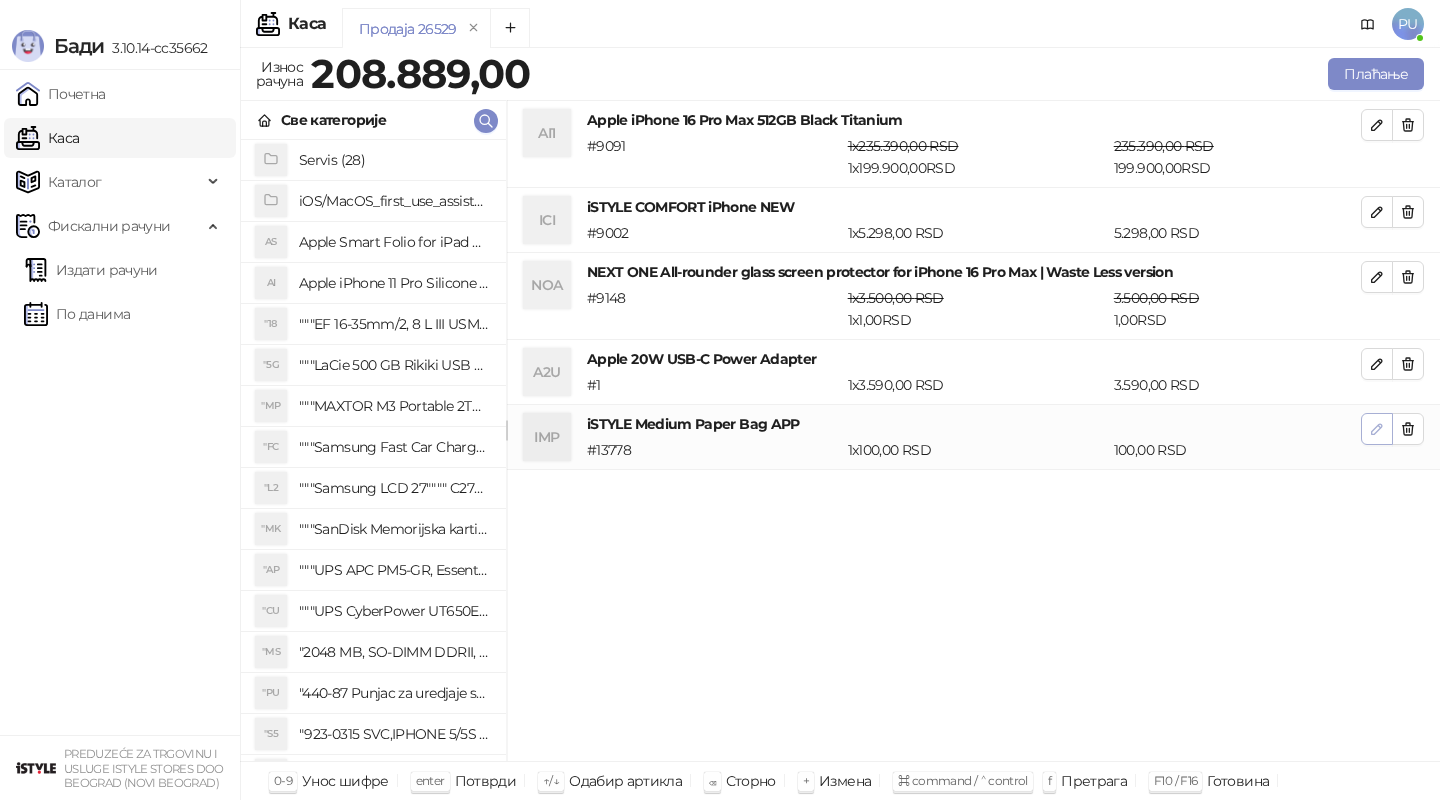 click at bounding box center (1377, 429) 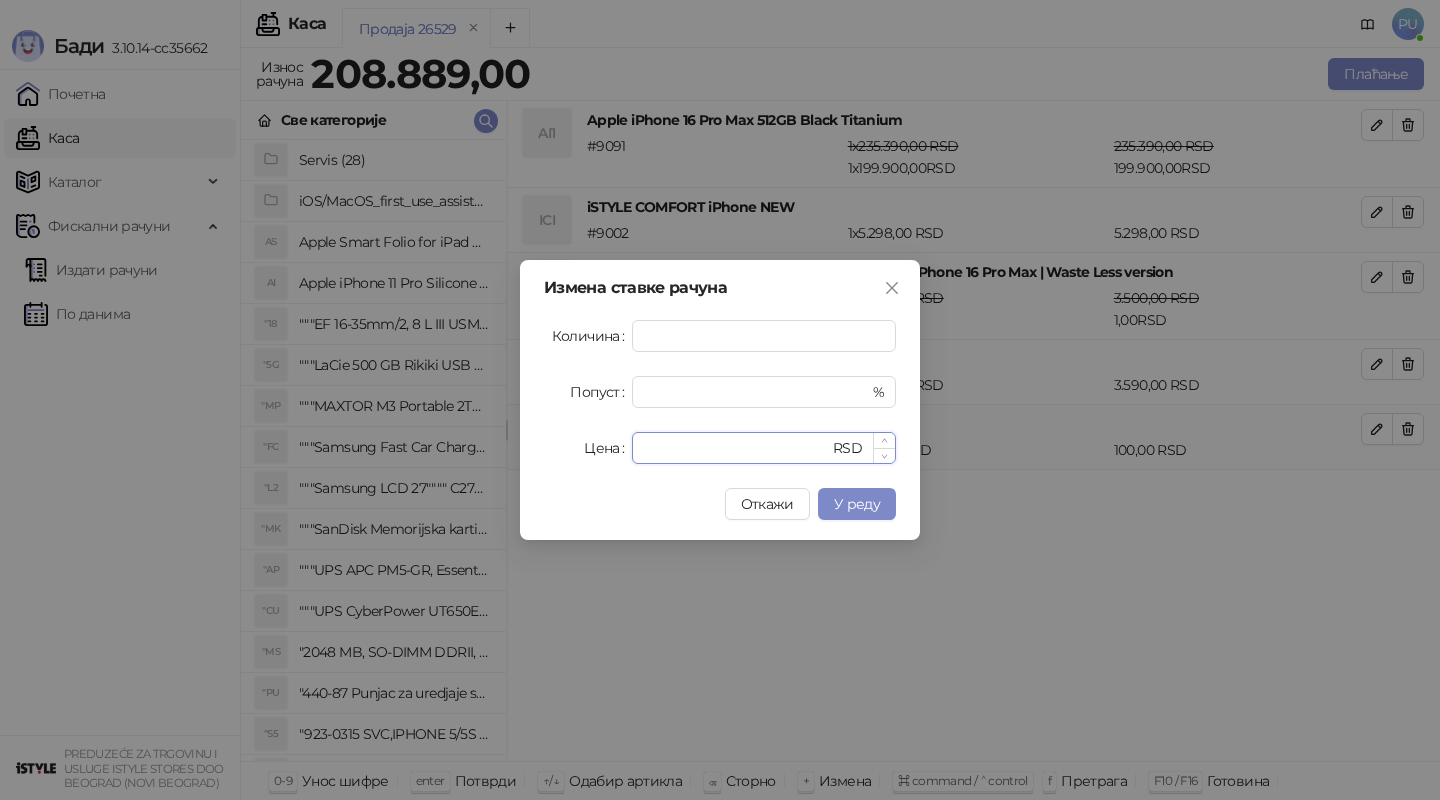 click on "***" at bounding box center (736, 448) 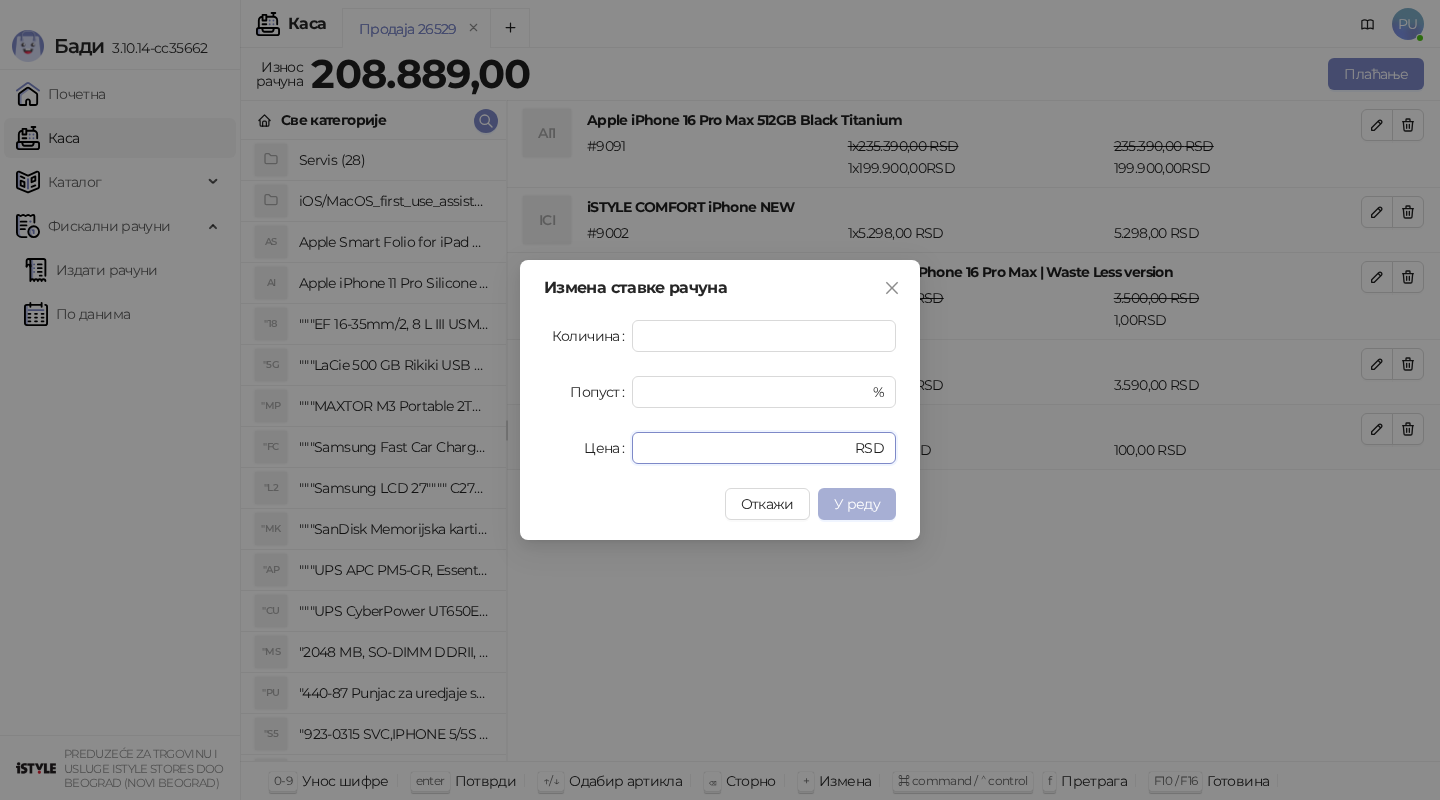 type on "**" 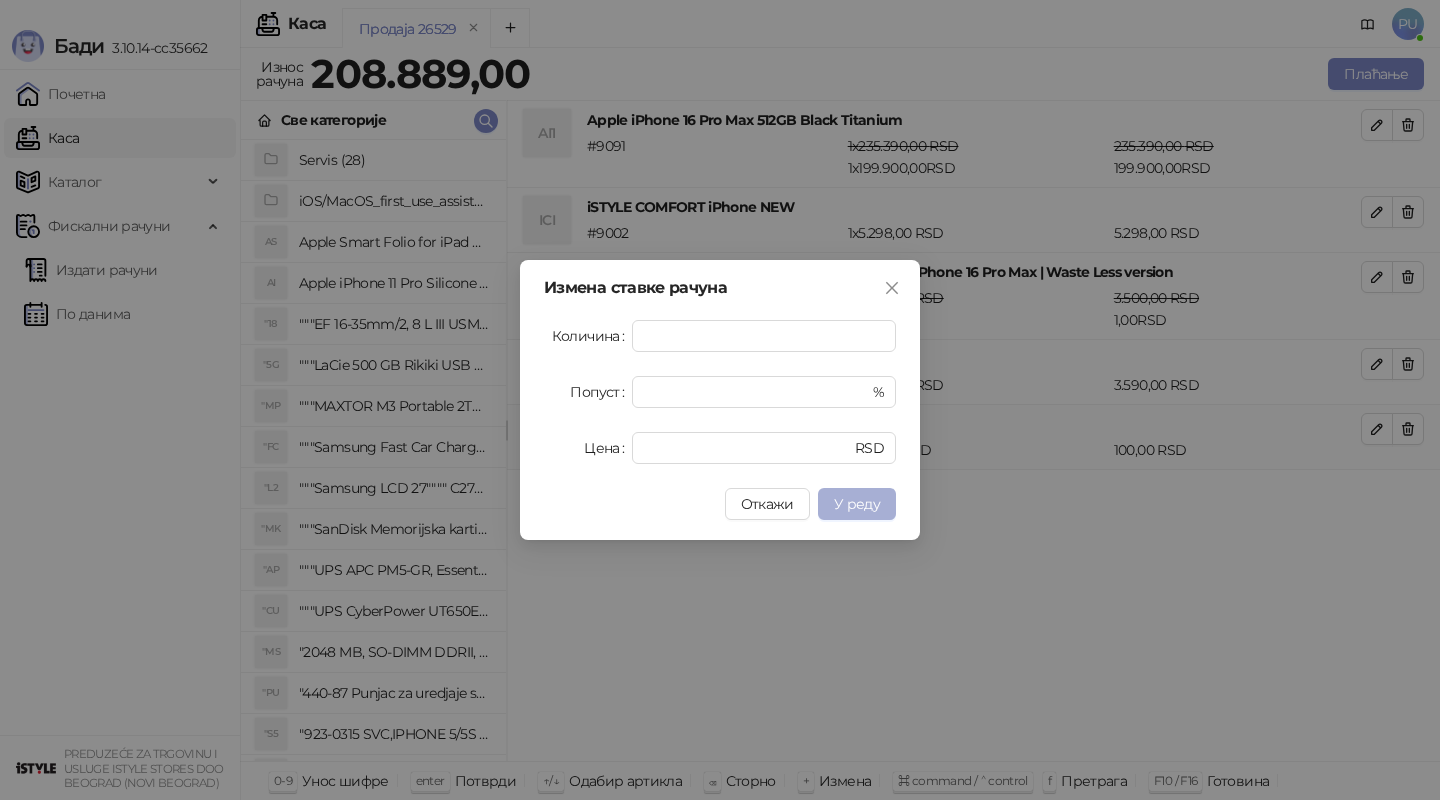 click on "У реду" at bounding box center [857, 504] 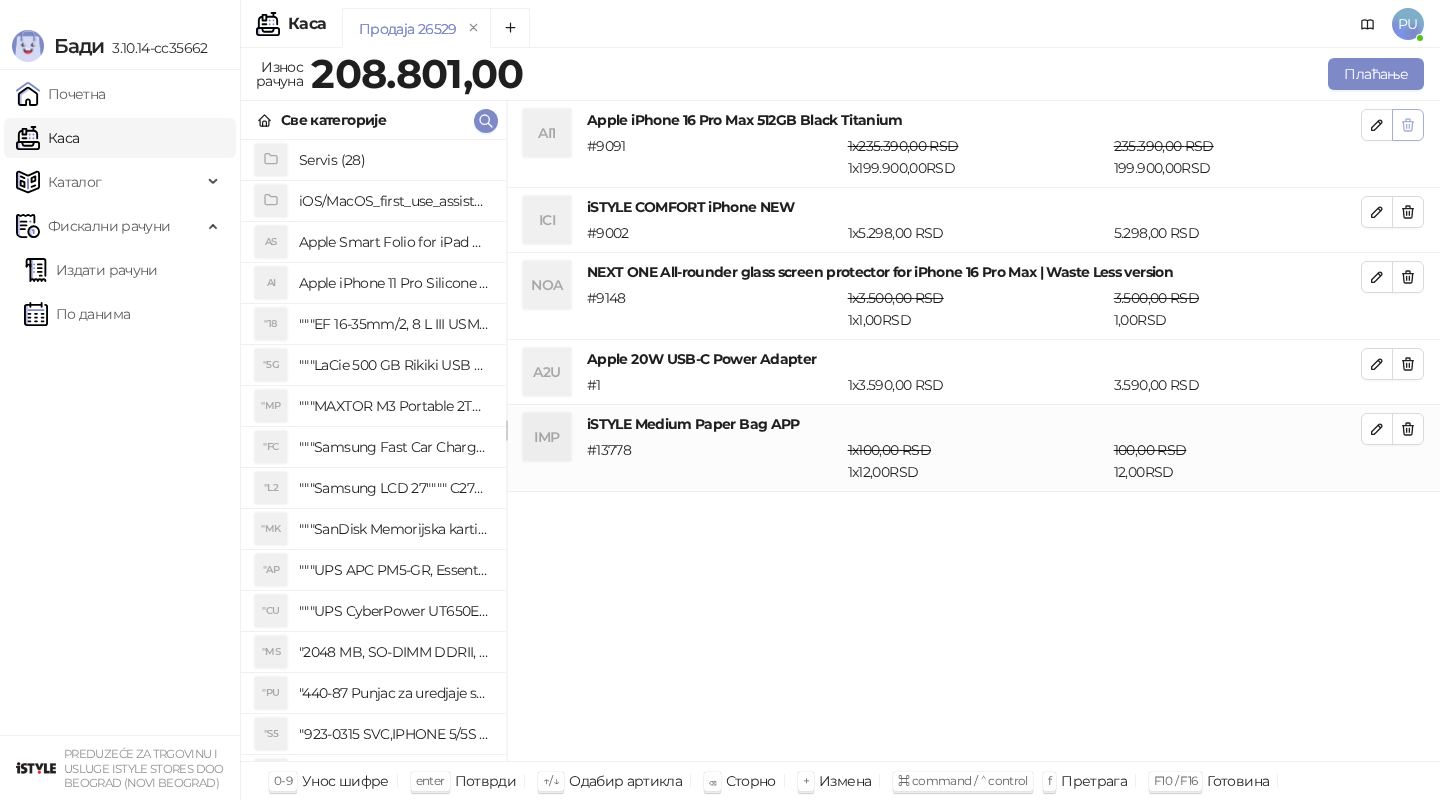 click 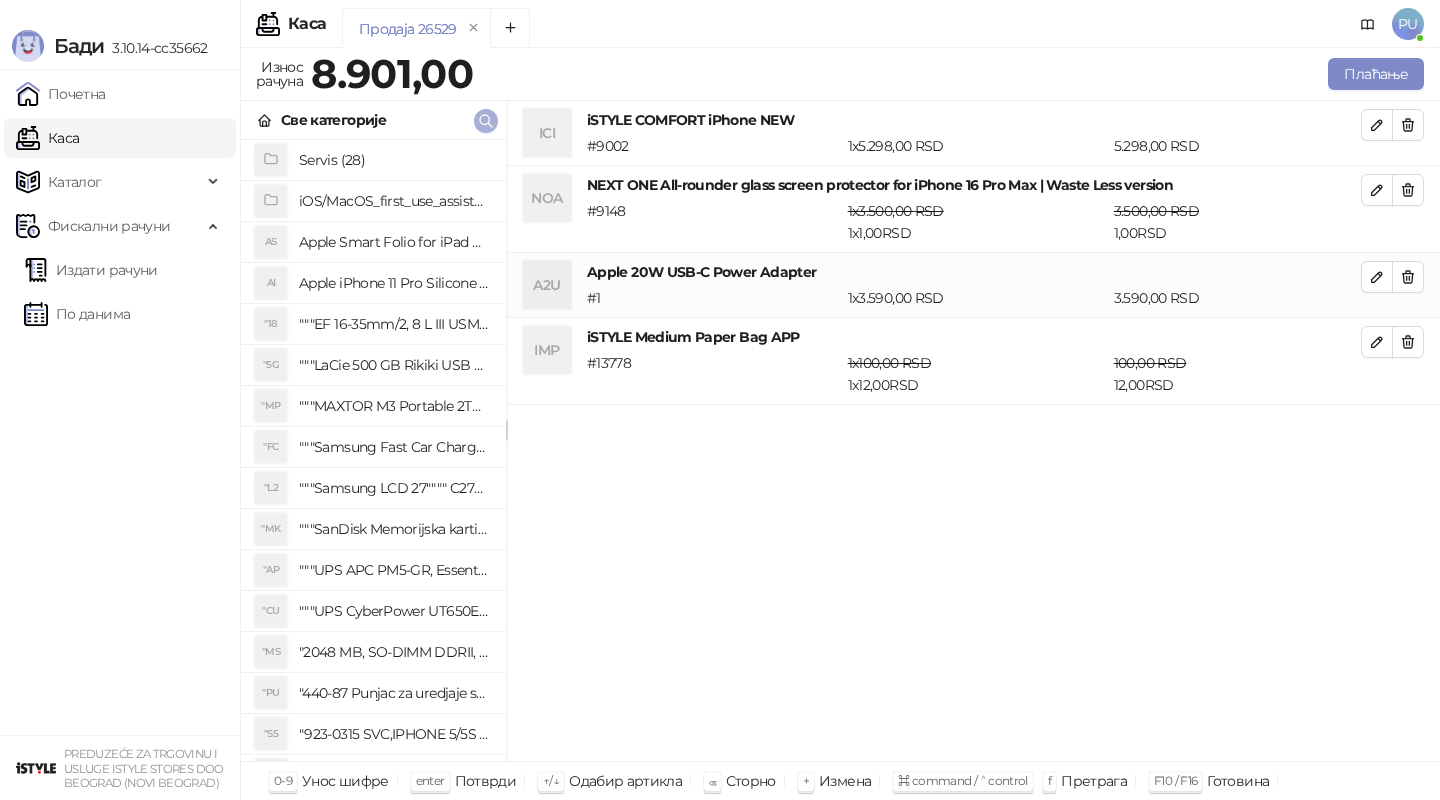 click 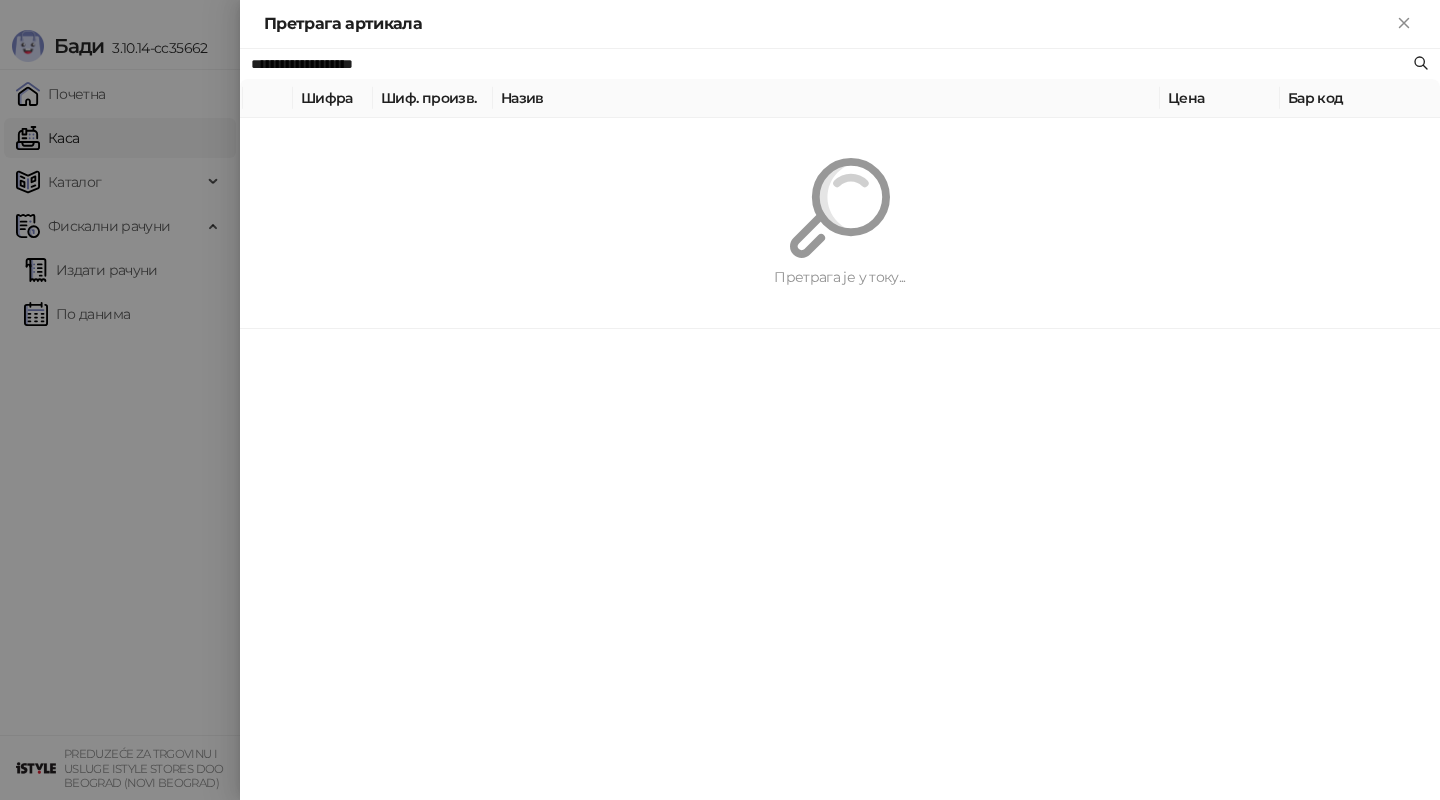 paste 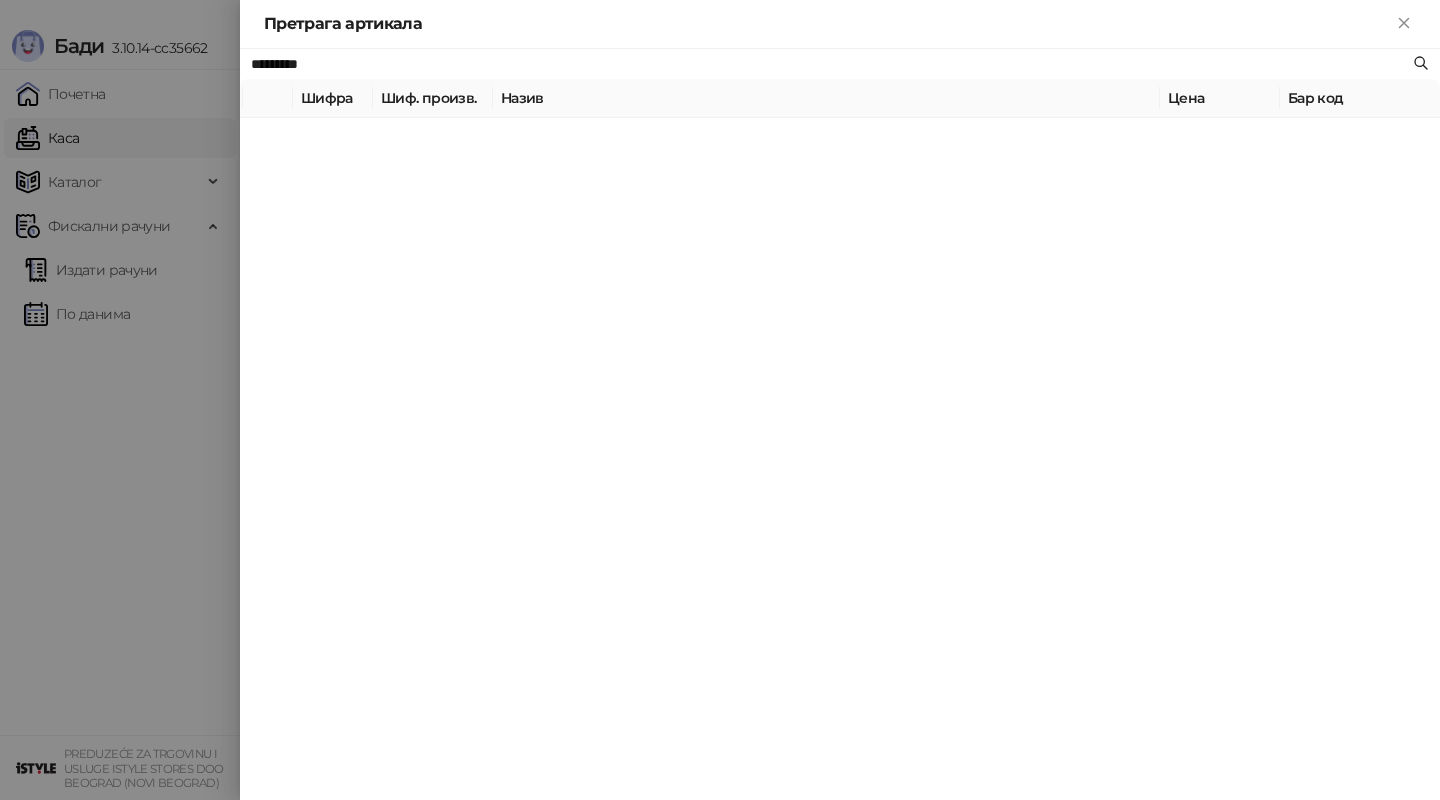 type on "*********" 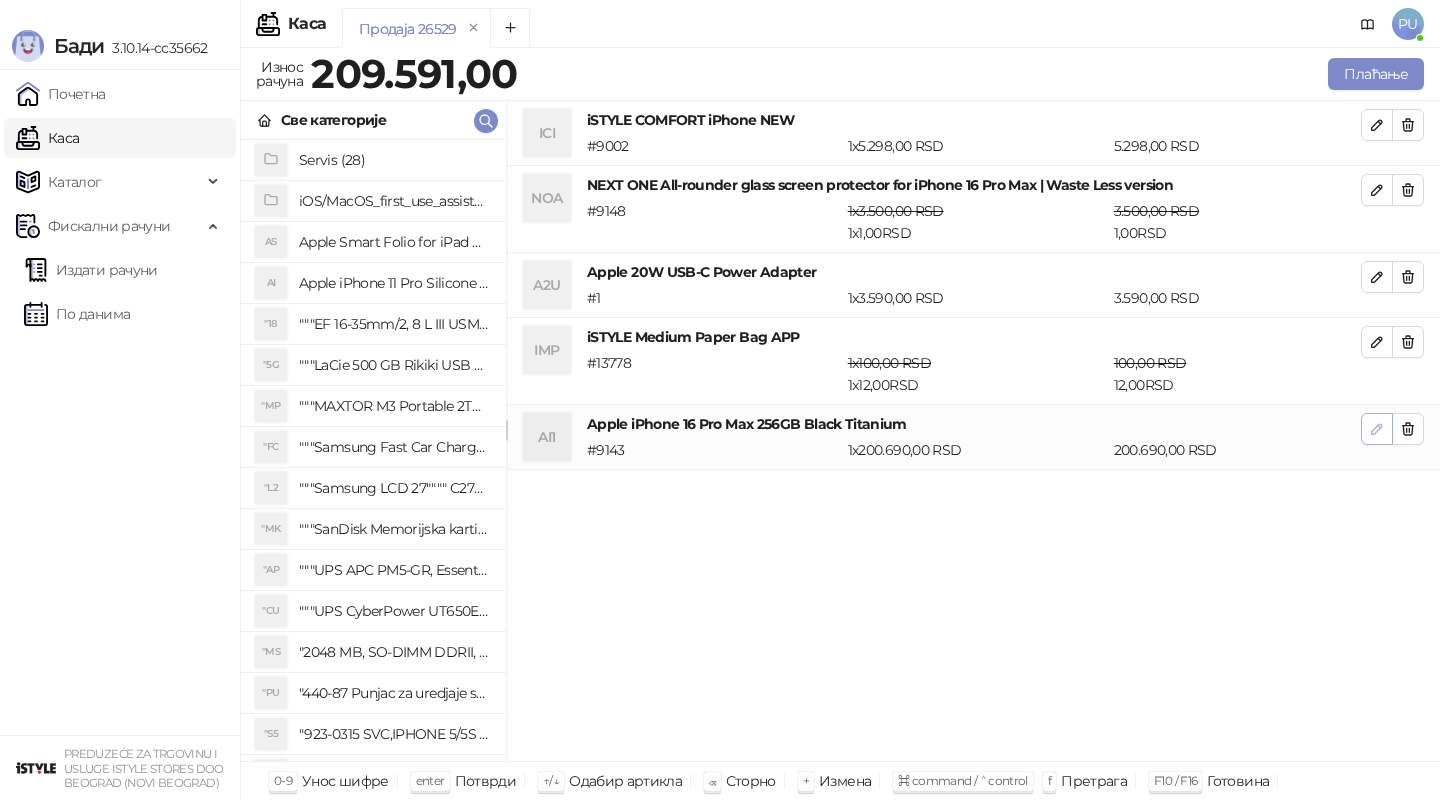 click at bounding box center [1377, 429] 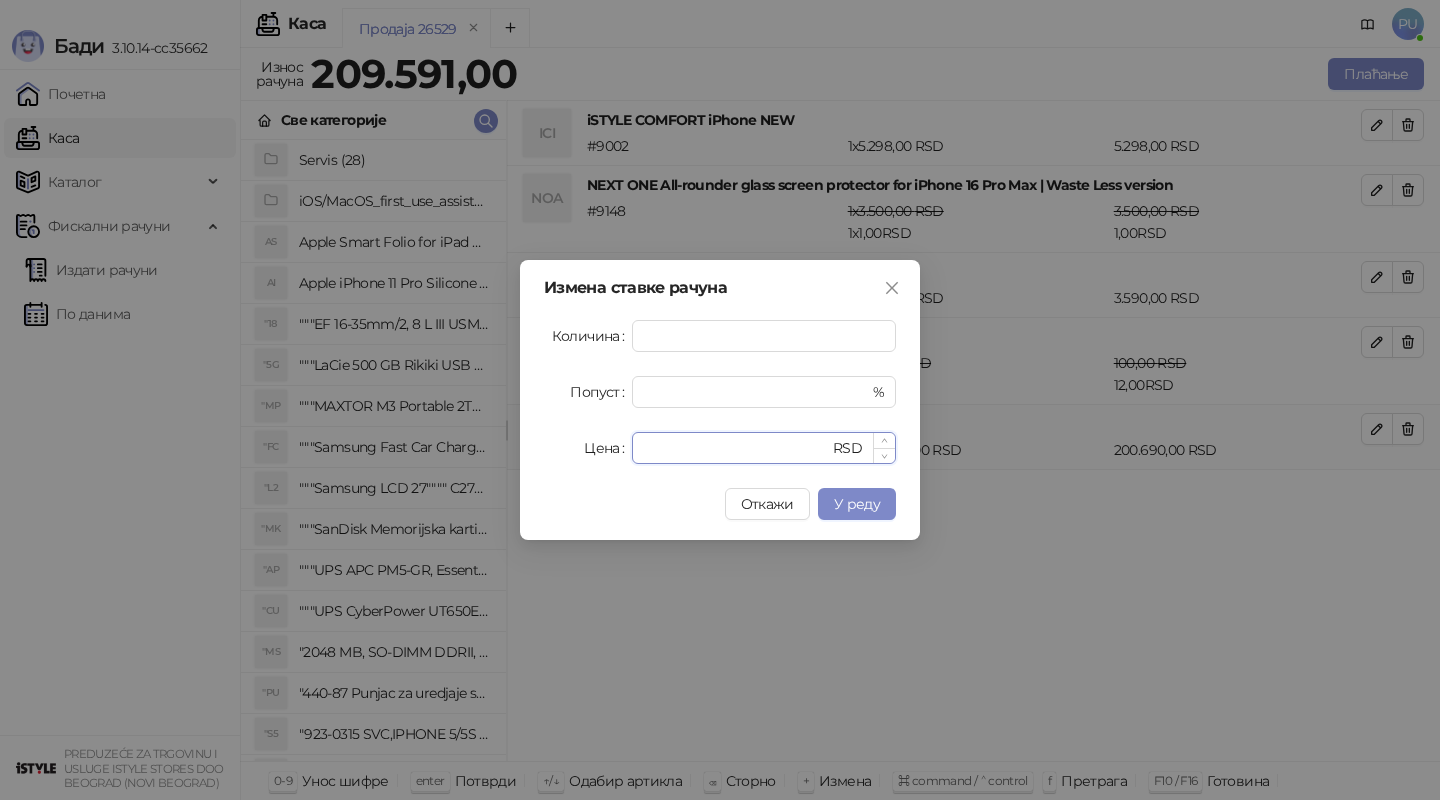 click on "******" at bounding box center [736, 448] 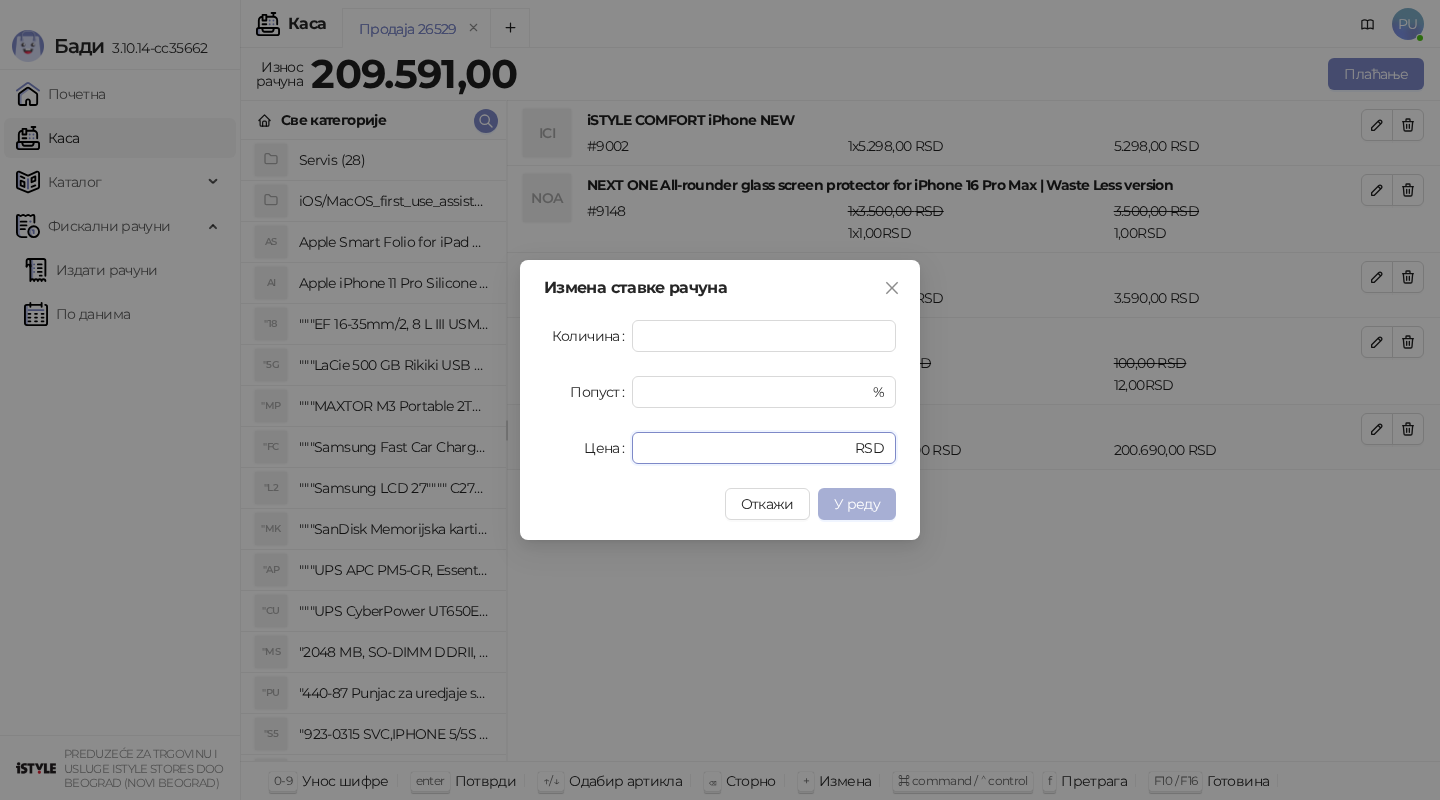 type on "******" 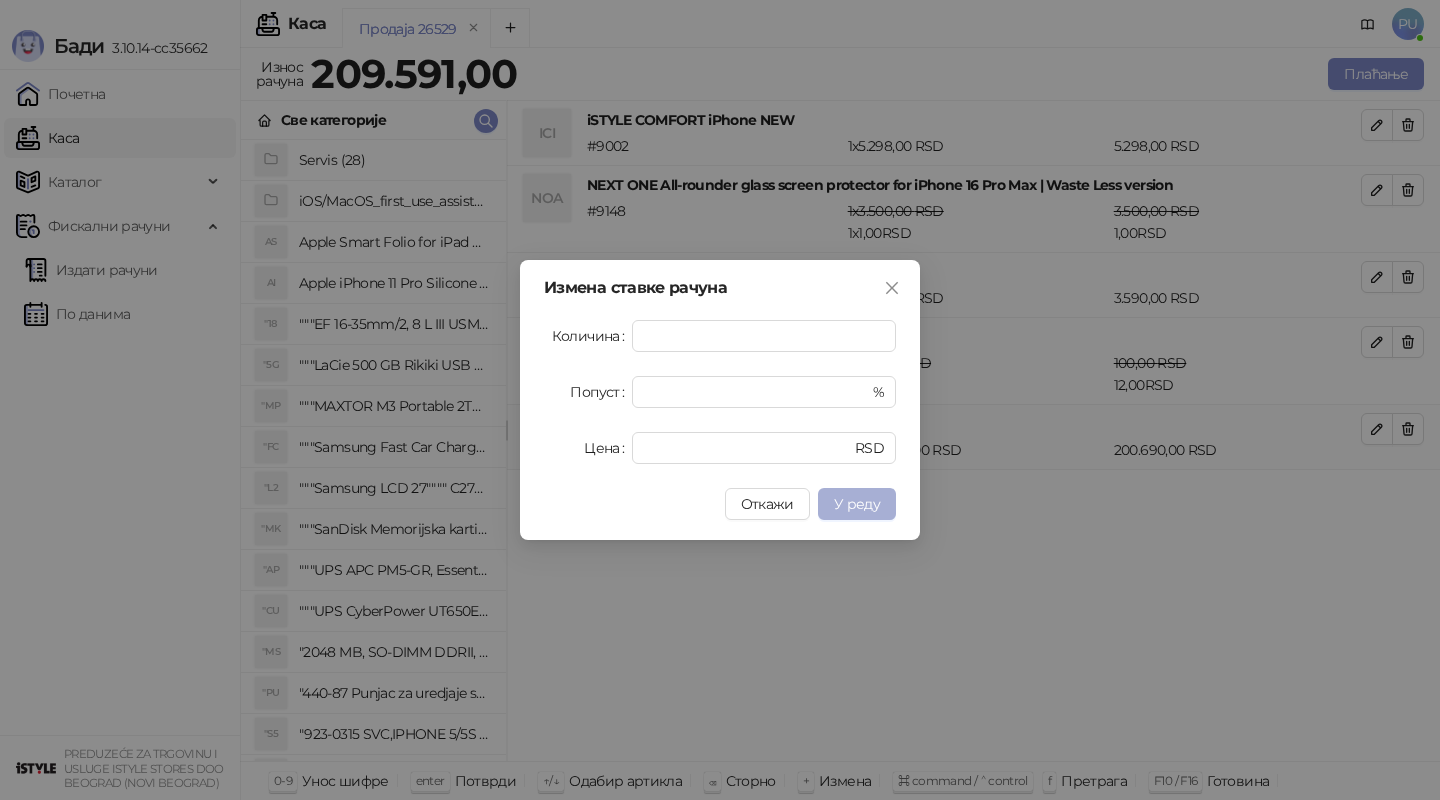 click on "У реду" at bounding box center [857, 504] 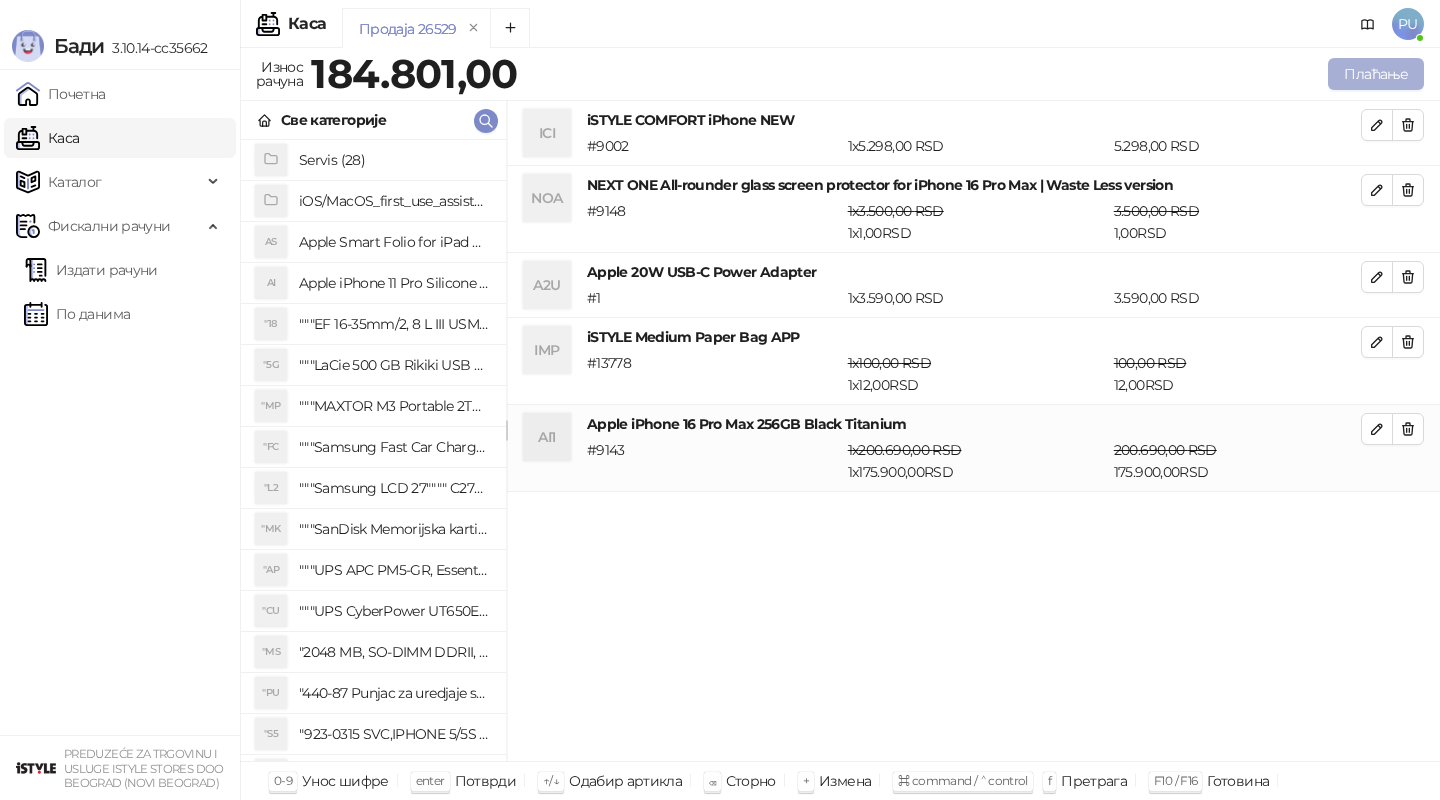 click on "Плаћање" at bounding box center (1376, 74) 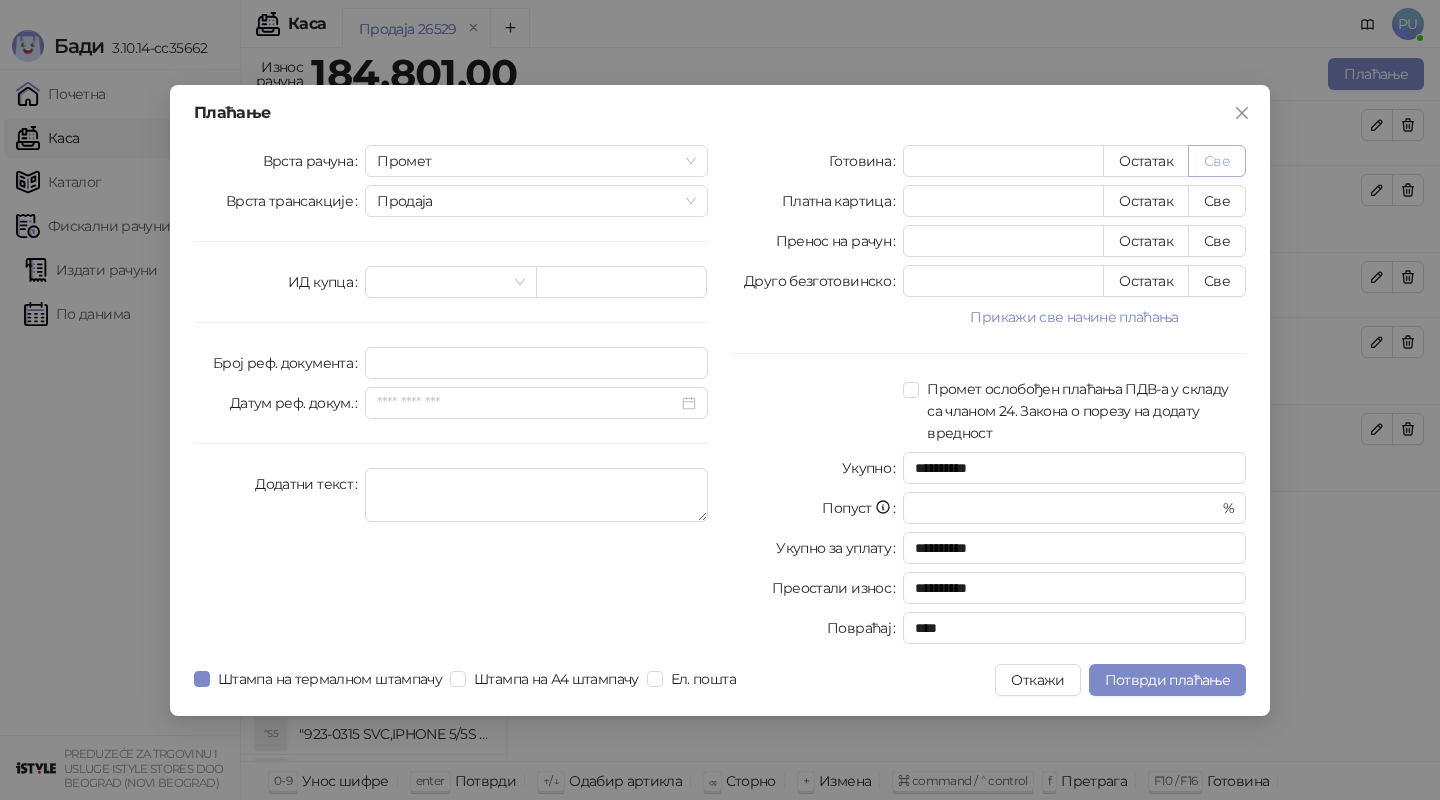 click on "Све" at bounding box center [1217, 161] 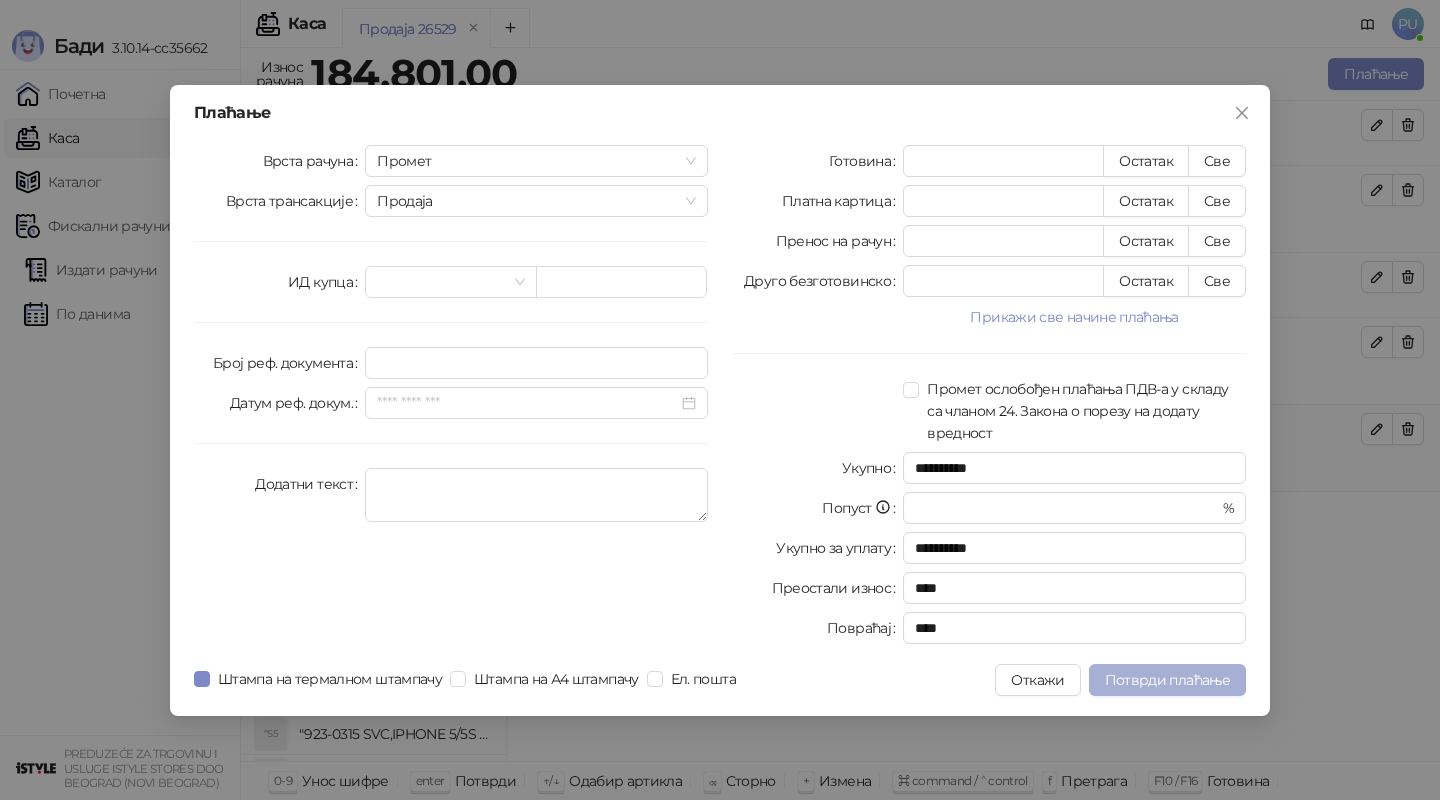 click on "Потврди плаћање" at bounding box center (1167, 680) 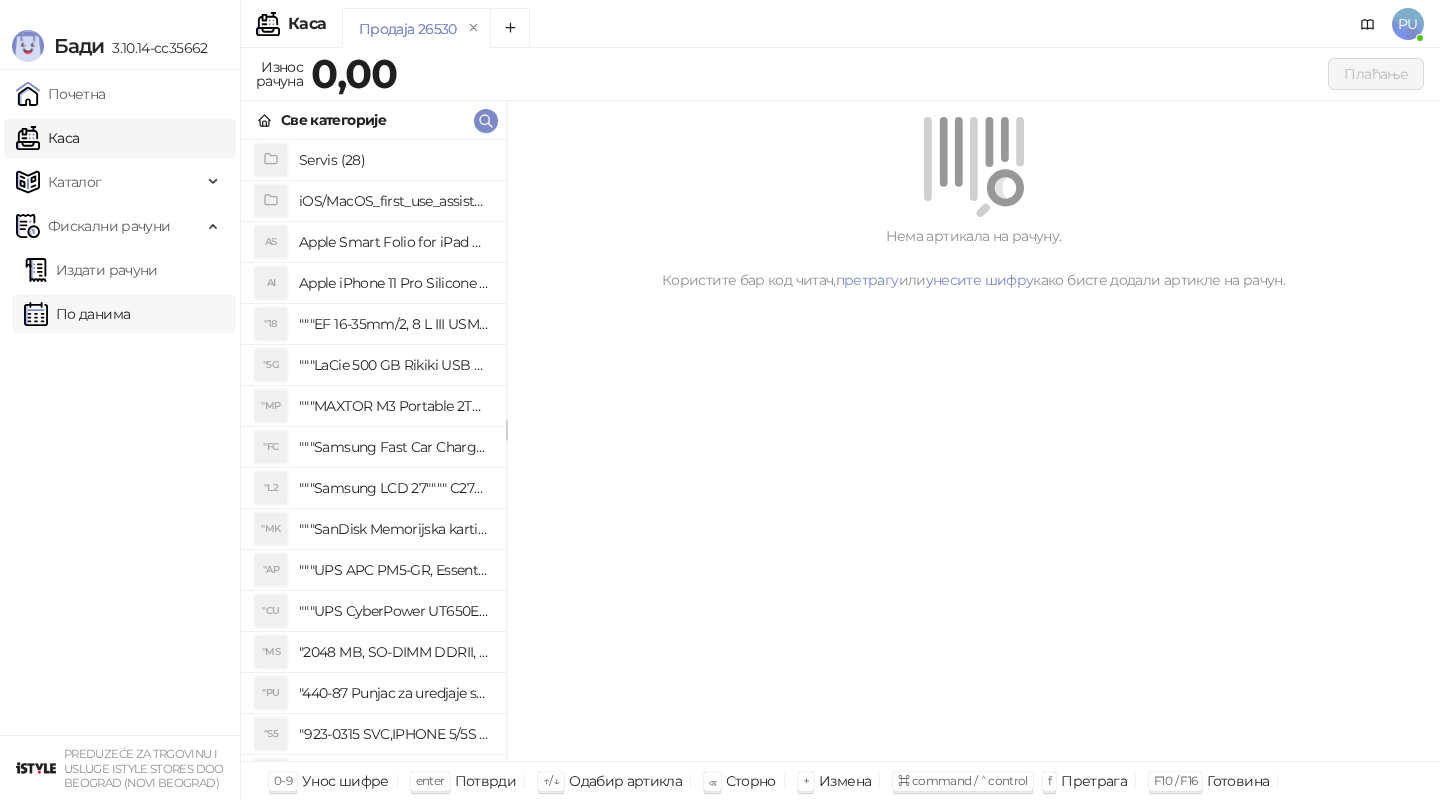 click on "По данима" at bounding box center [77, 314] 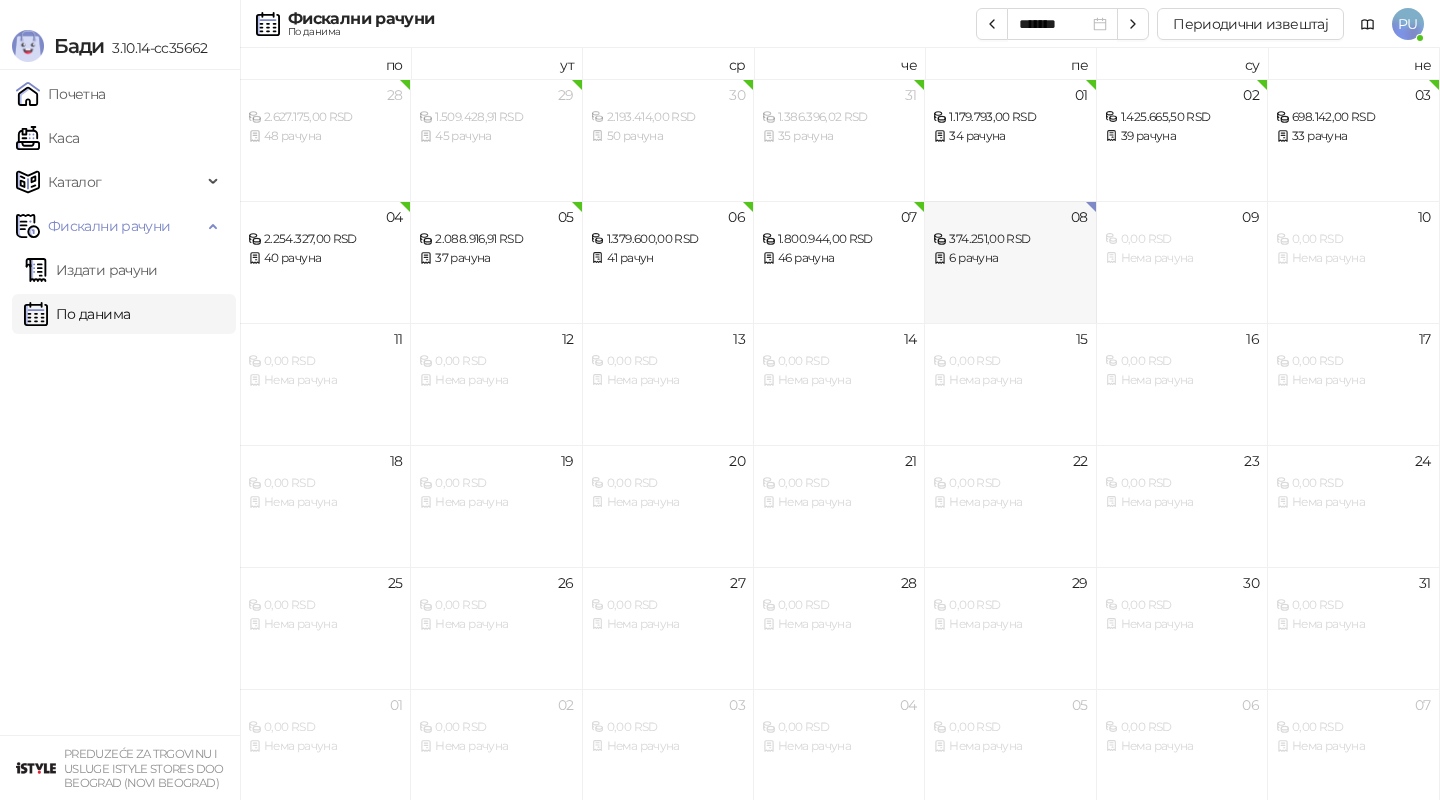 click on "08   374.251,00 RSD   6 рачуна" at bounding box center [1010, 262] 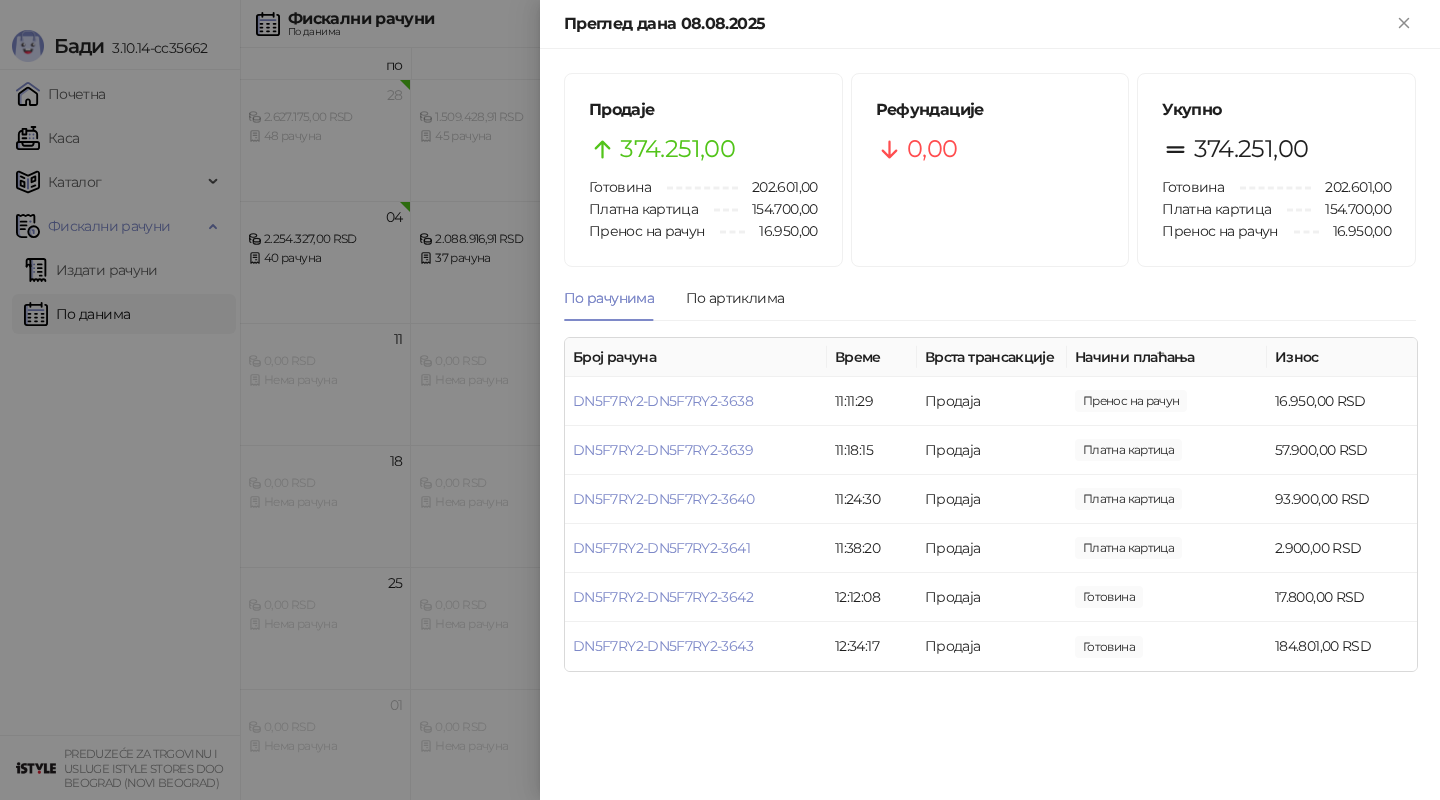 click at bounding box center [720, 400] 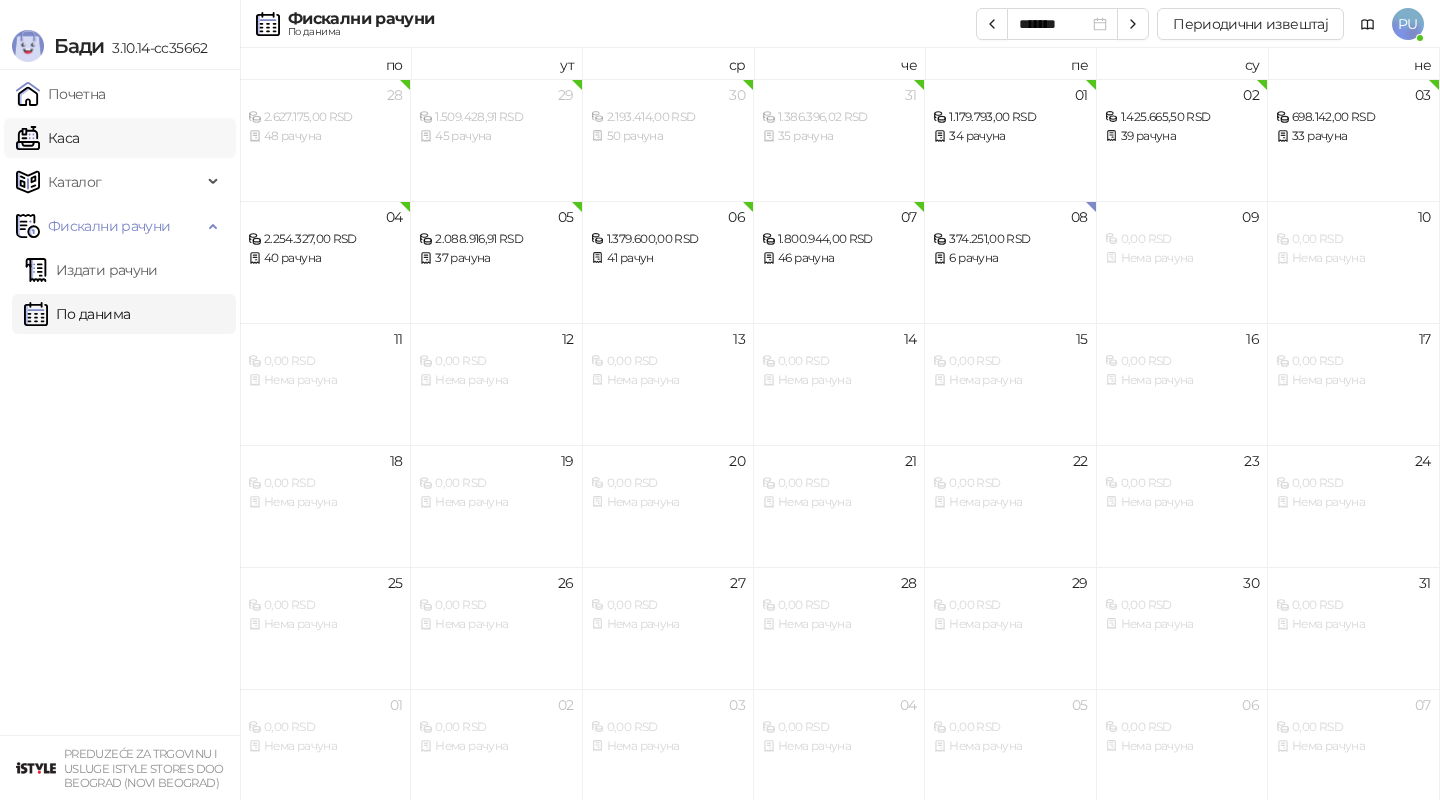 click on "Каса" at bounding box center (47, 138) 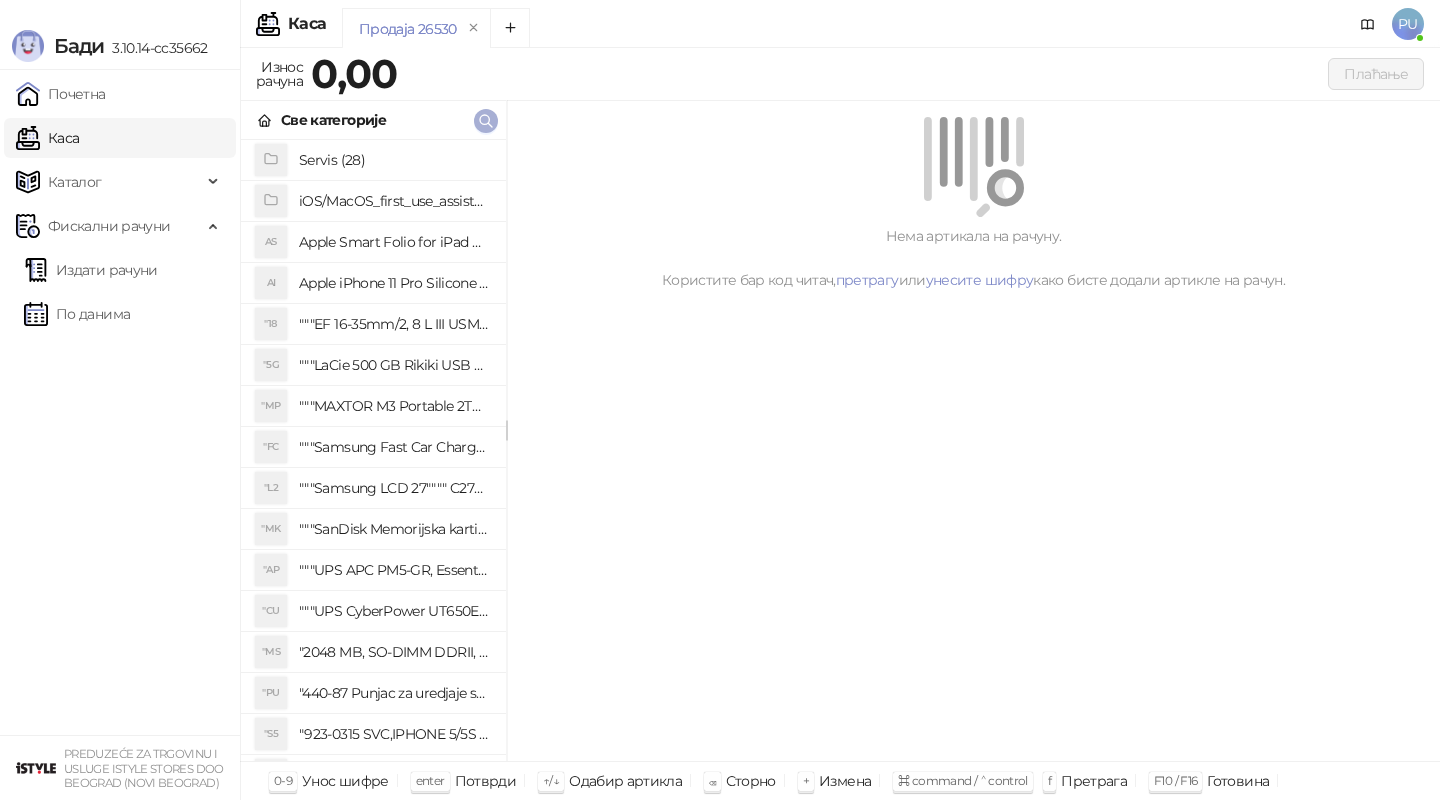 click 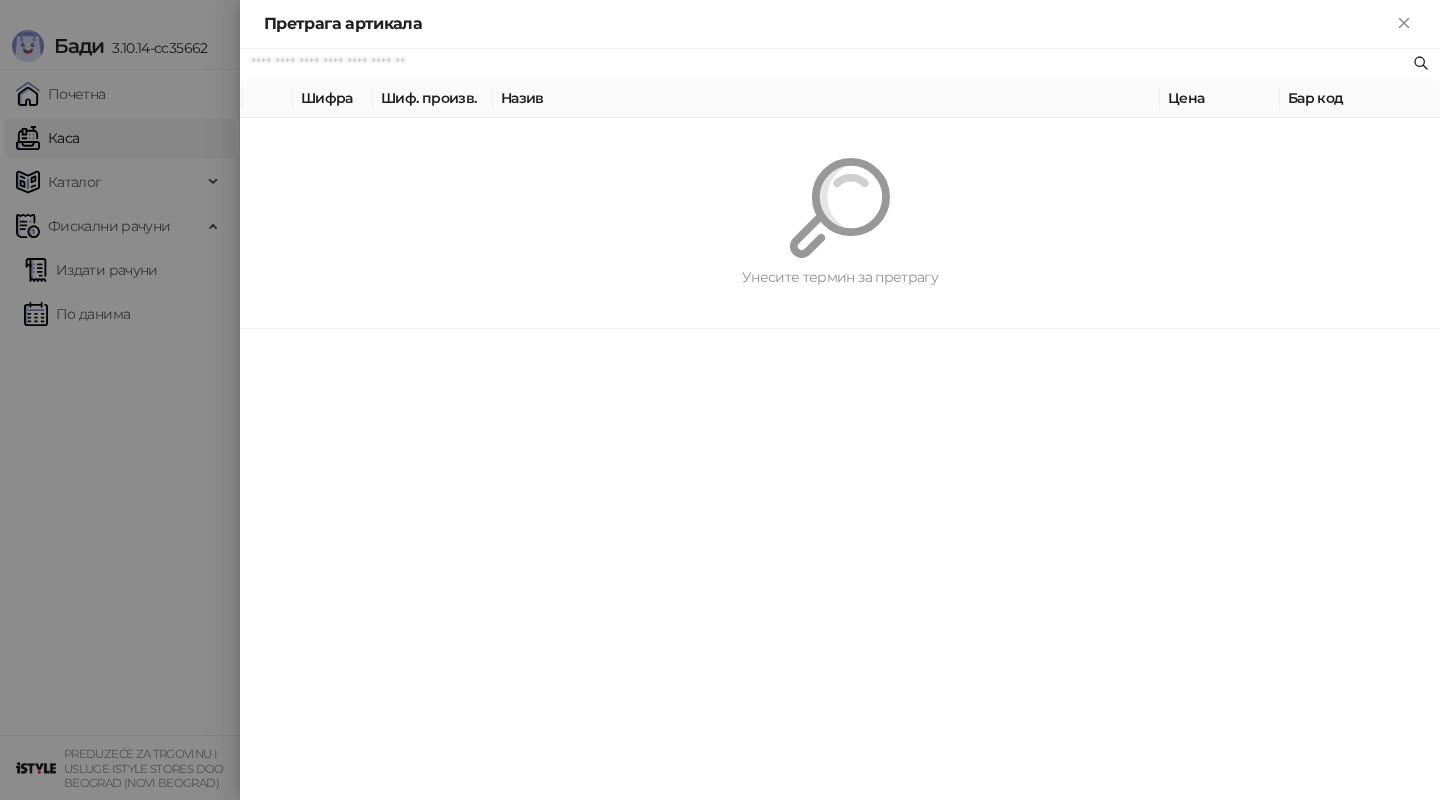 paste on "*********" 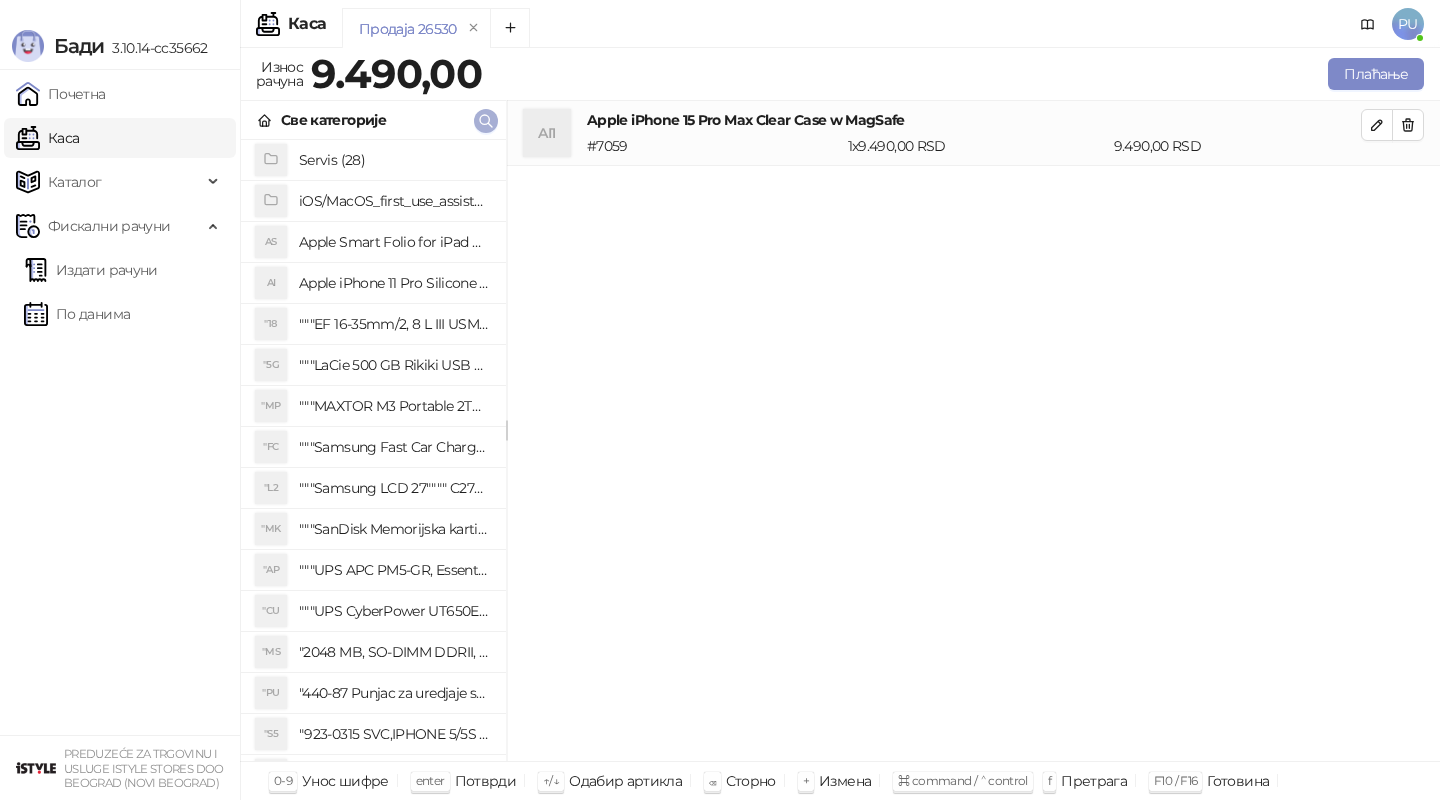 click 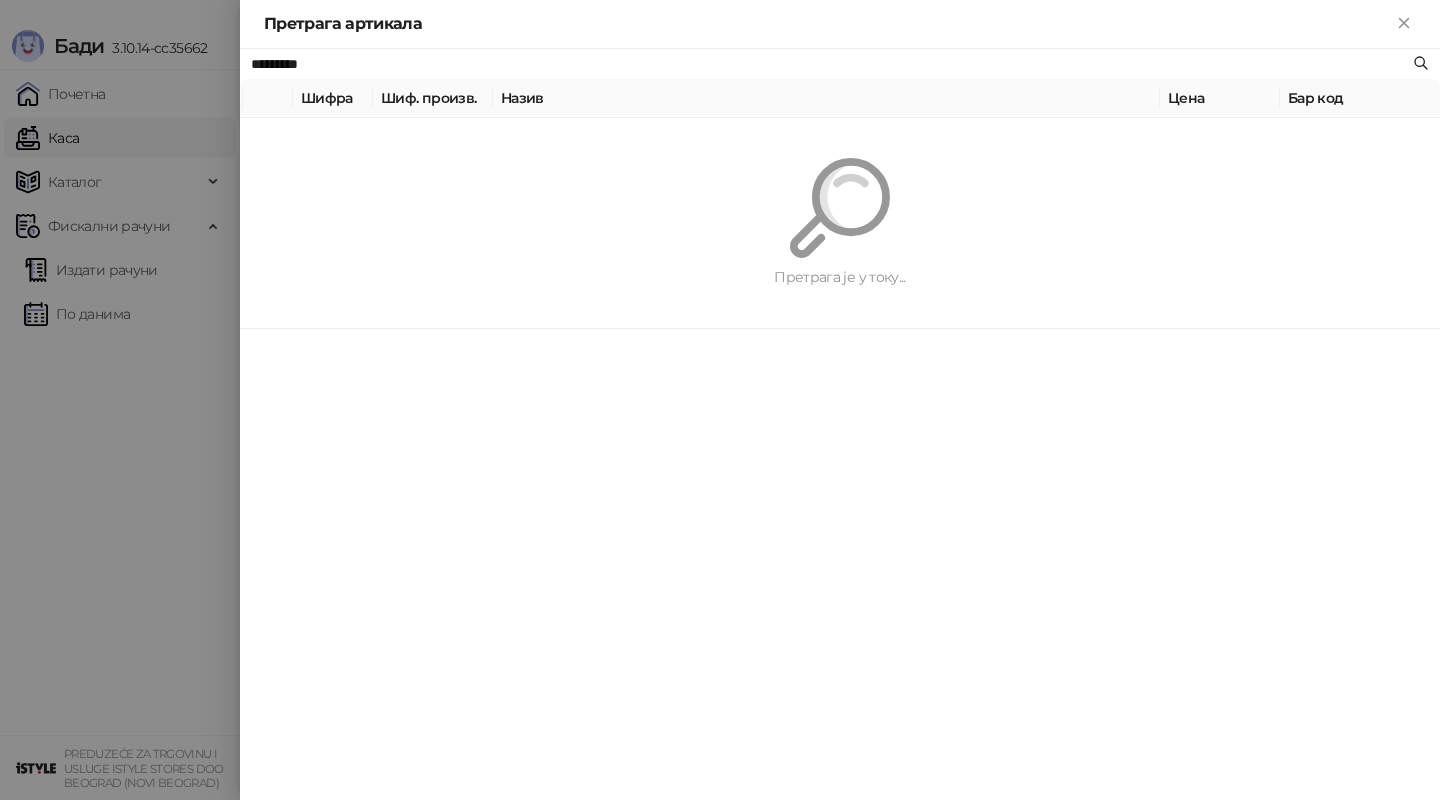 paste on "**********" 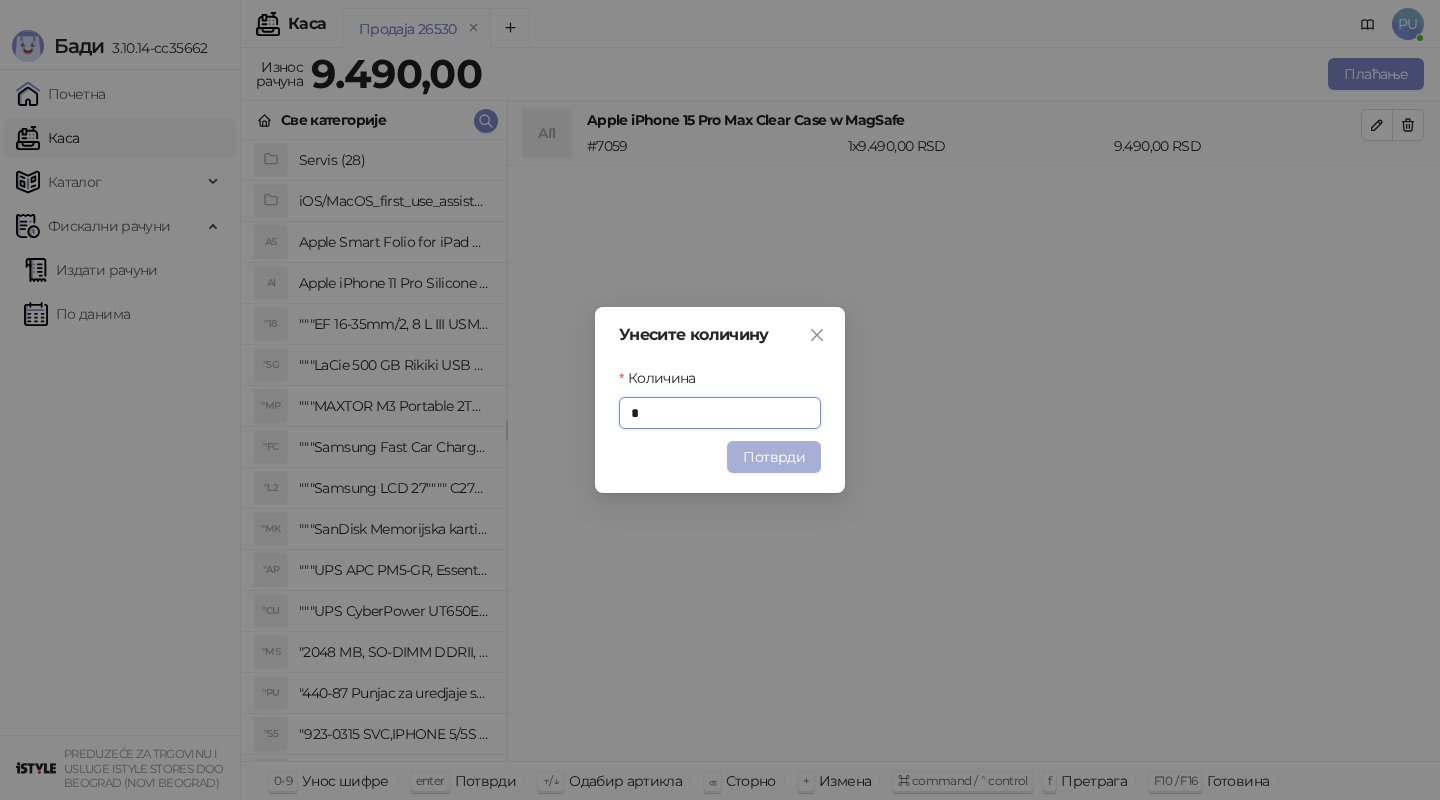 click on "Потврди" at bounding box center [774, 457] 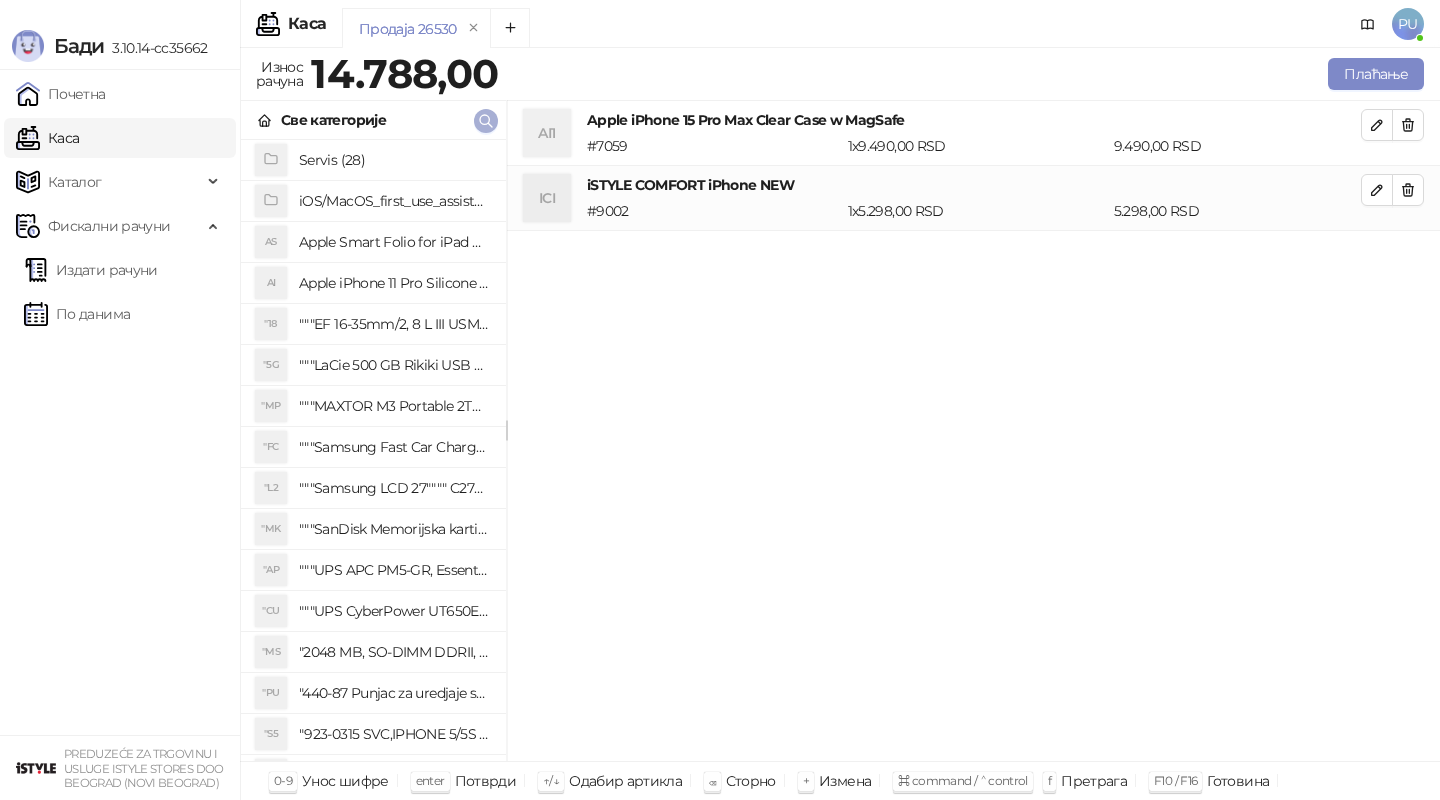 click 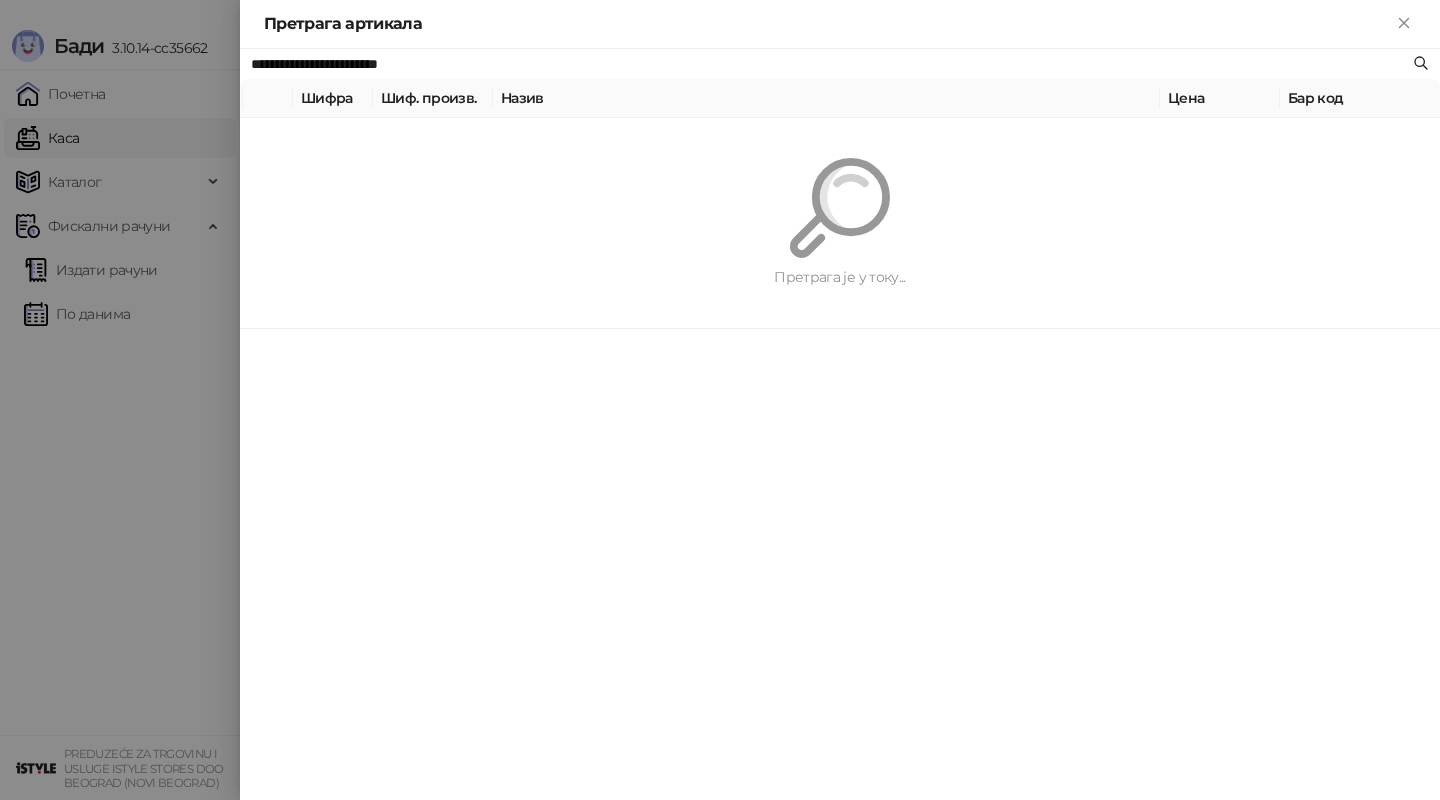 paste 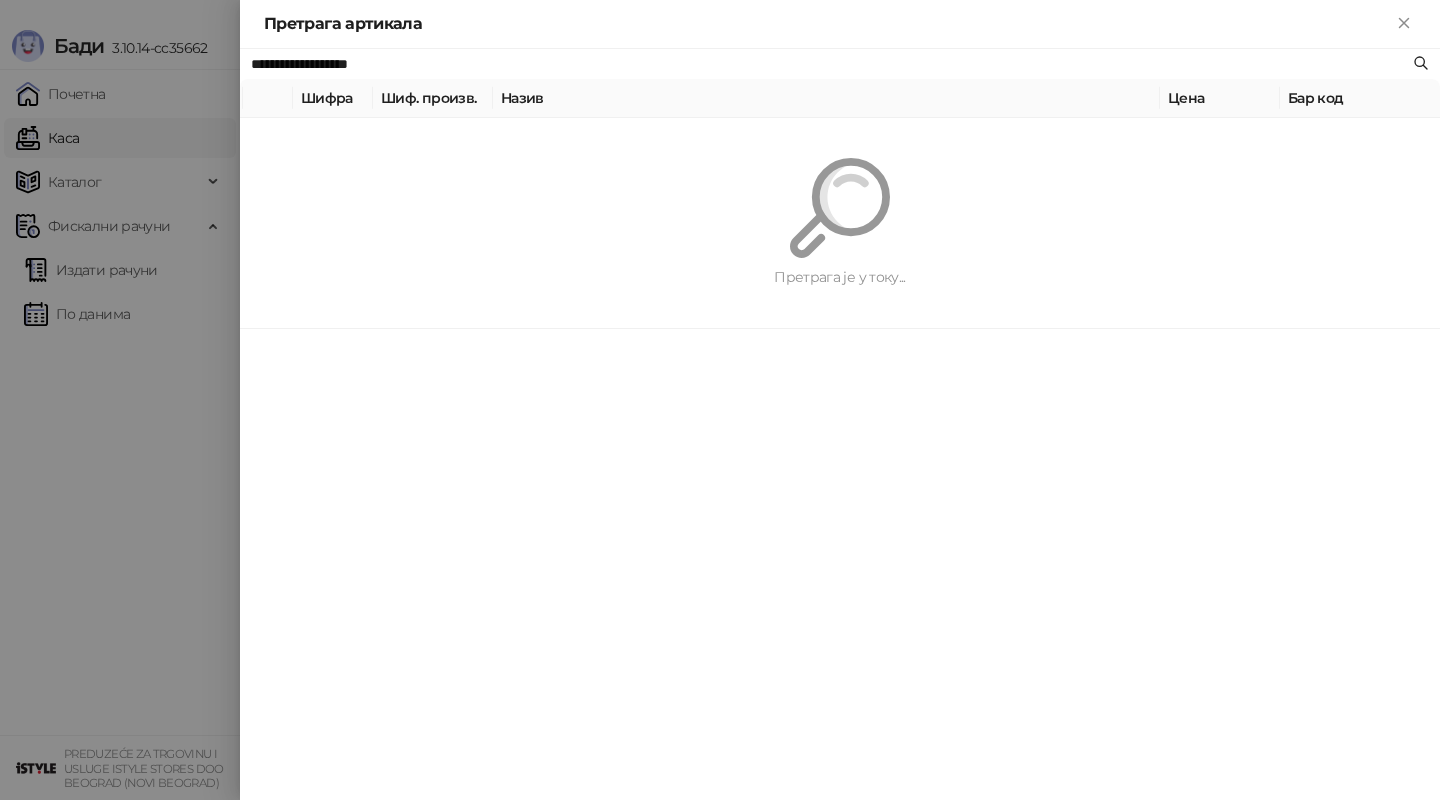 type on "**********" 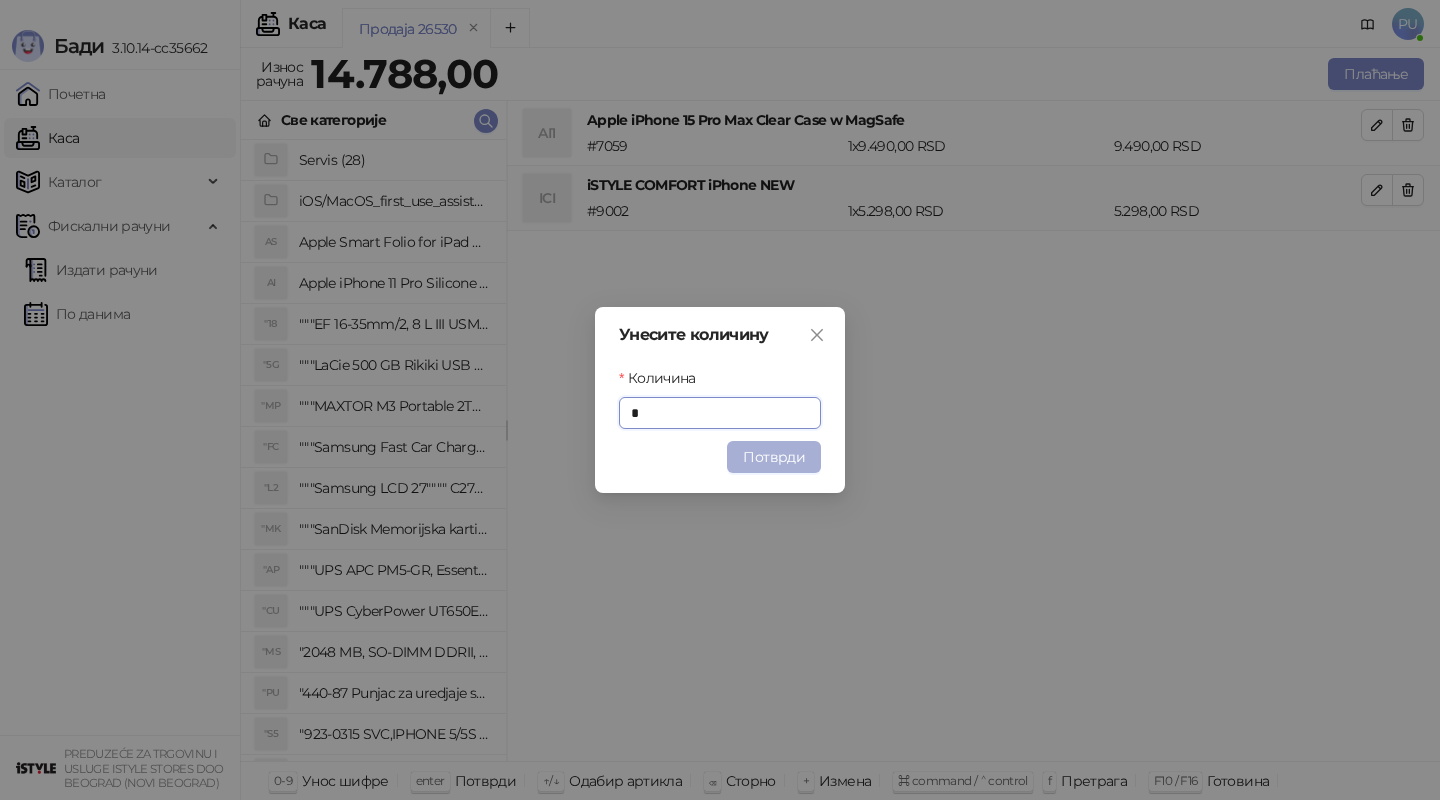 click on "Потврди" at bounding box center [774, 457] 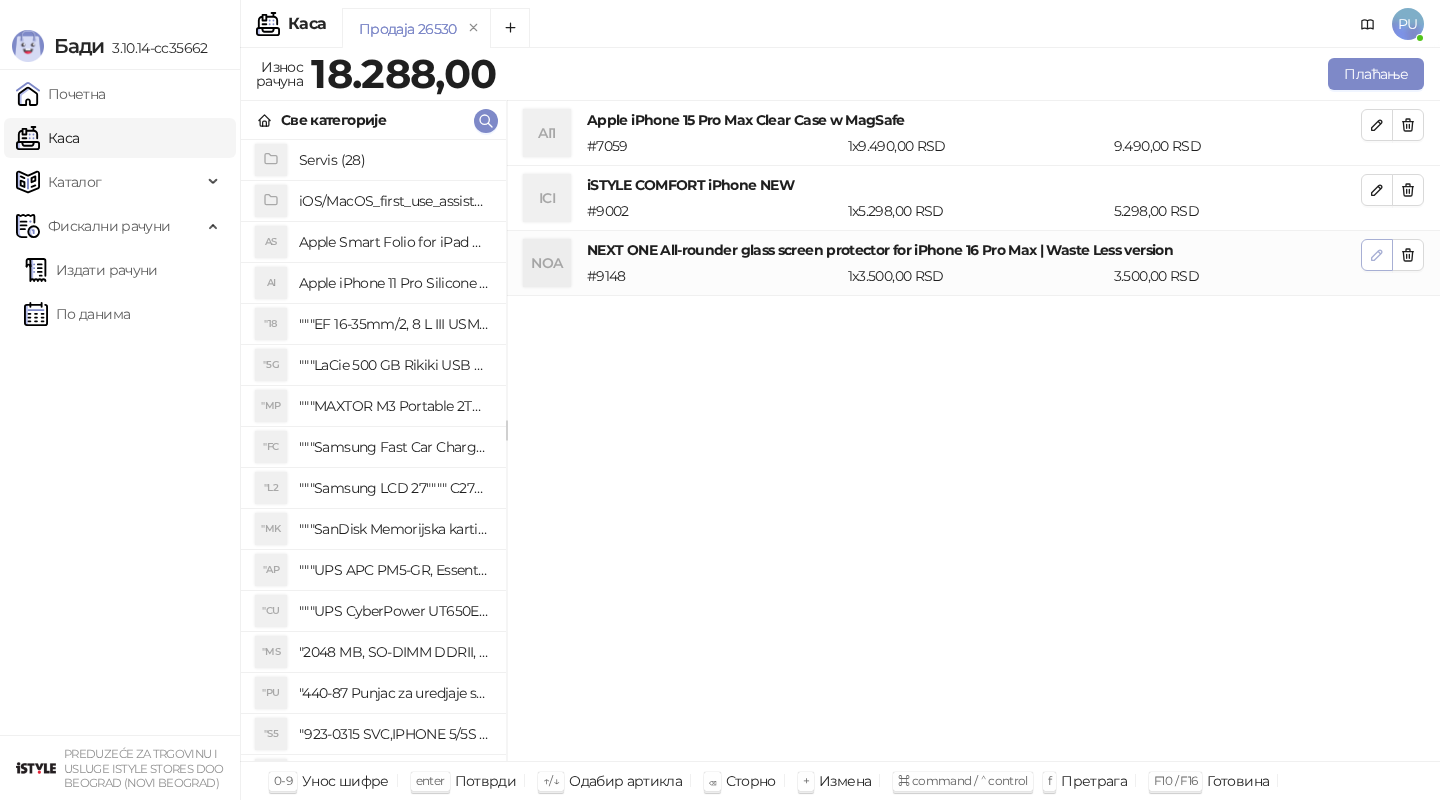 click 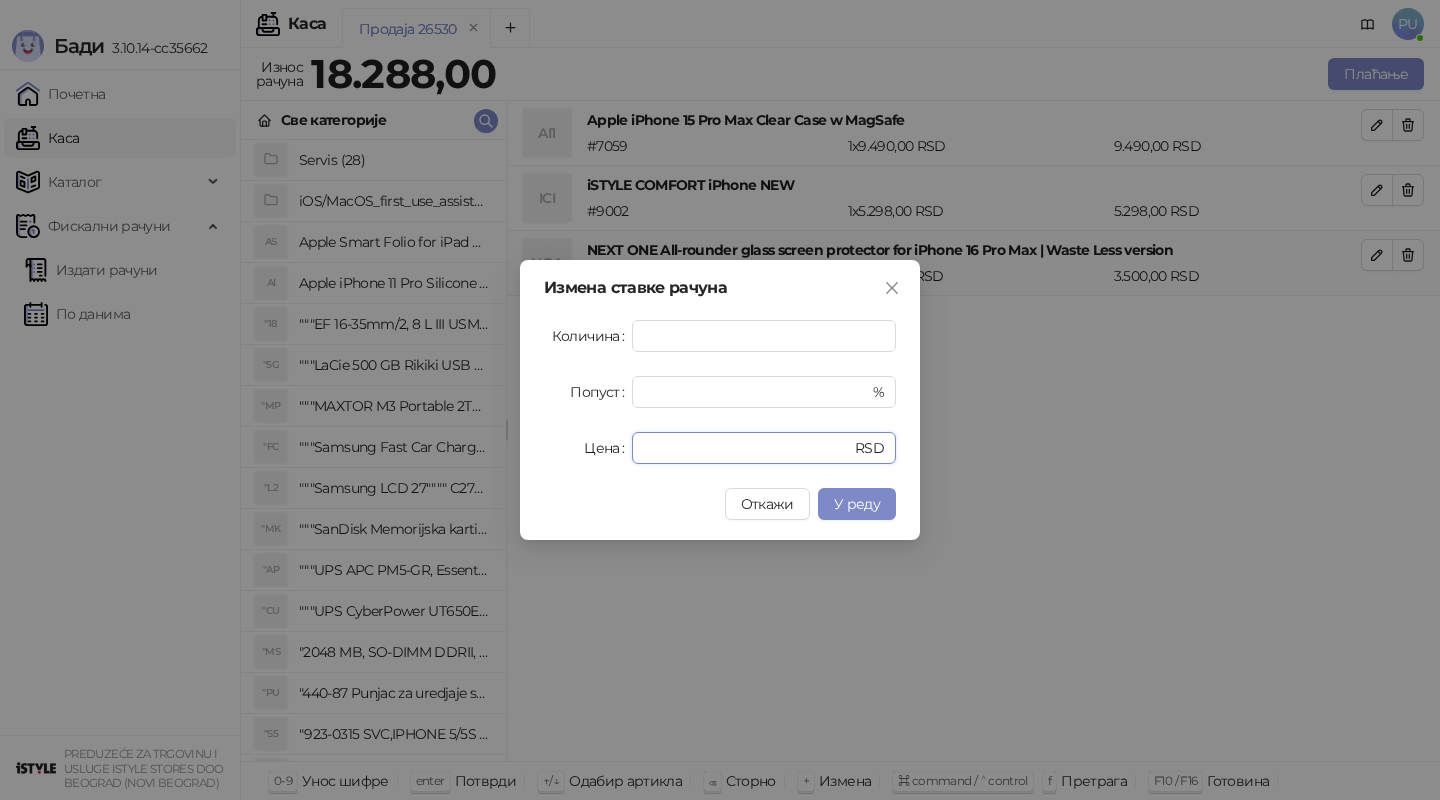 drag, startPoint x: 706, startPoint y: 448, endPoint x: 521, endPoint y: 432, distance: 185.6906 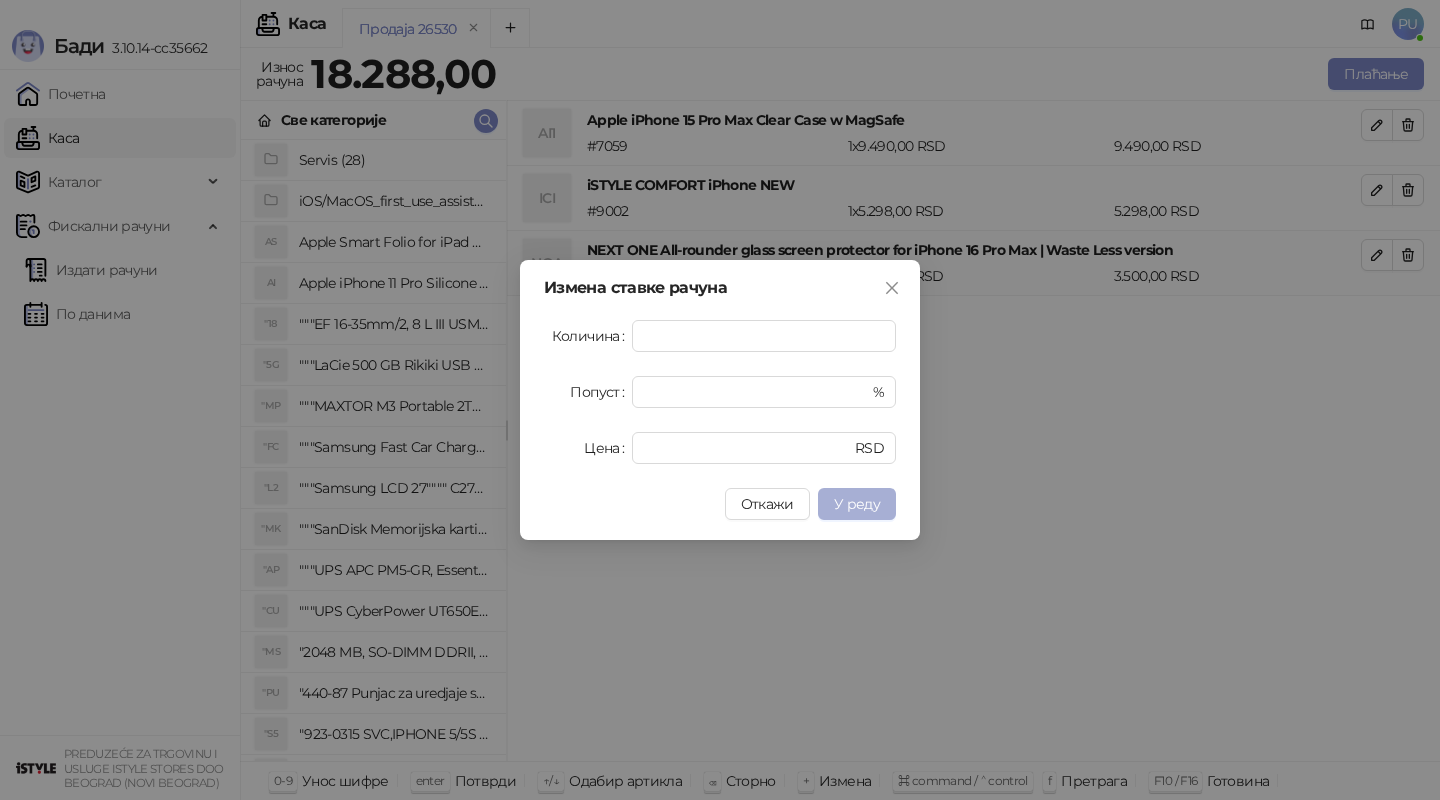click on "У реду" at bounding box center [857, 504] 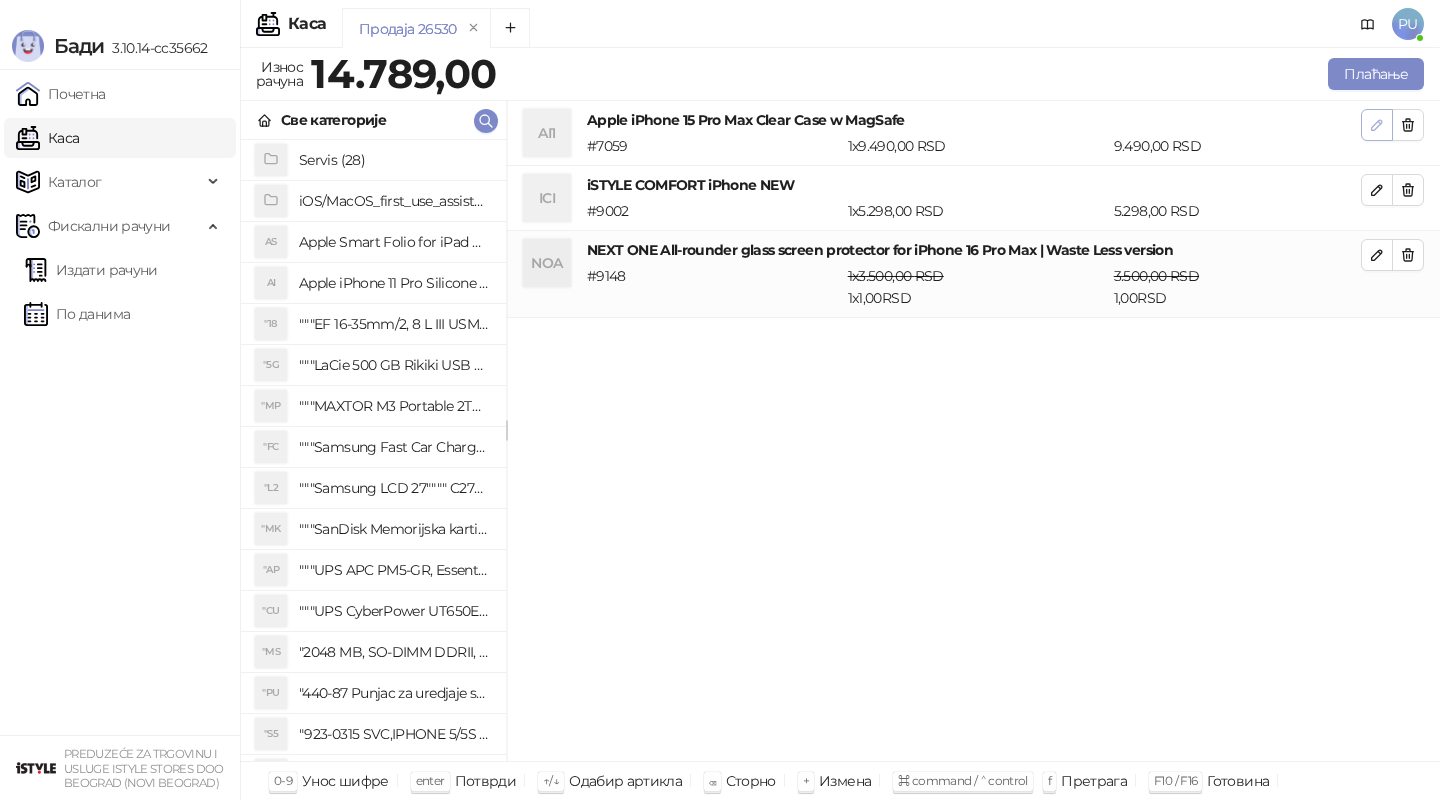 click 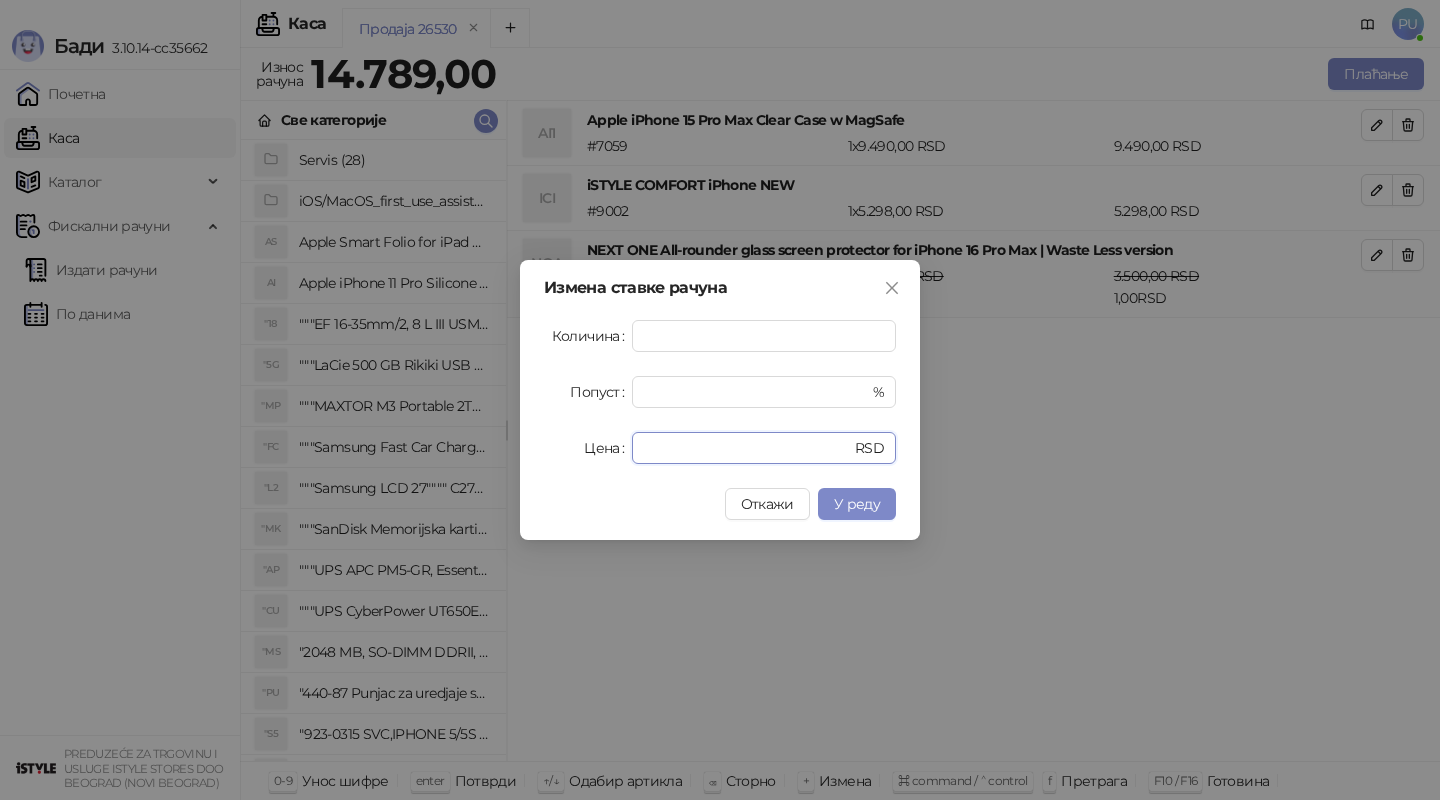 drag, startPoint x: 700, startPoint y: 451, endPoint x: 482, endPoint y: 408, distance: 222.20036 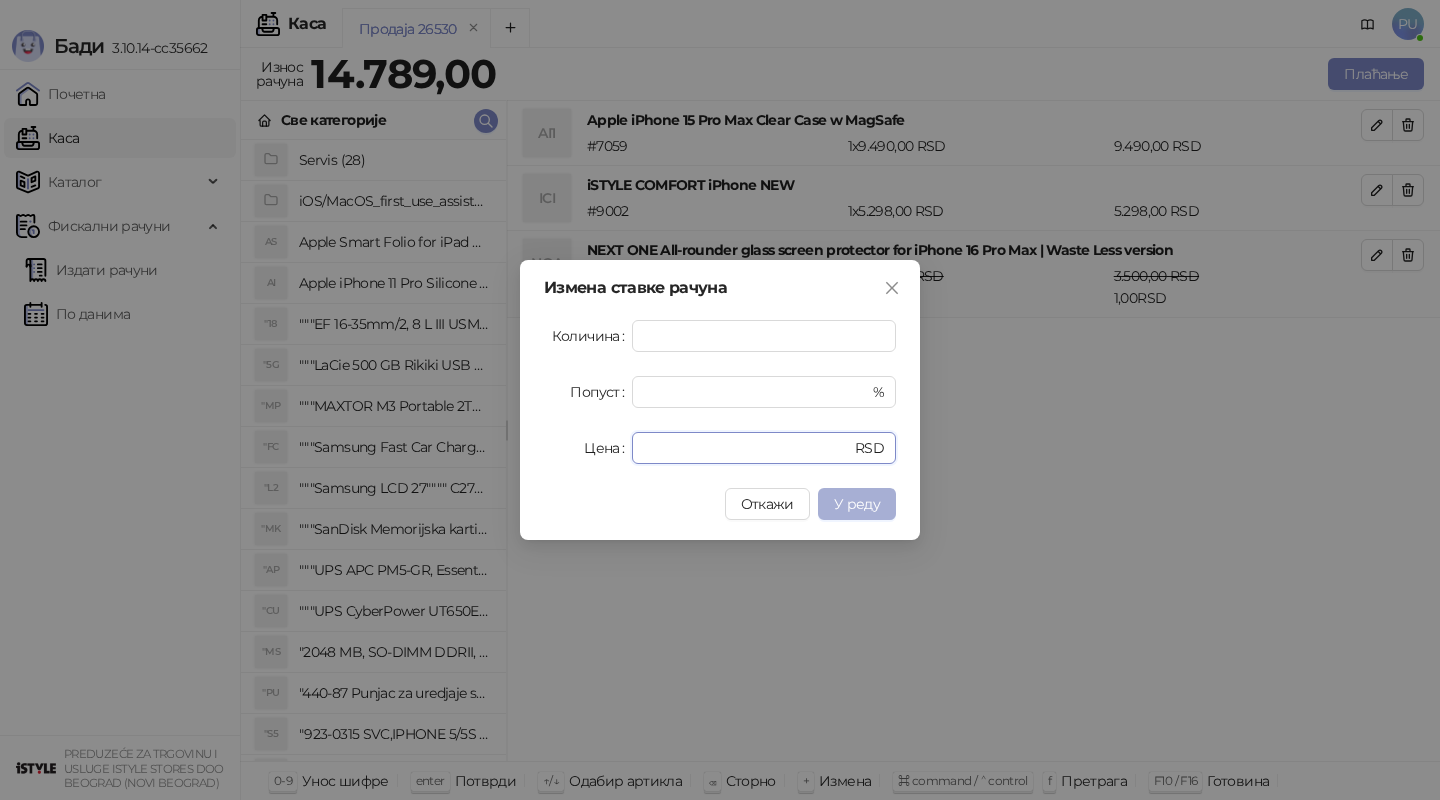 type on "****" 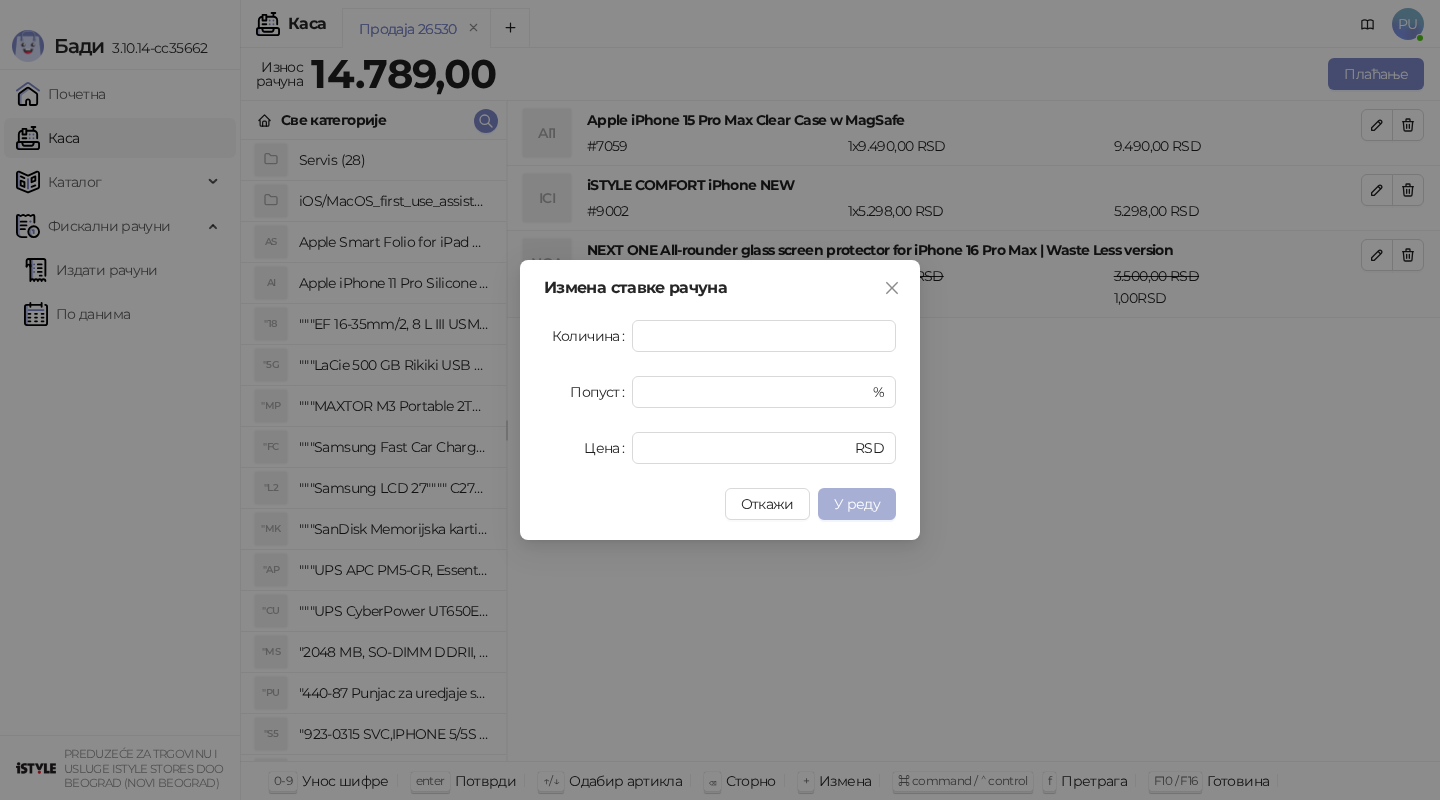 click on "У реду" at bounding box center (857, 504) 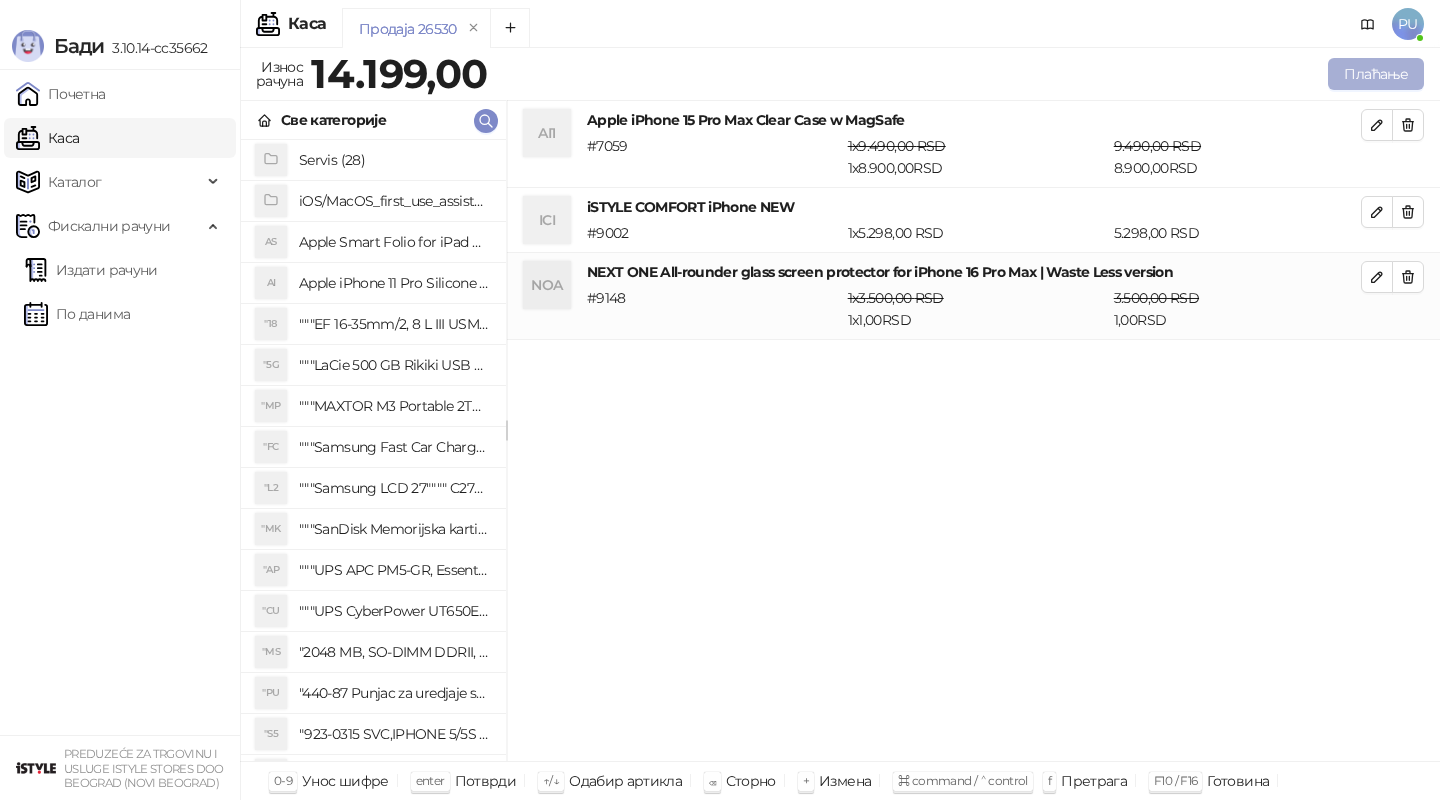 click on "Плаћање" at bounding box center (1376, 74) 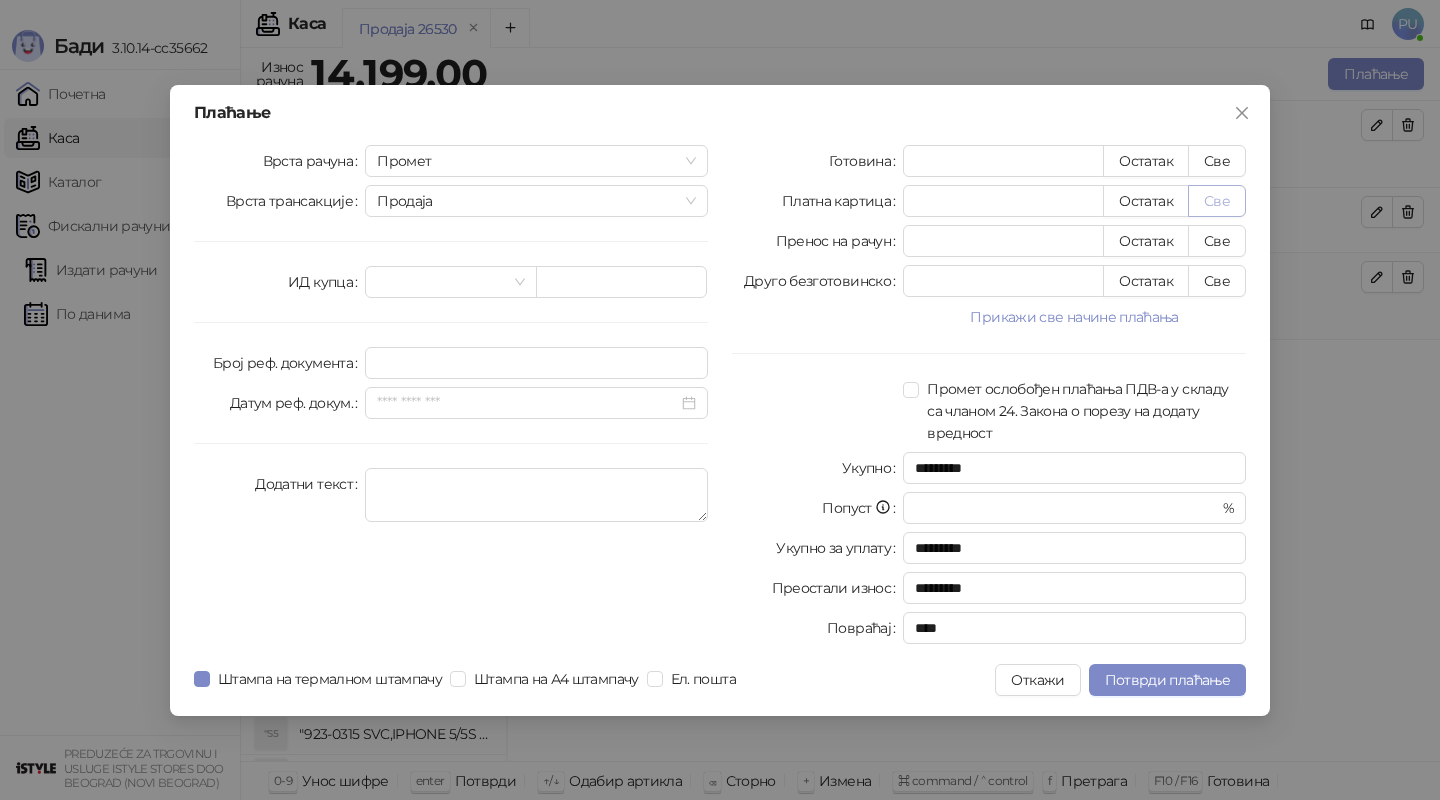 click on "Све" at bounding box center [1217, 201] 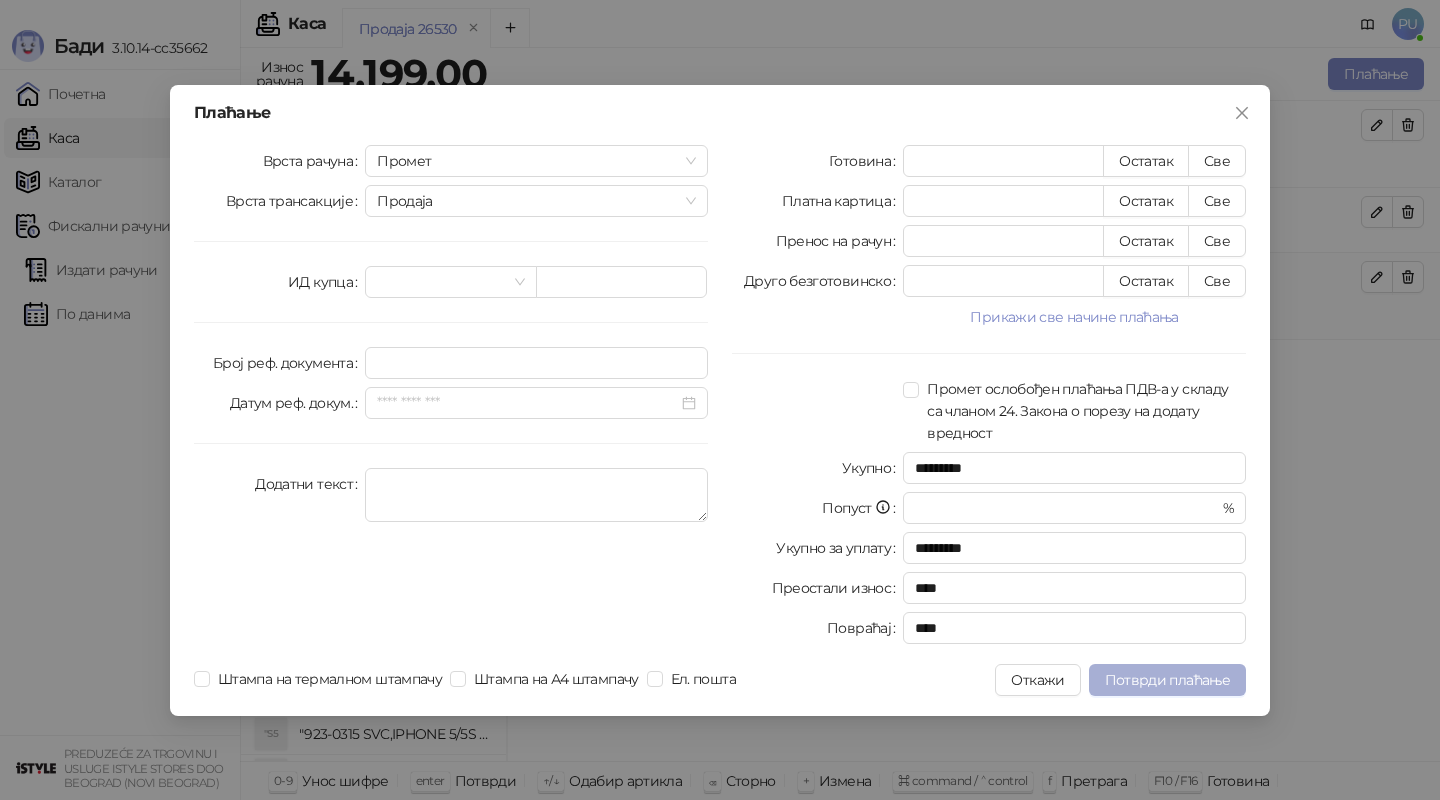 click on "Потврди плаћање" at bounding box center [1167, 680] 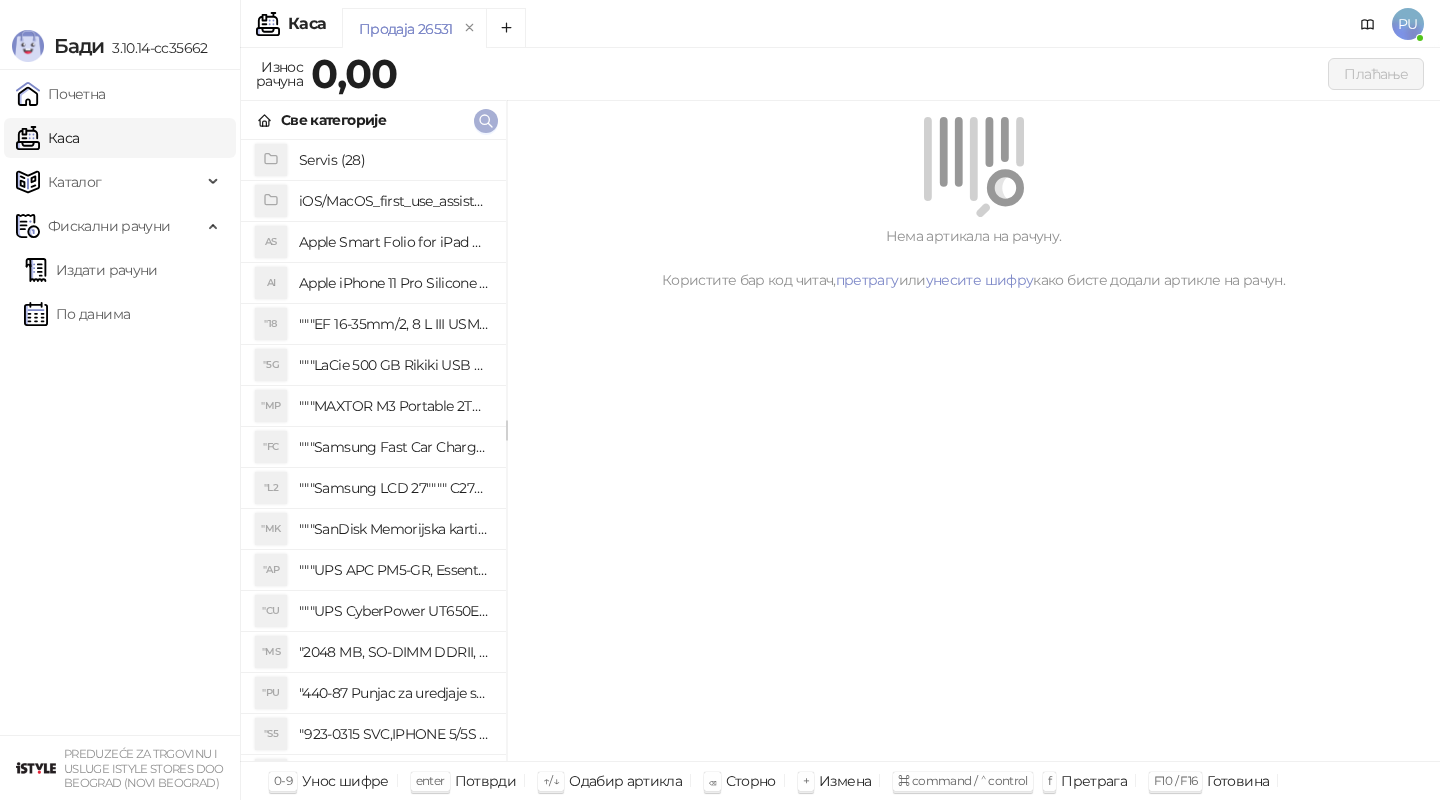 click 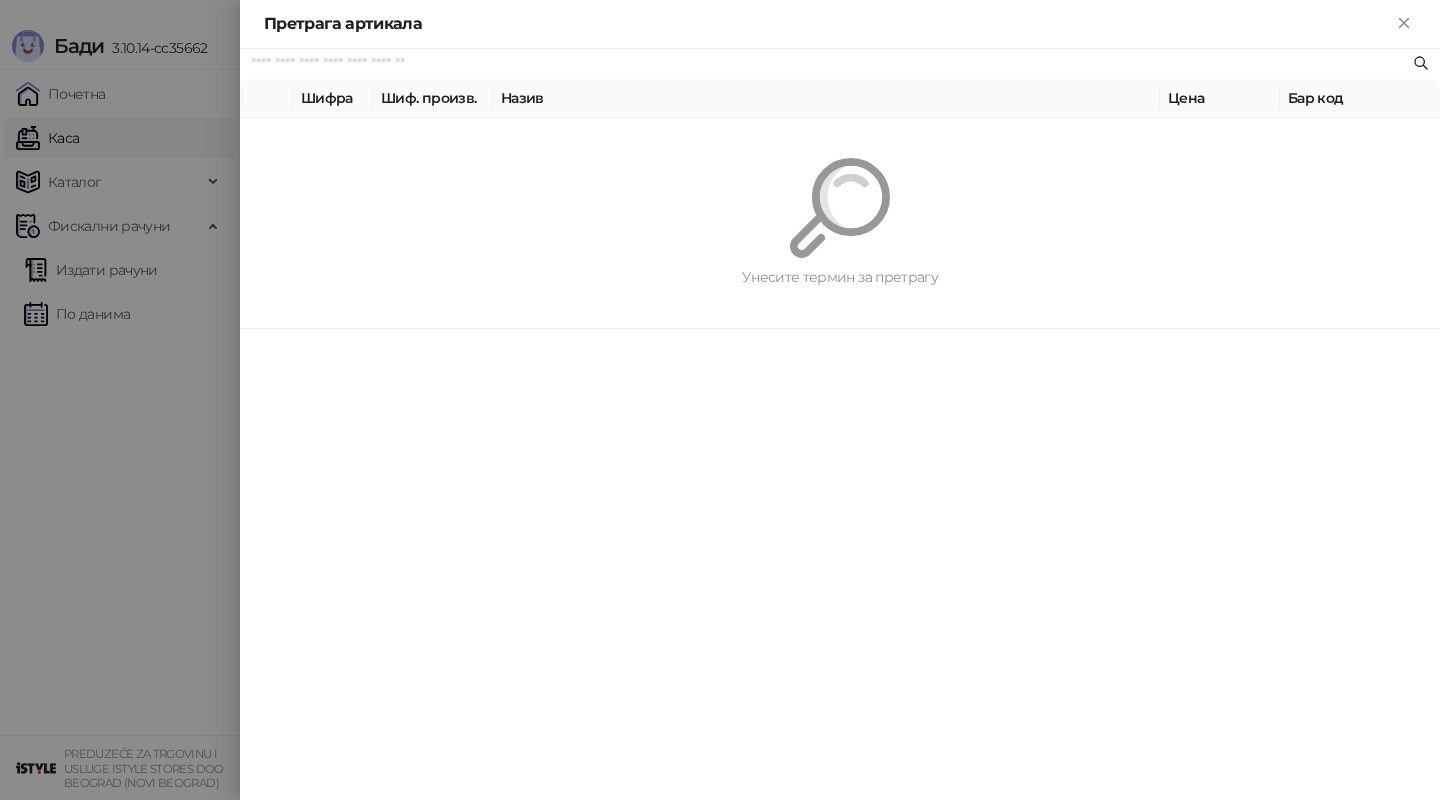 paste on "*********" 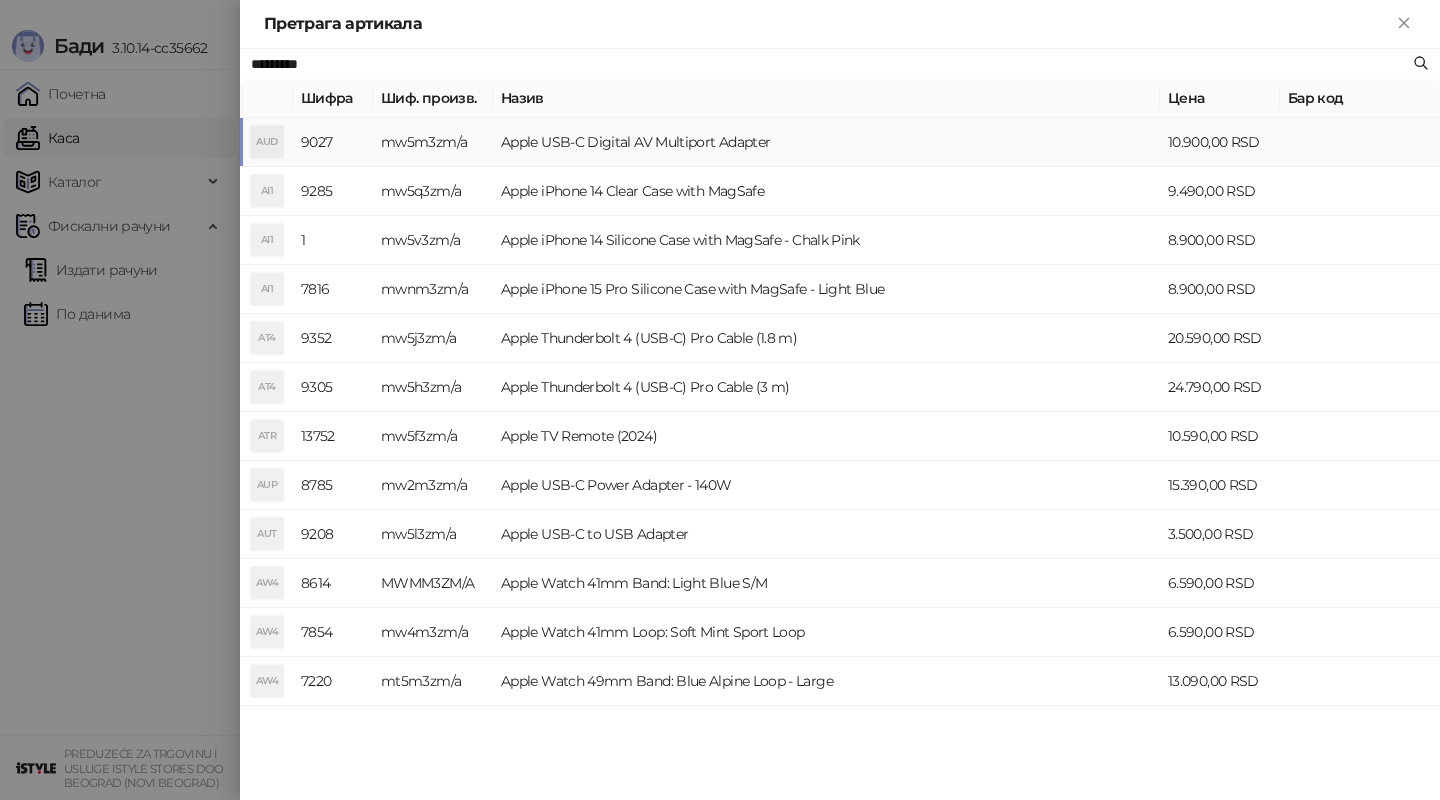 type on "*********" 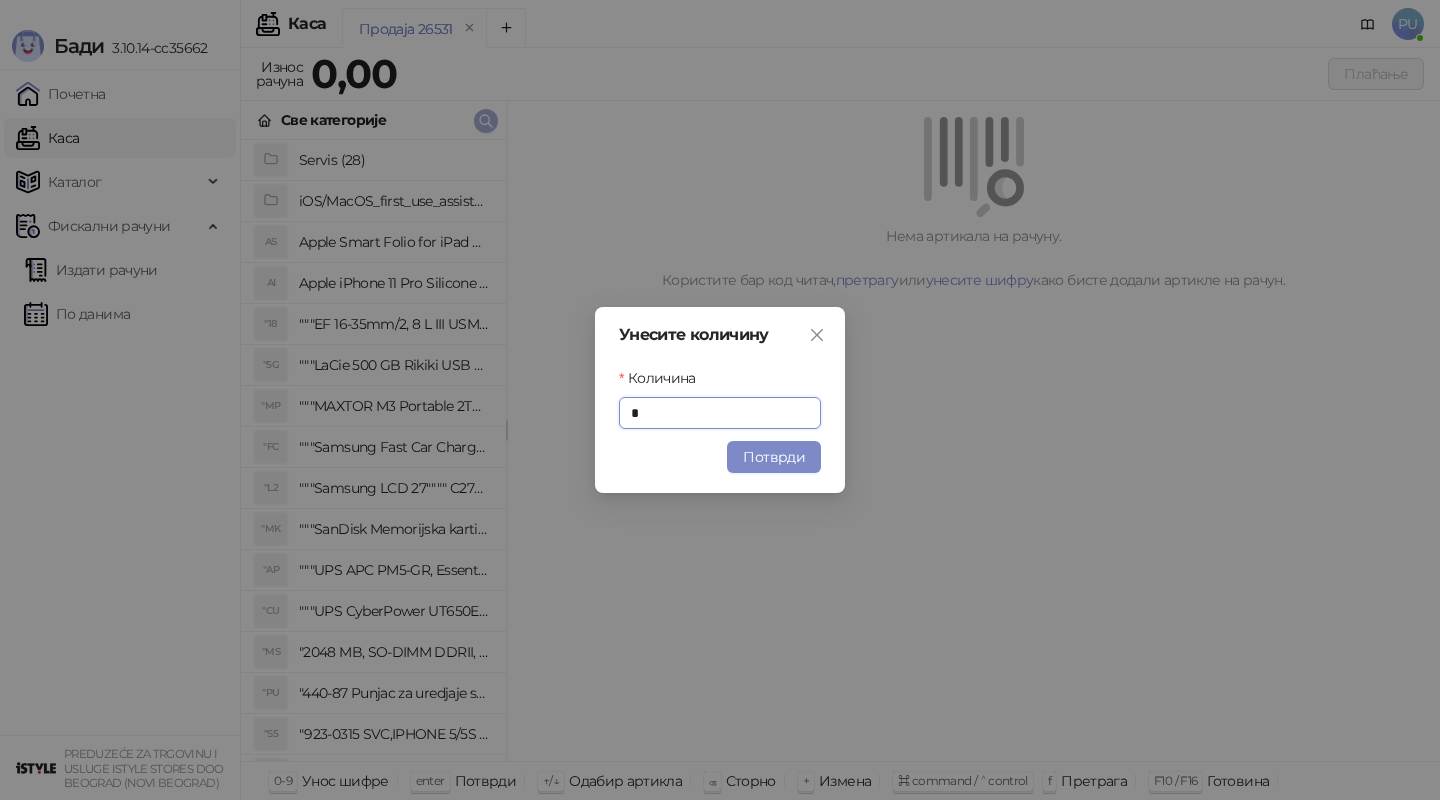 type on "*" 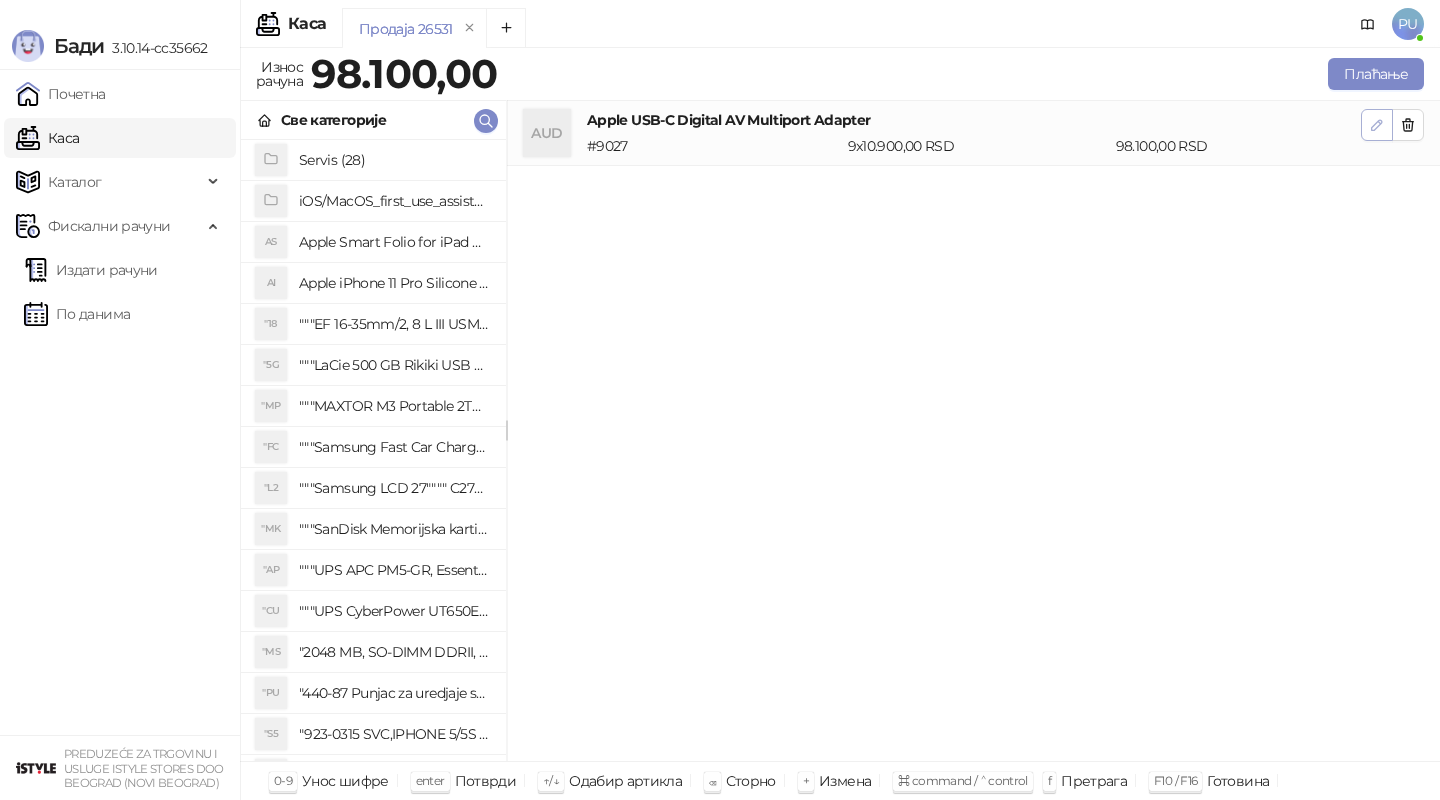 click 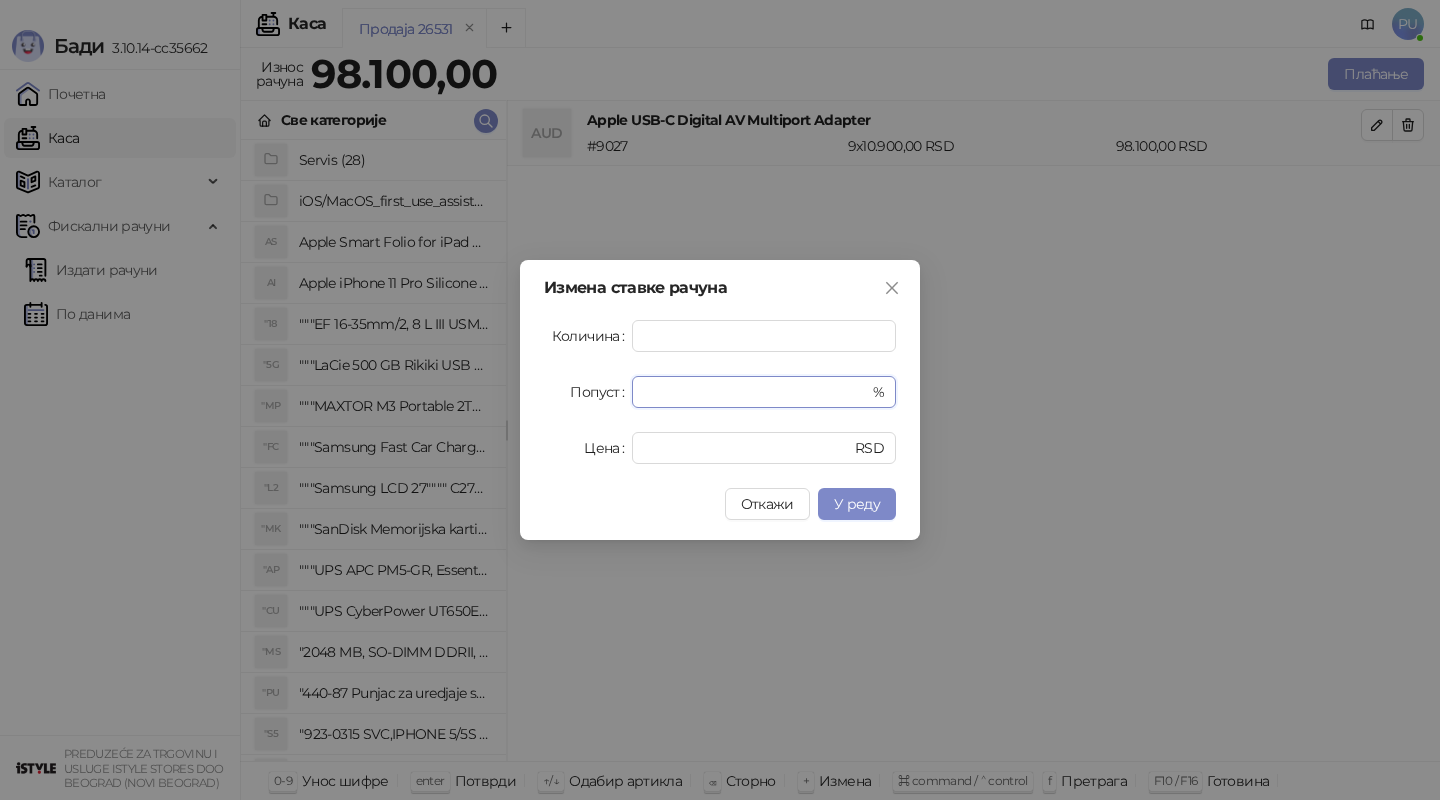 drag, startPoint x: 689, startPoint y: 400, endPoint x: 509, endPoint y: 361, distance: 184.17654 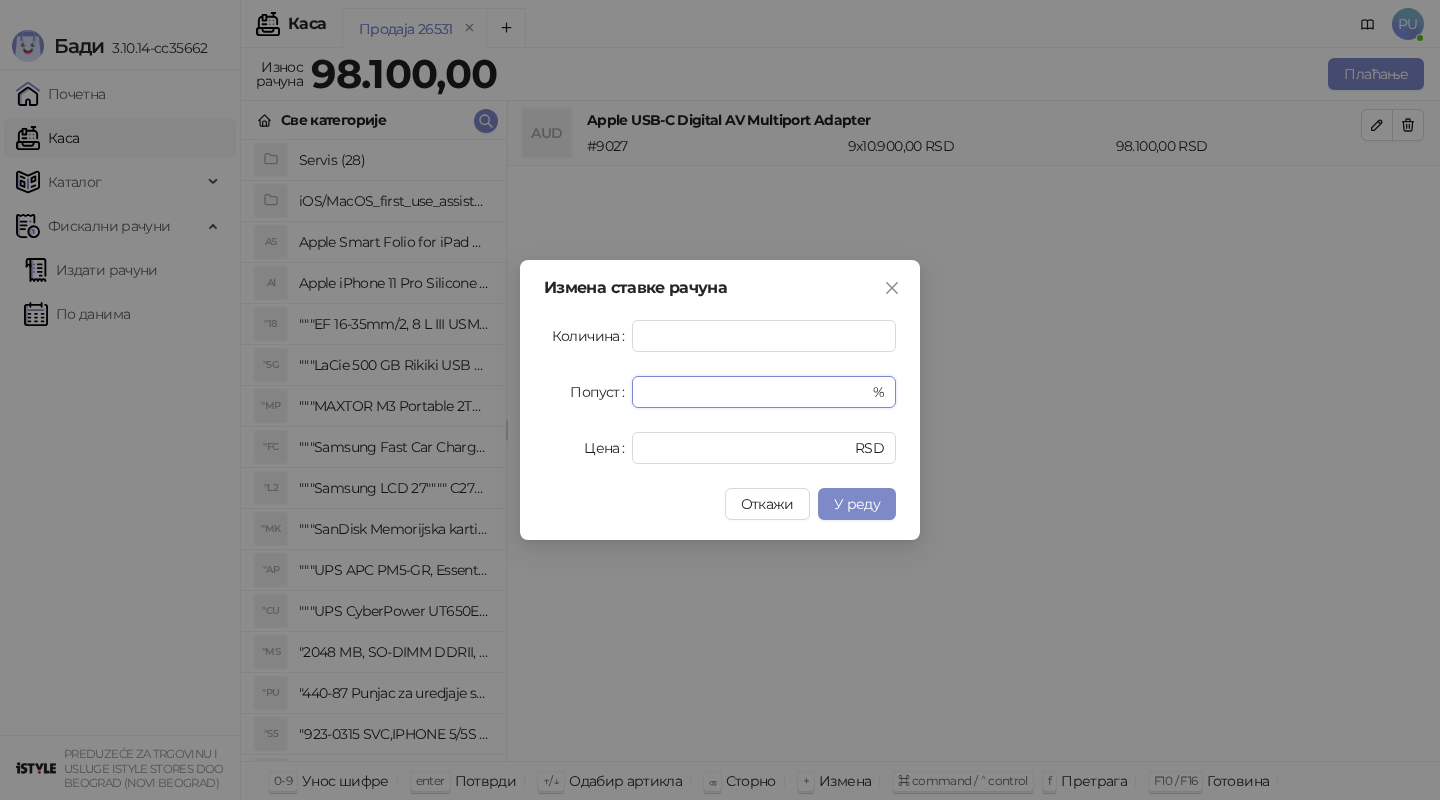 type on "**" 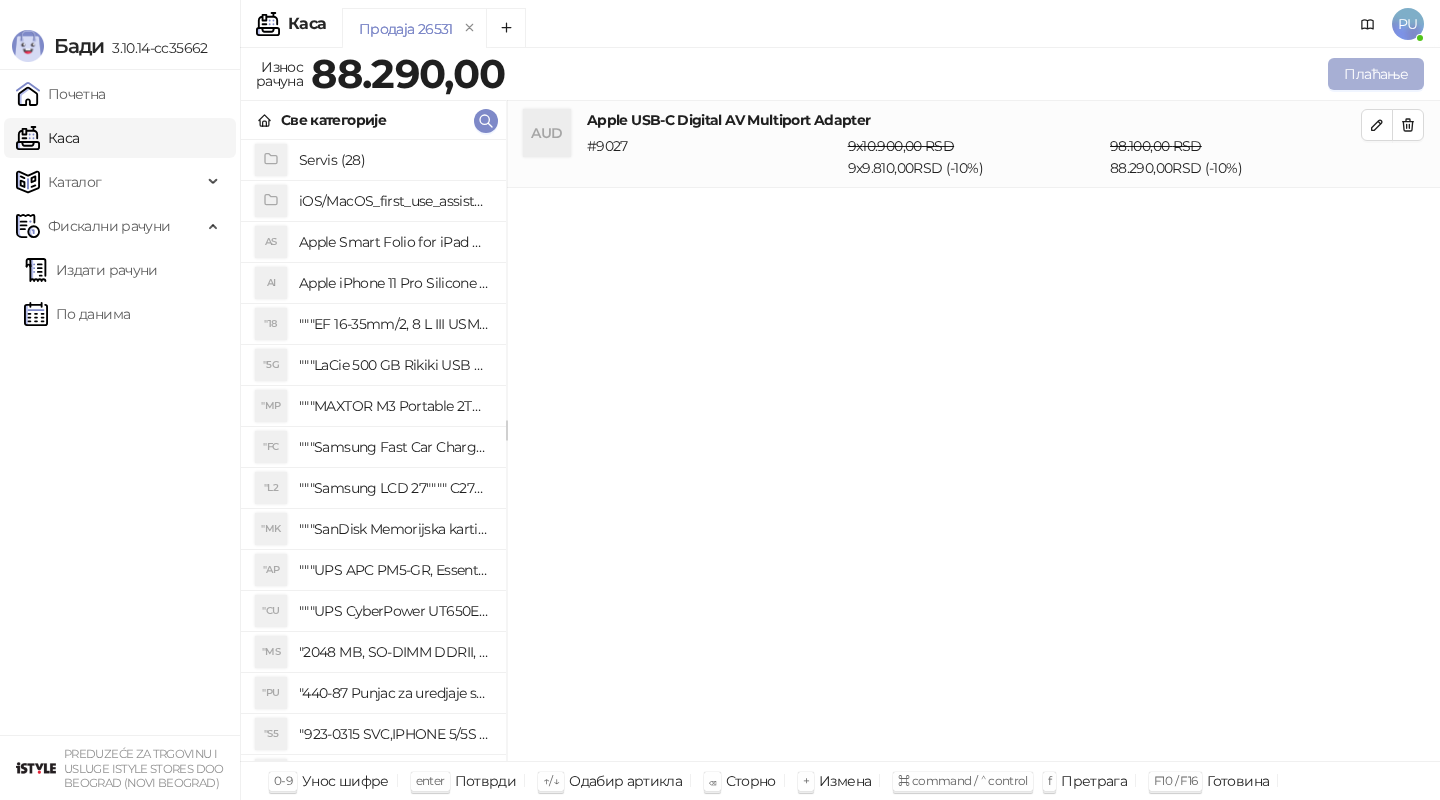click on "Плаћање" at bounding box center [1376, 74] 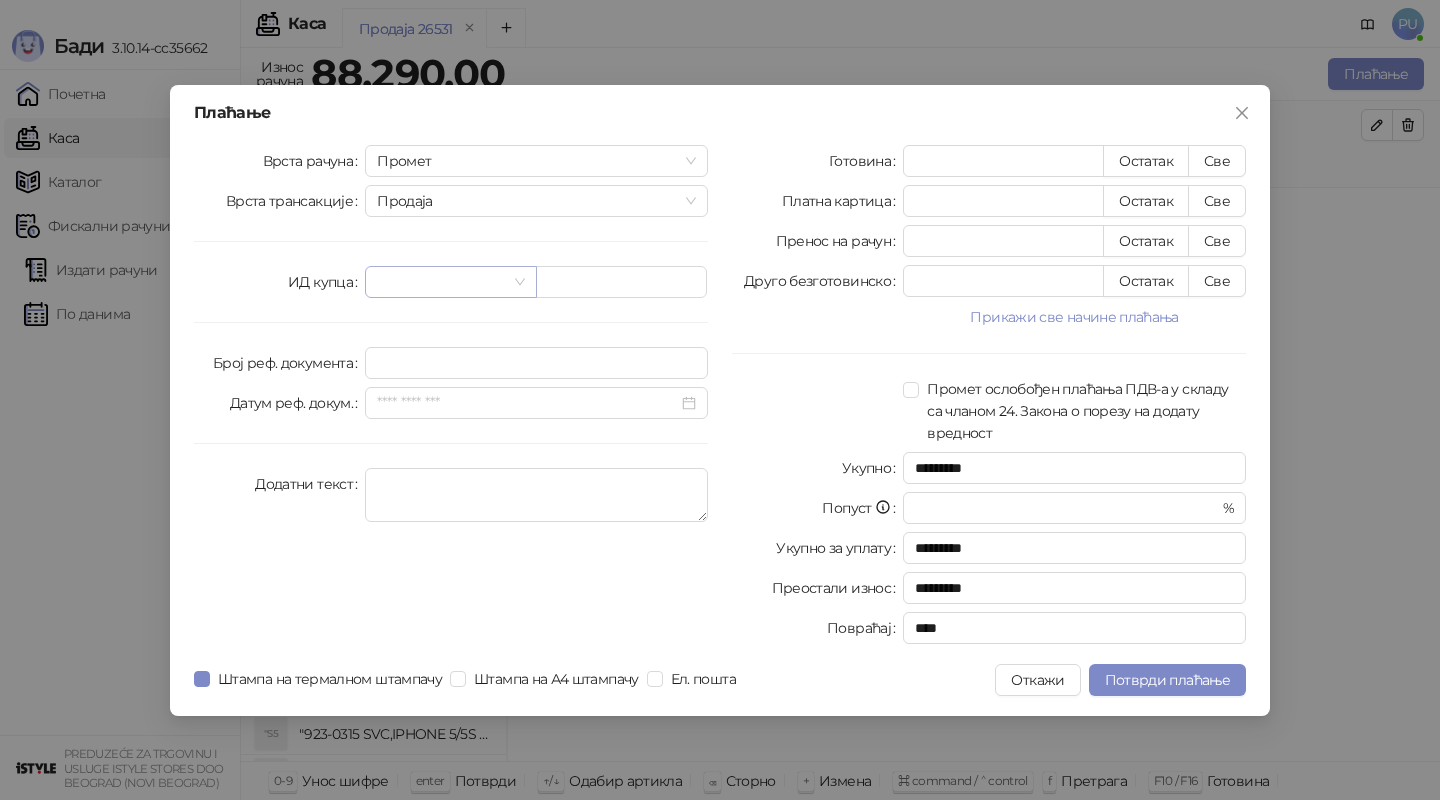 click at bounding box center (441, 282) 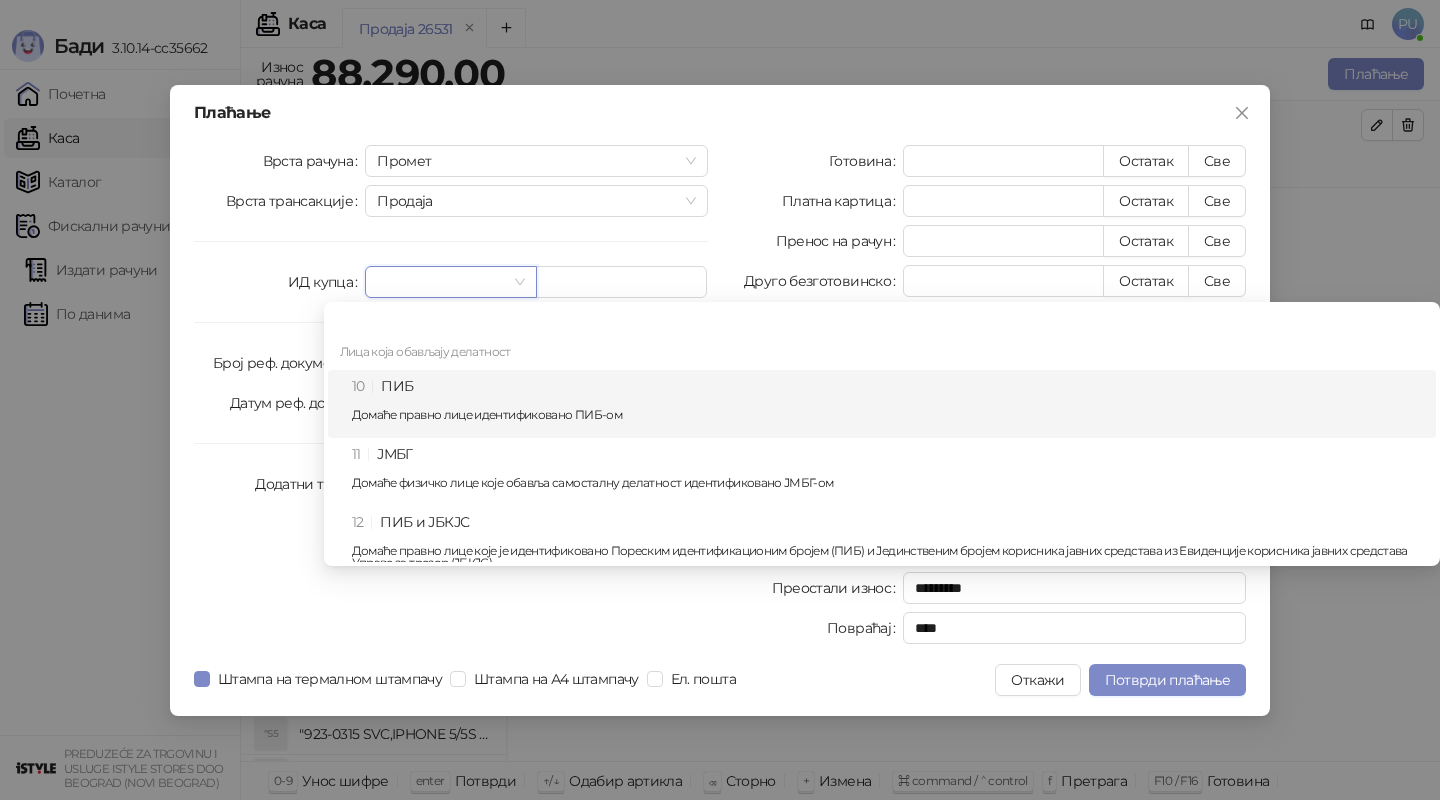click on "10 ПИБ Домаће правно лице идентификовано ПИБ-ом" at bounding box center [888, 404] 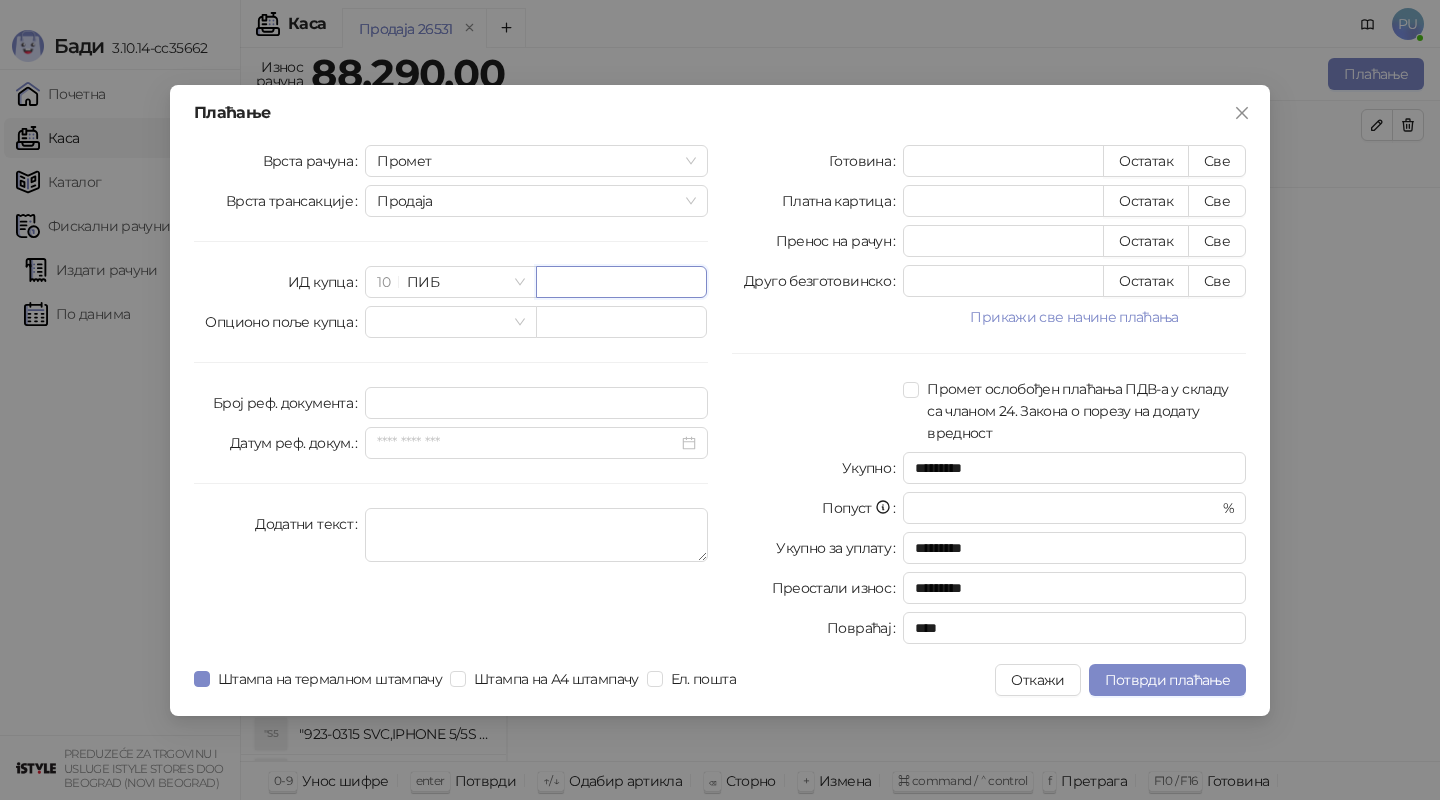 paste on "*********" 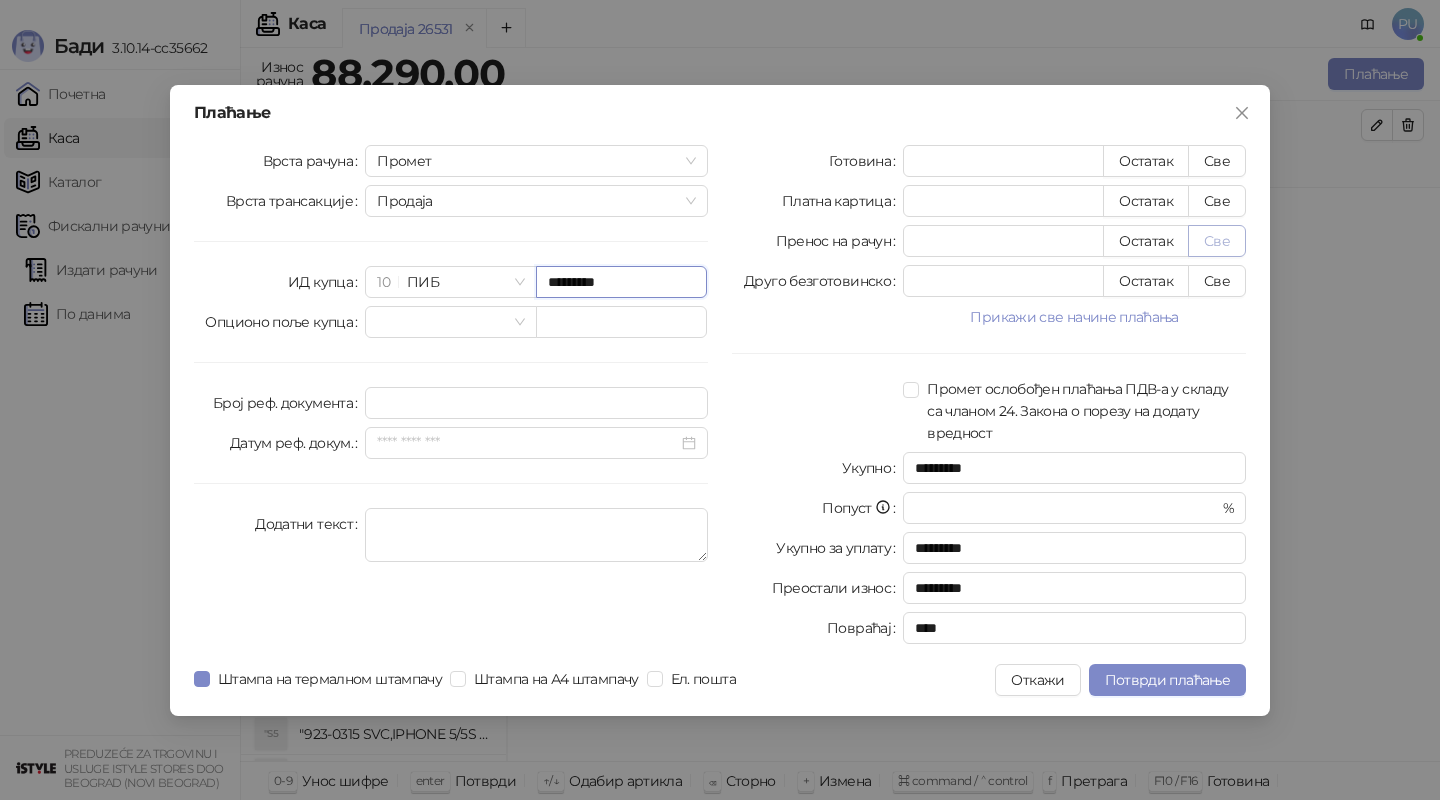type on "*********" 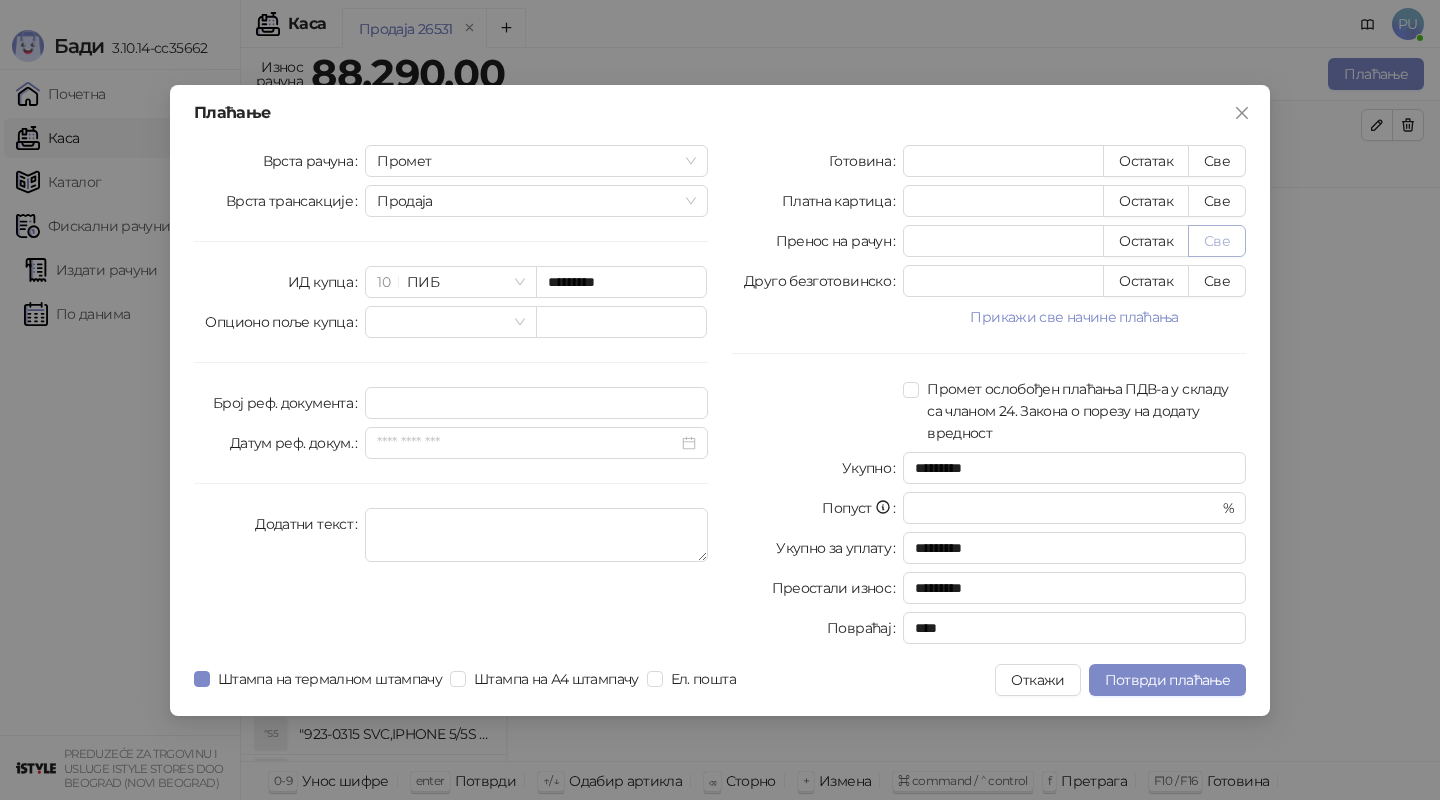 click on "Све" at bounding box center (1217, 241) 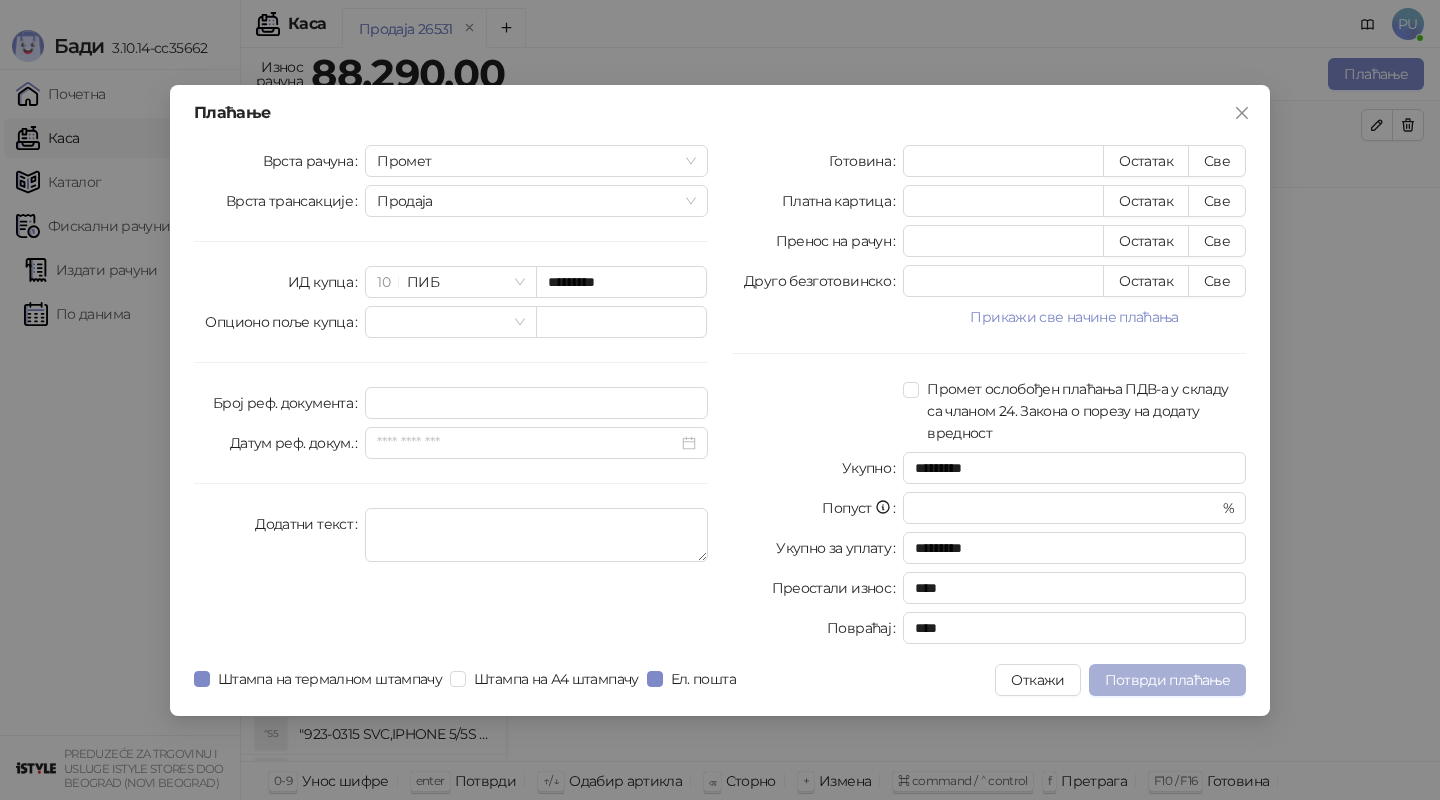 click on "Потврди плаћање" at bounding box center [1167, 680] 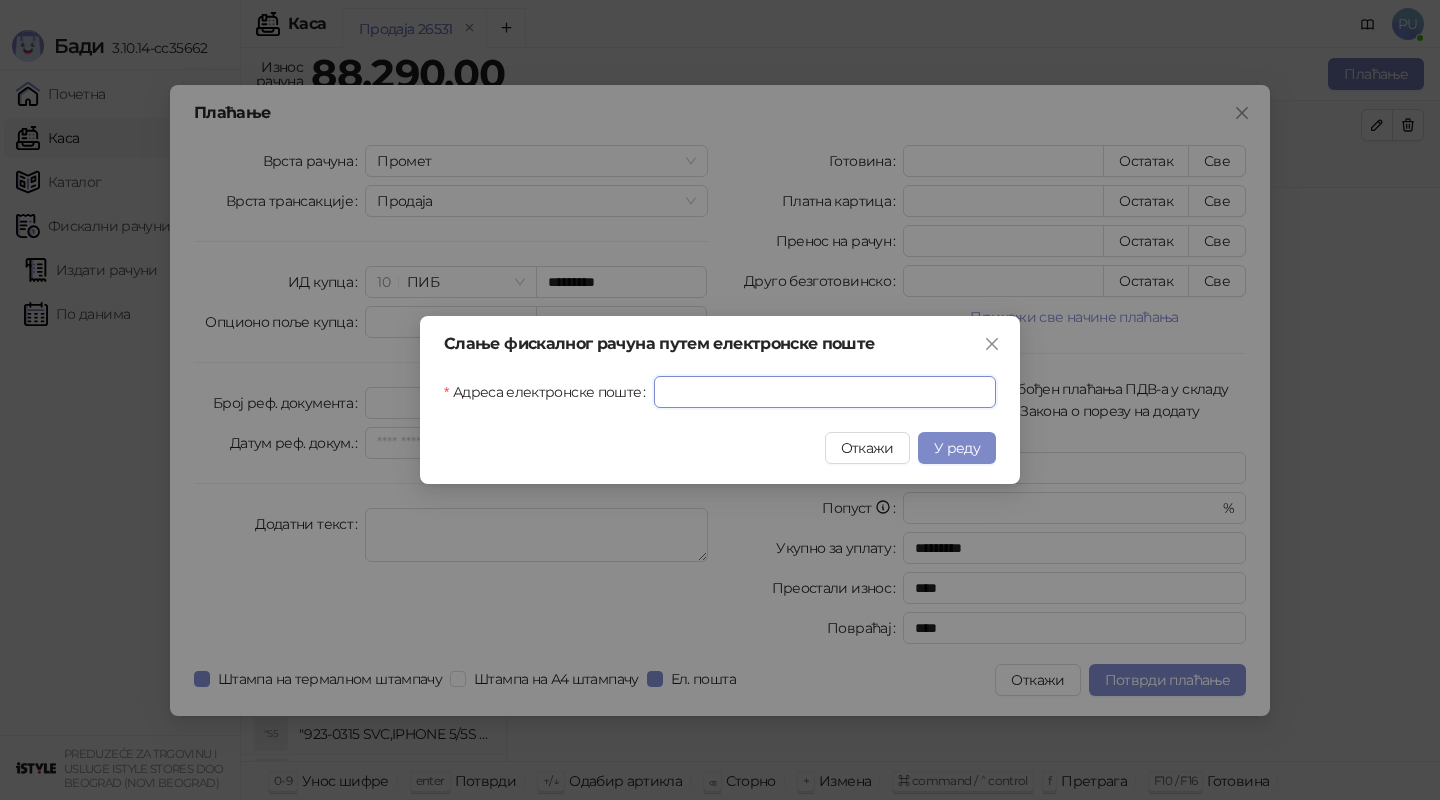 click on "Адреса електронске поште" at bounding box center [825, 392] 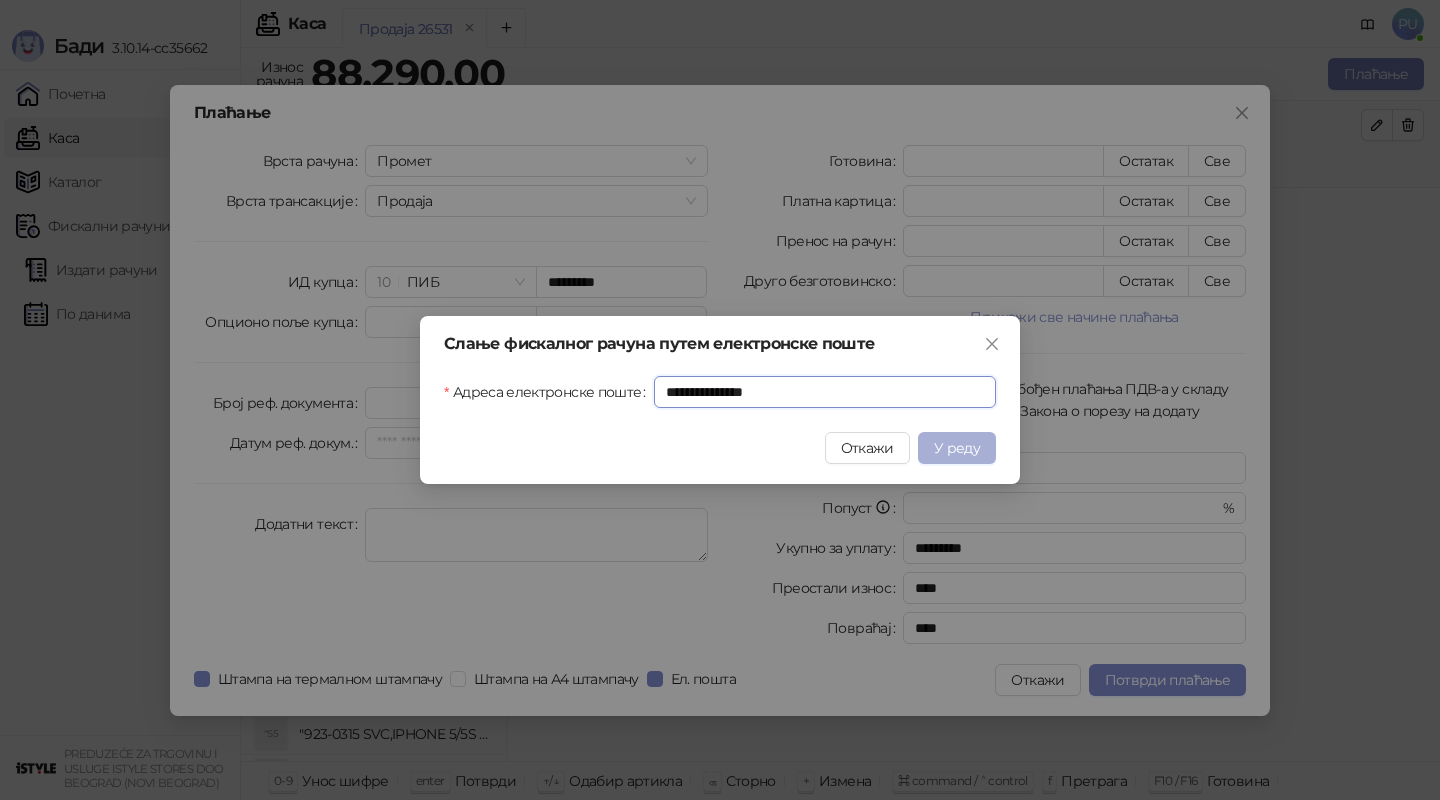 type on "**********" 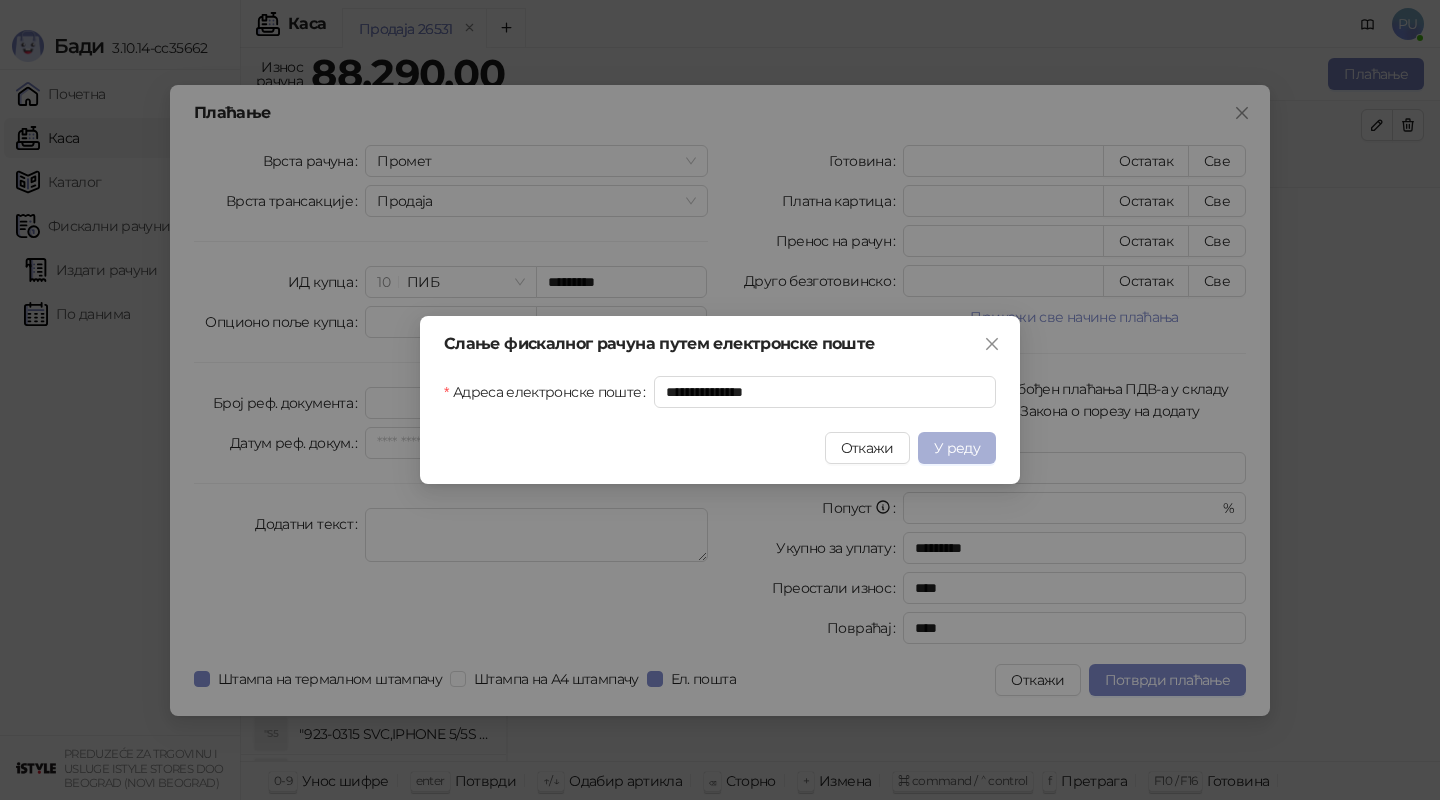 click on "У реду" at bounding box center (957, 448) 